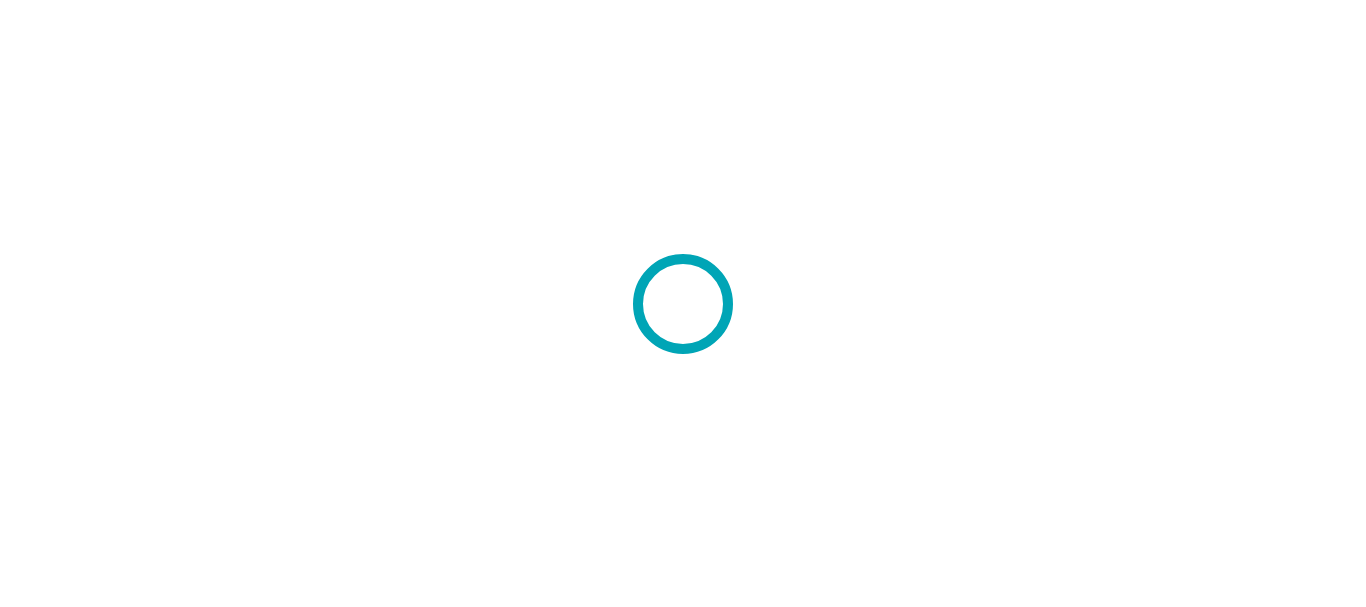 scroll, scrollTop: 0, scrollLeft: 0, axis: both 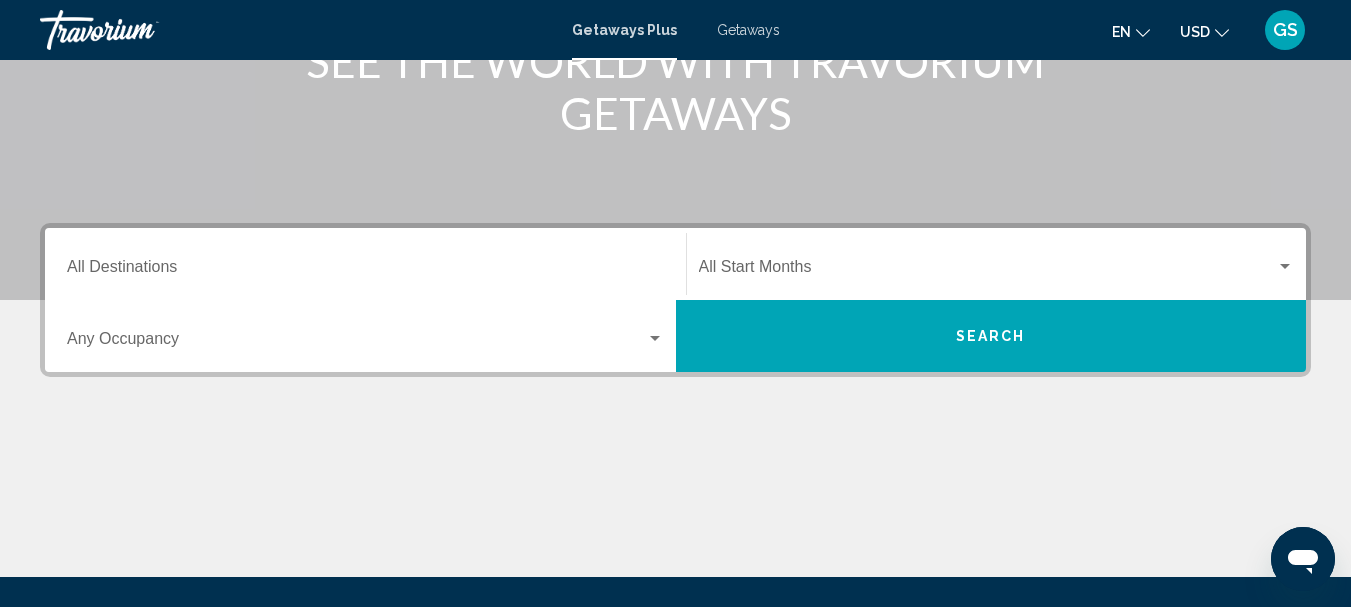 click on "Destination All Destinations" at bounding box center [365, 271] 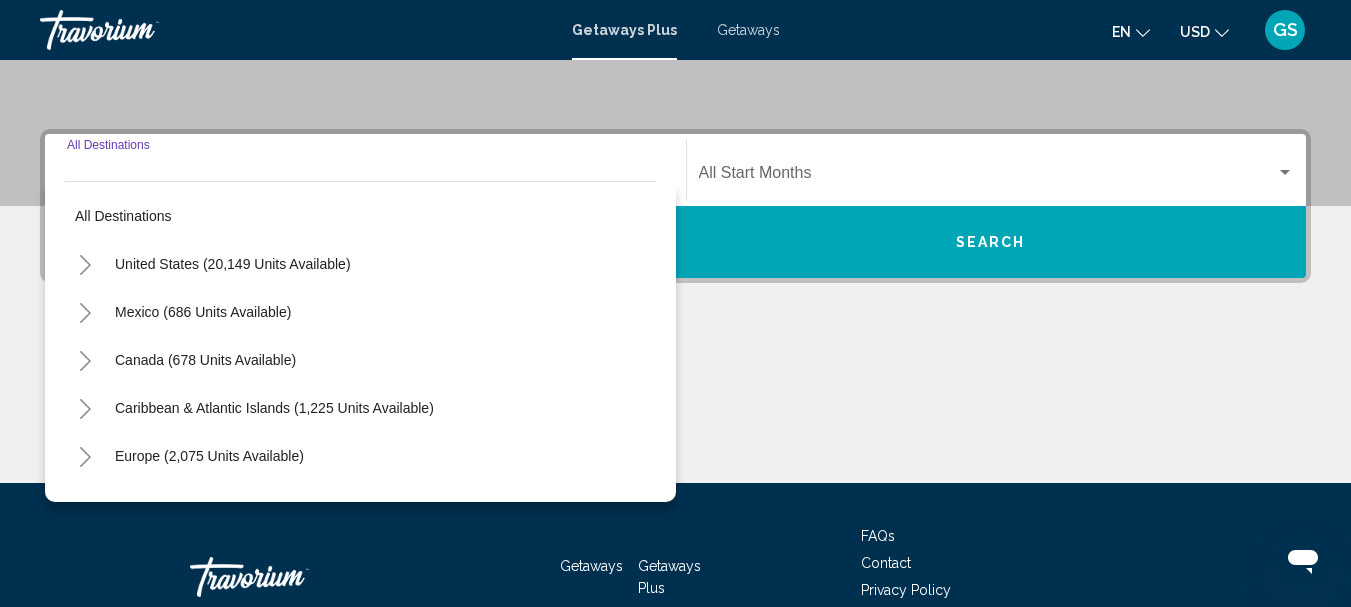 scroll, scrollTop: 458, scrollLeft: 0, axis: vertical 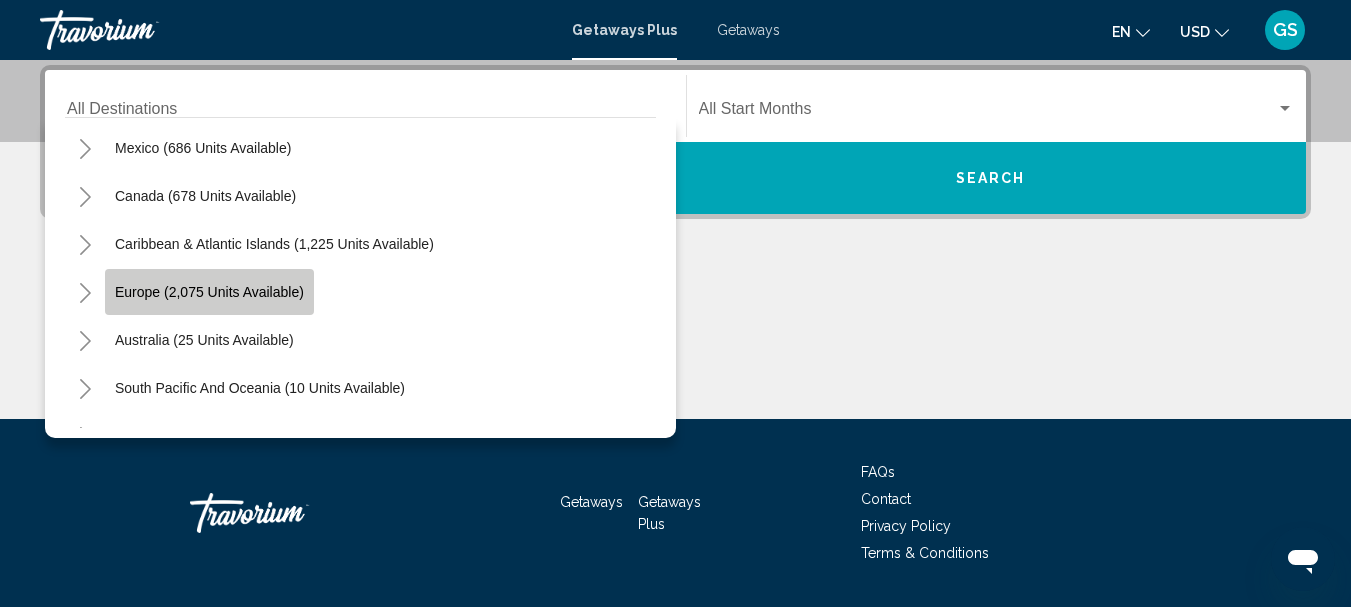 click on "Europe (2,075 units available)" 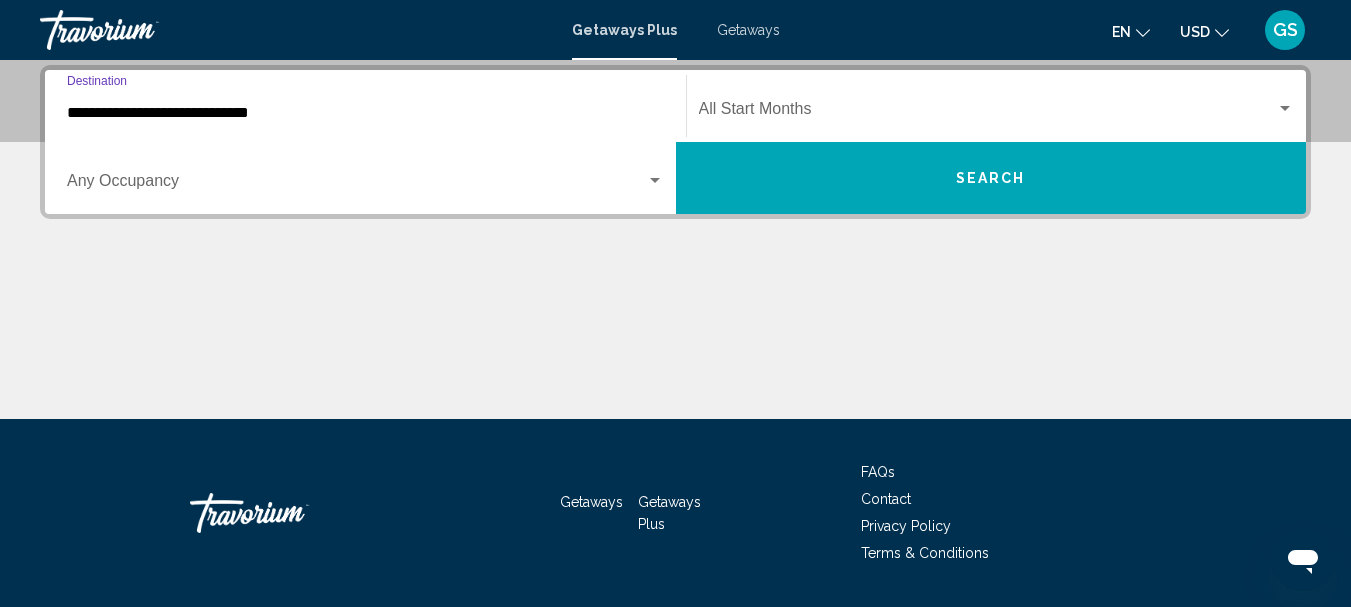 click at bounding box center [356, 185] 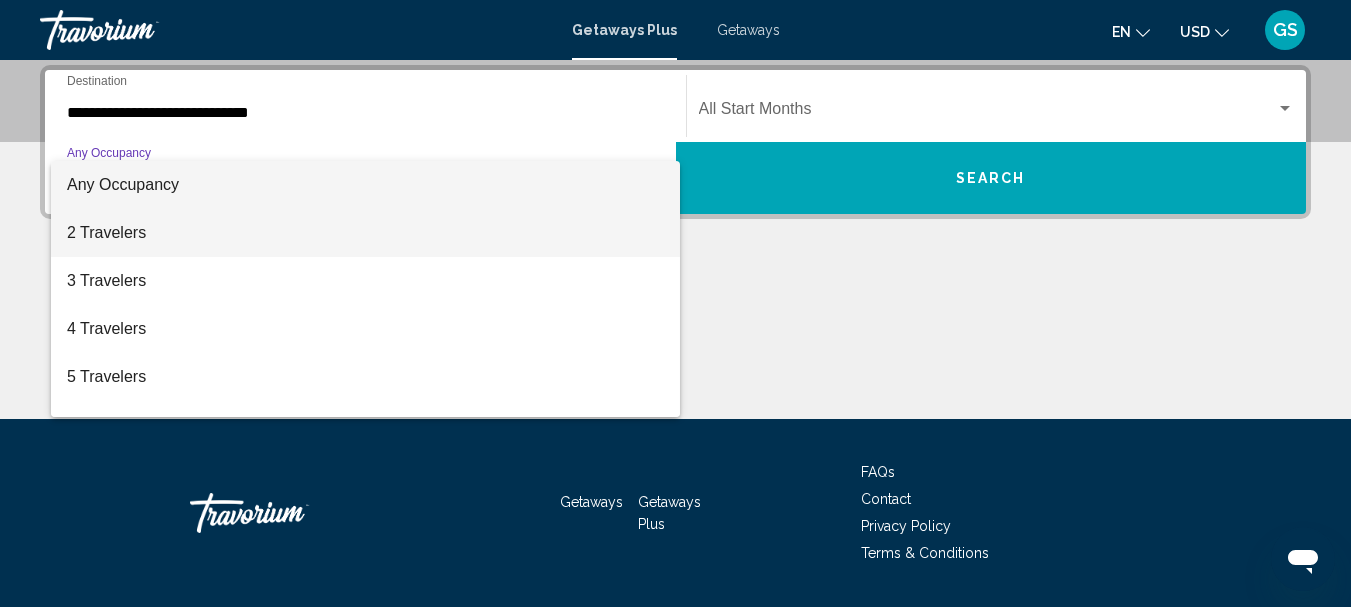 click on "2 Travelers" at bounding box center (365, 233) 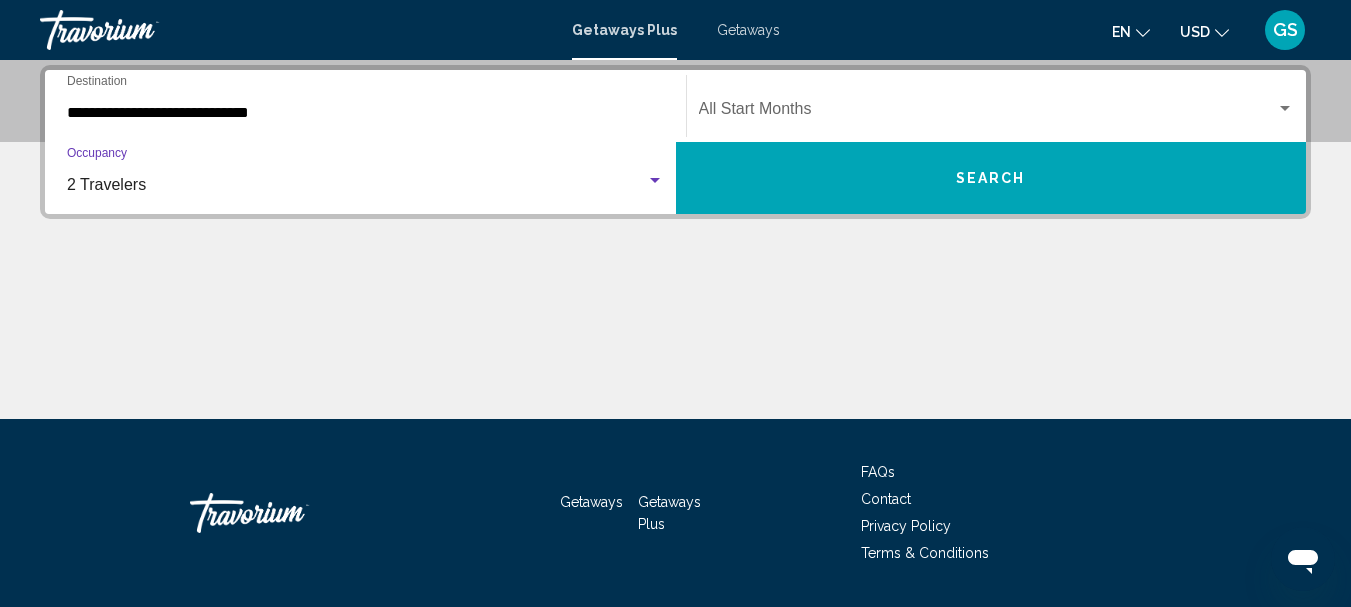 click on "Search" at bounding box center [991, 178] 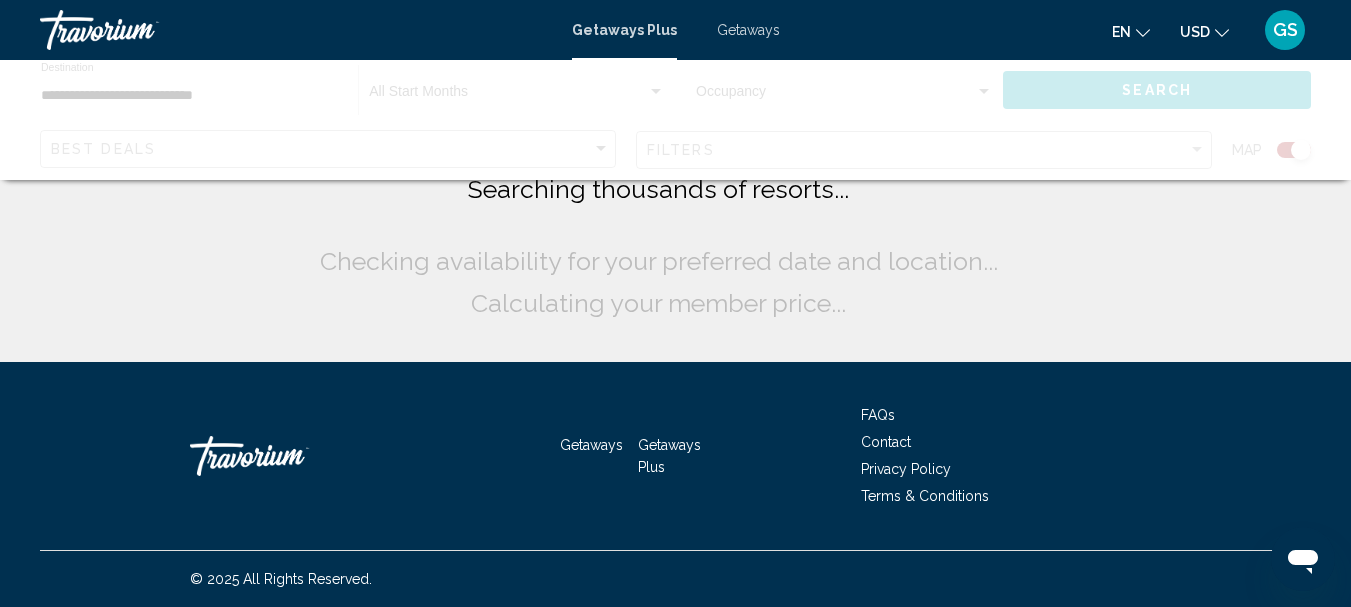 scroll, scrollTop: 0, scrollLeft: 0, axis: both 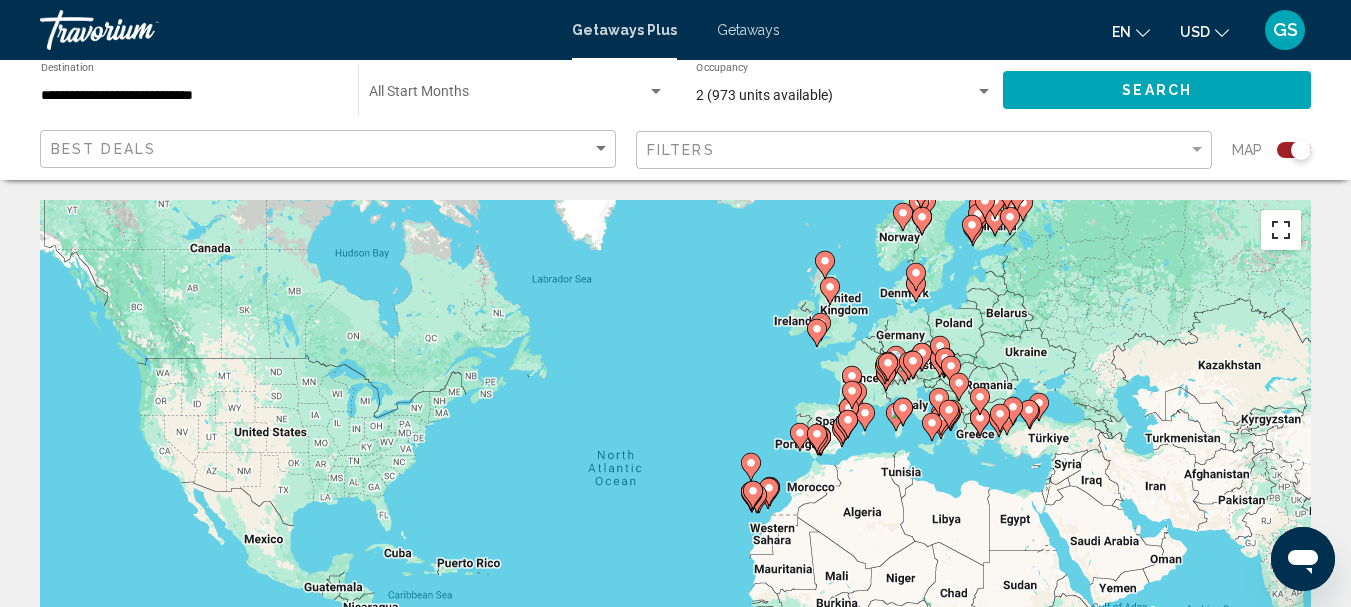 click at bounding box center [1281, 230] 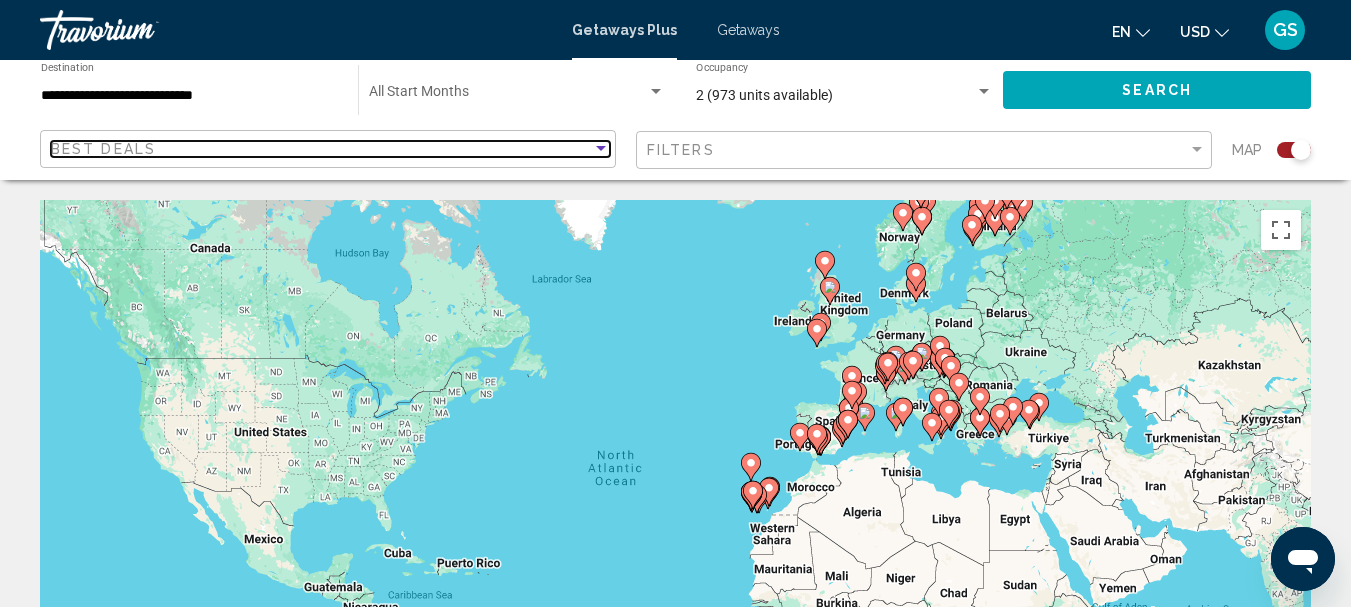 click on "Best Deals" at bounding box center [321, 149] 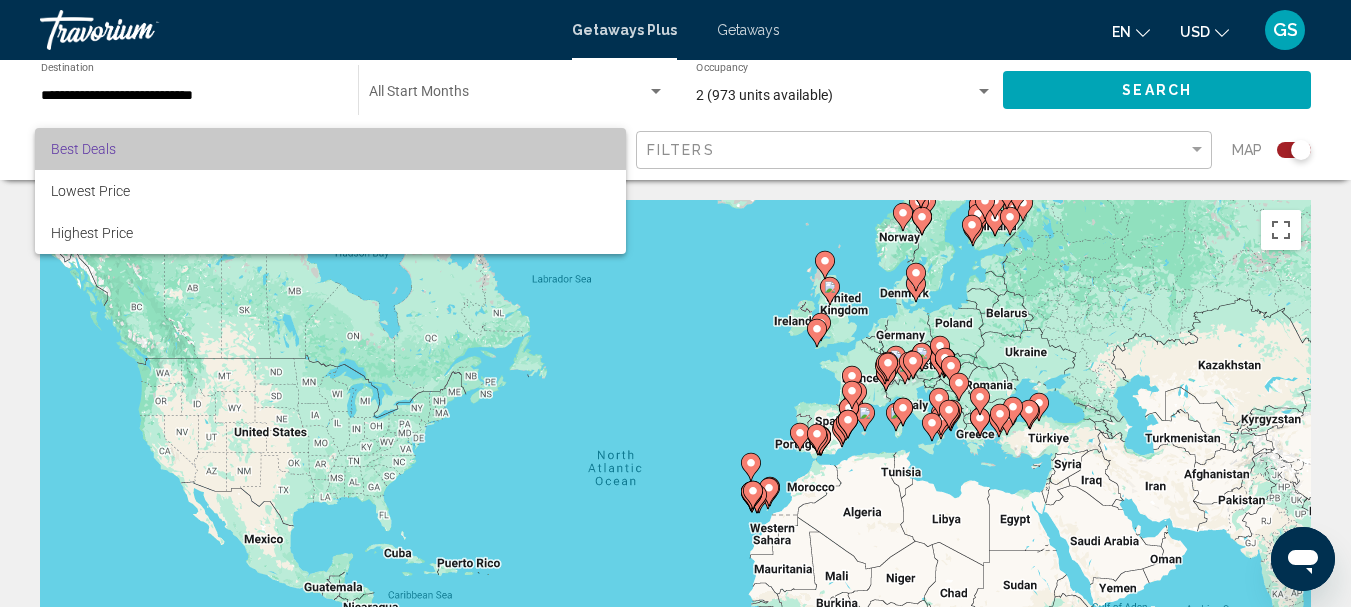 click on "Best Deals" at bounding box center (330, 149) 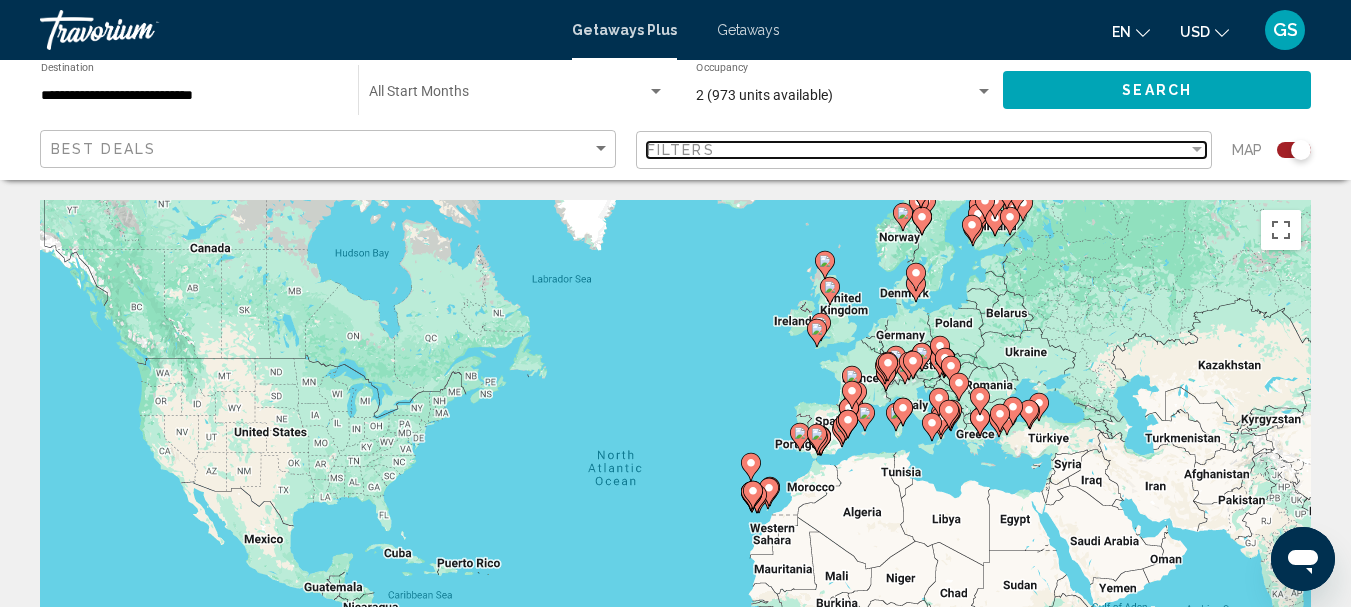 click on "Filters" at bounding box center [917, 150] 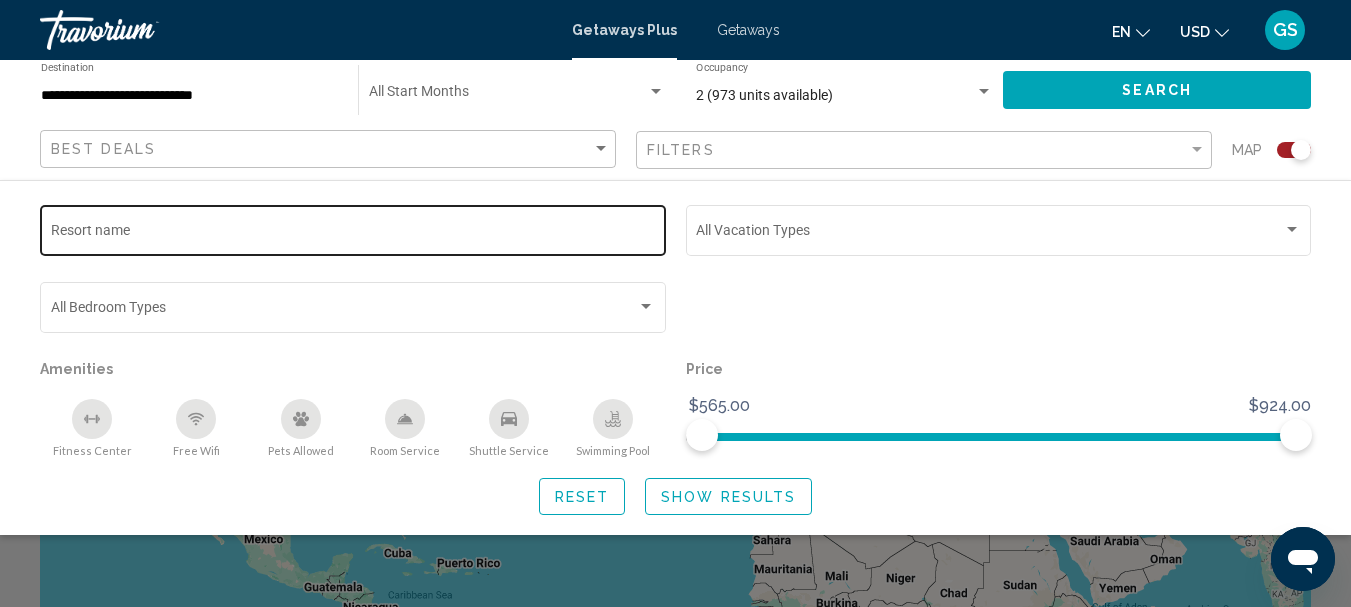 click on "Resort name" 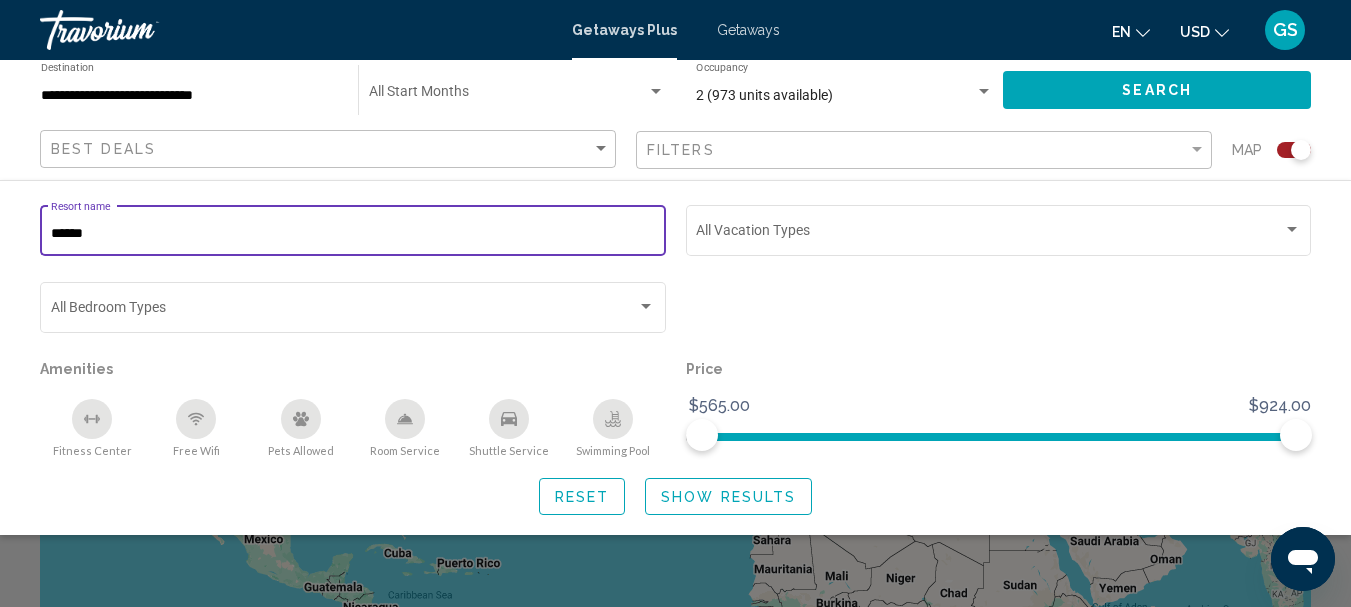 type on "******" 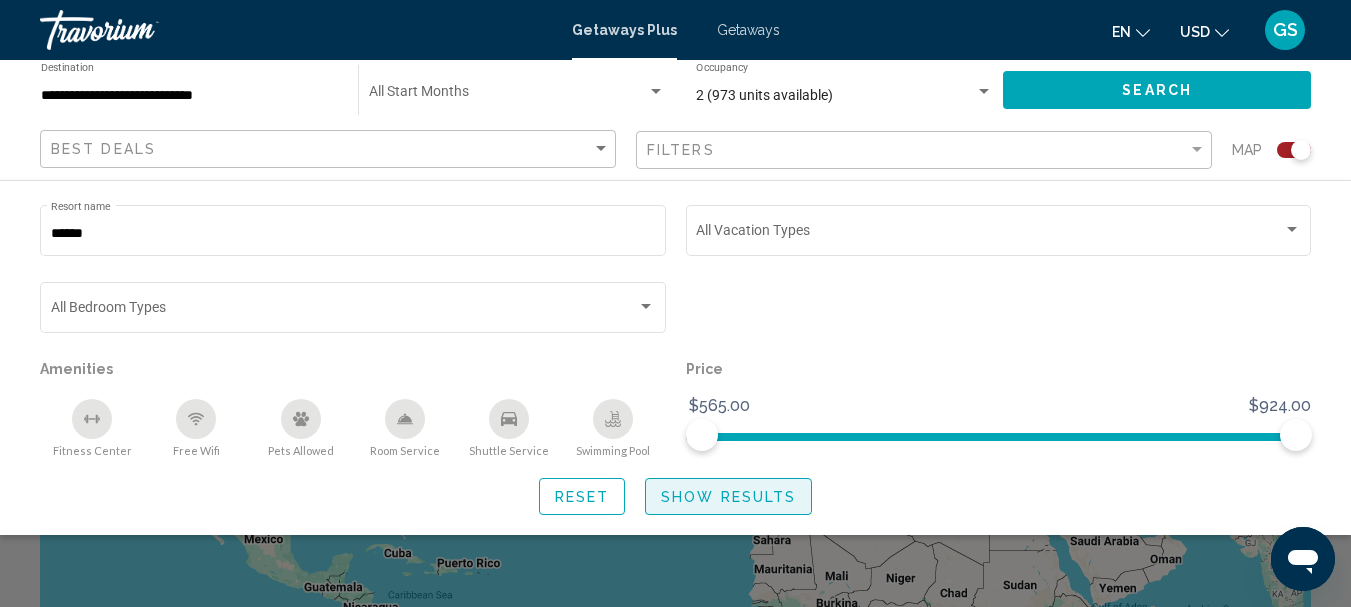 click on "Show Results" 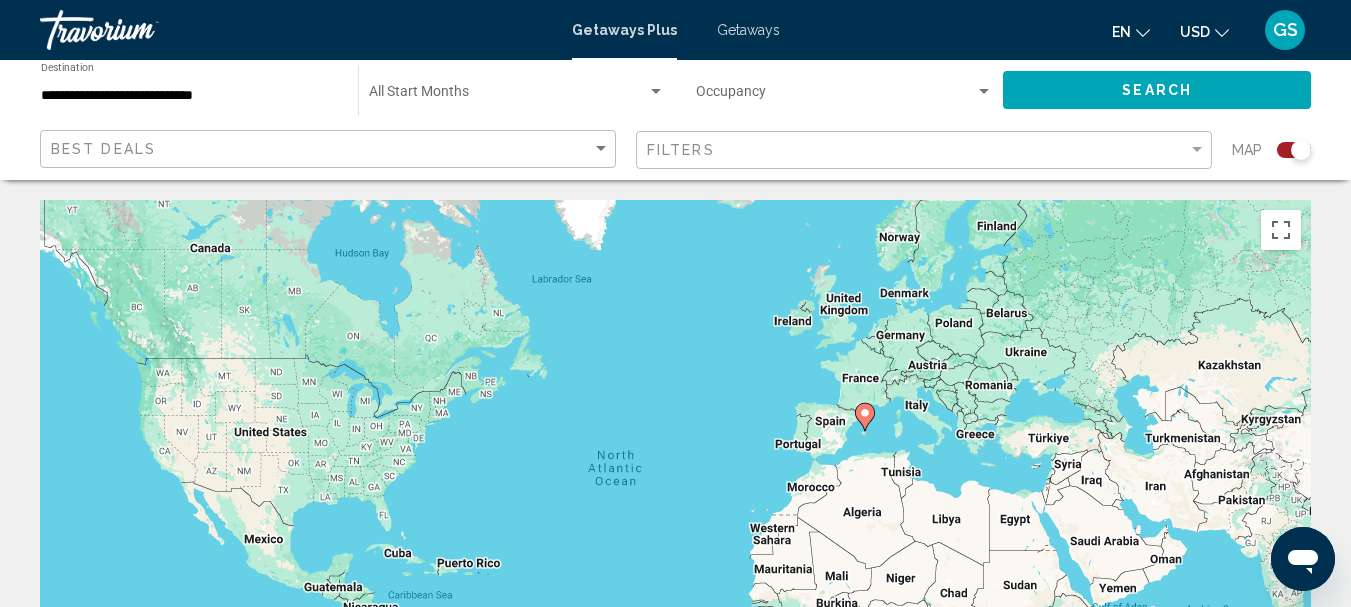 click 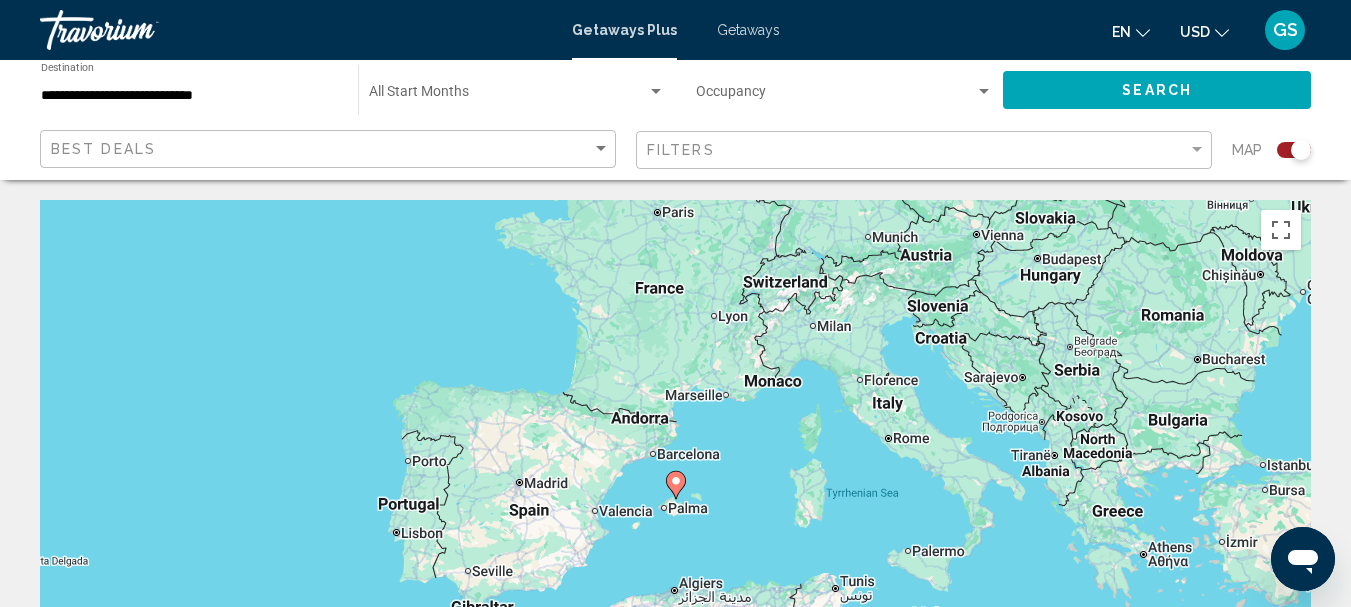 click 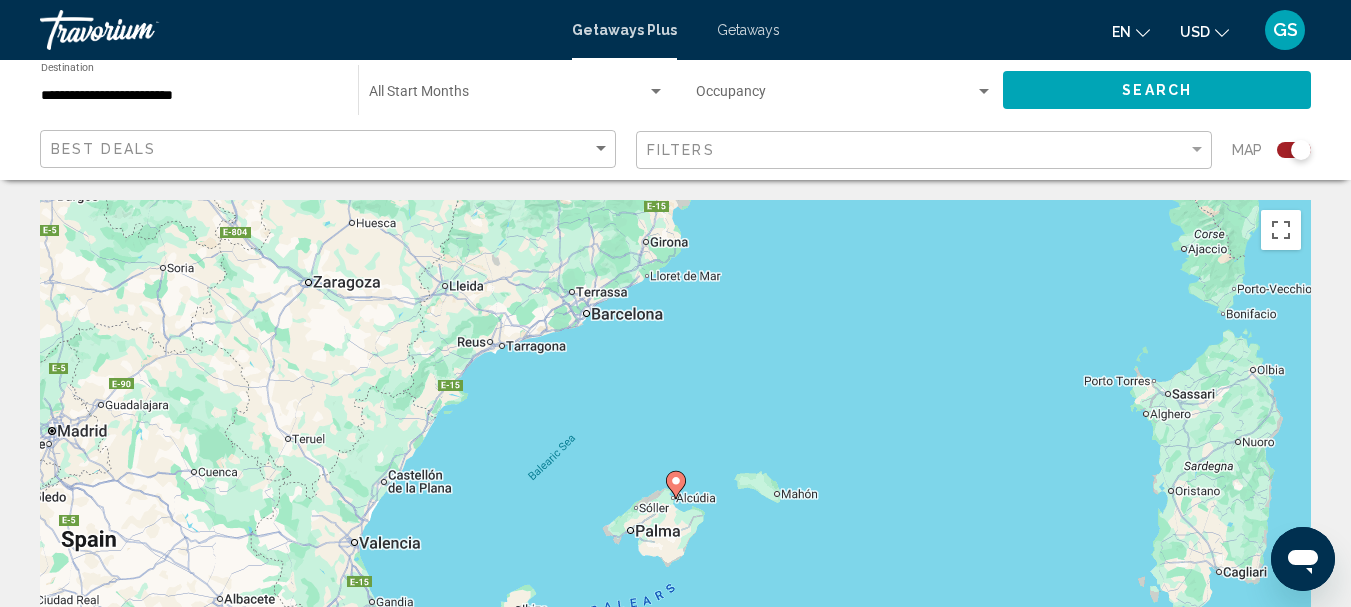click 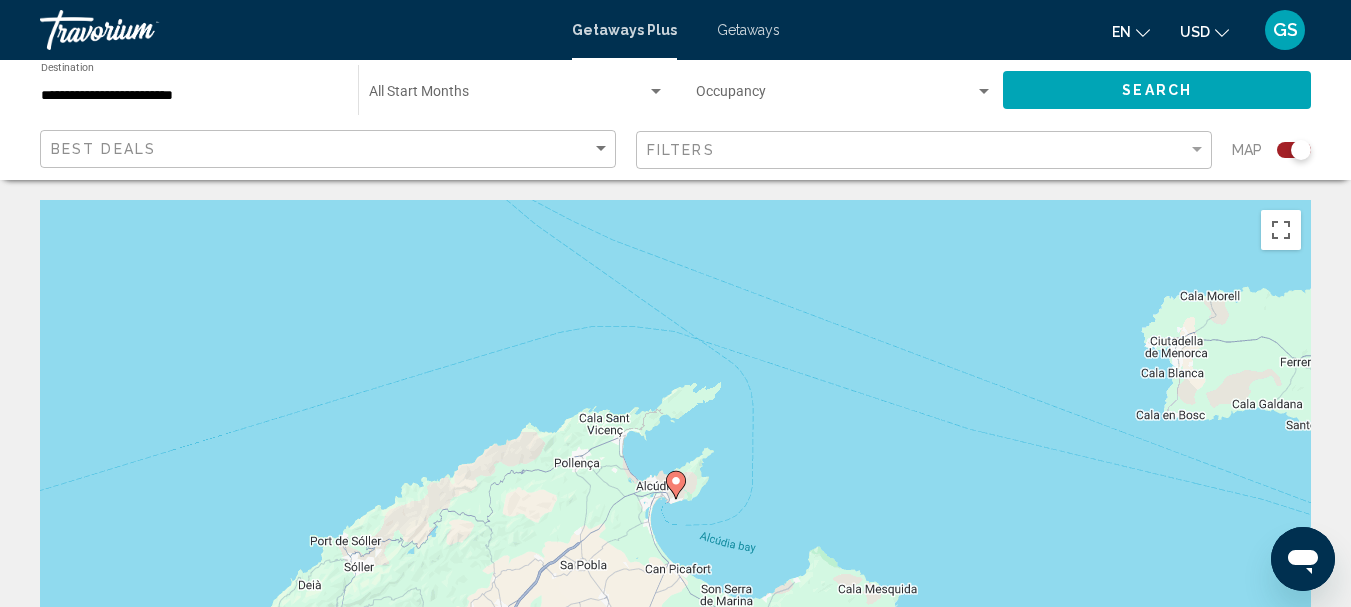 click 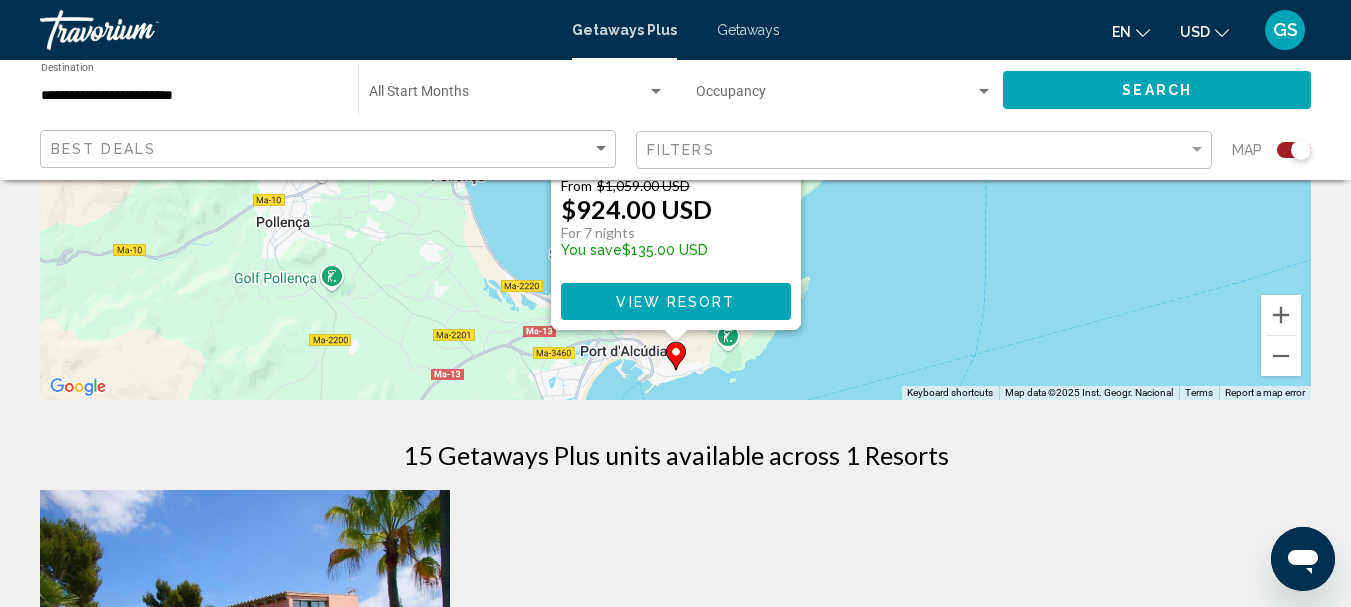 scroll, scrollTop: 0, scrollLeft: 0, axis: both 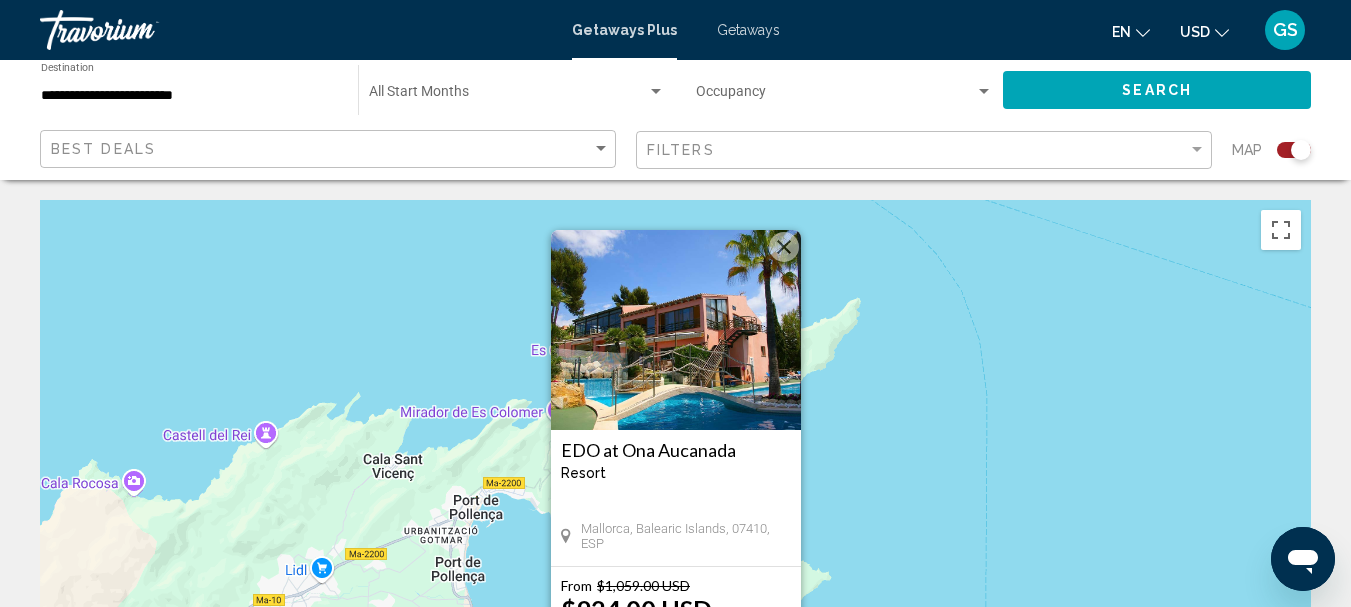 click at bounding box center (784, 247) 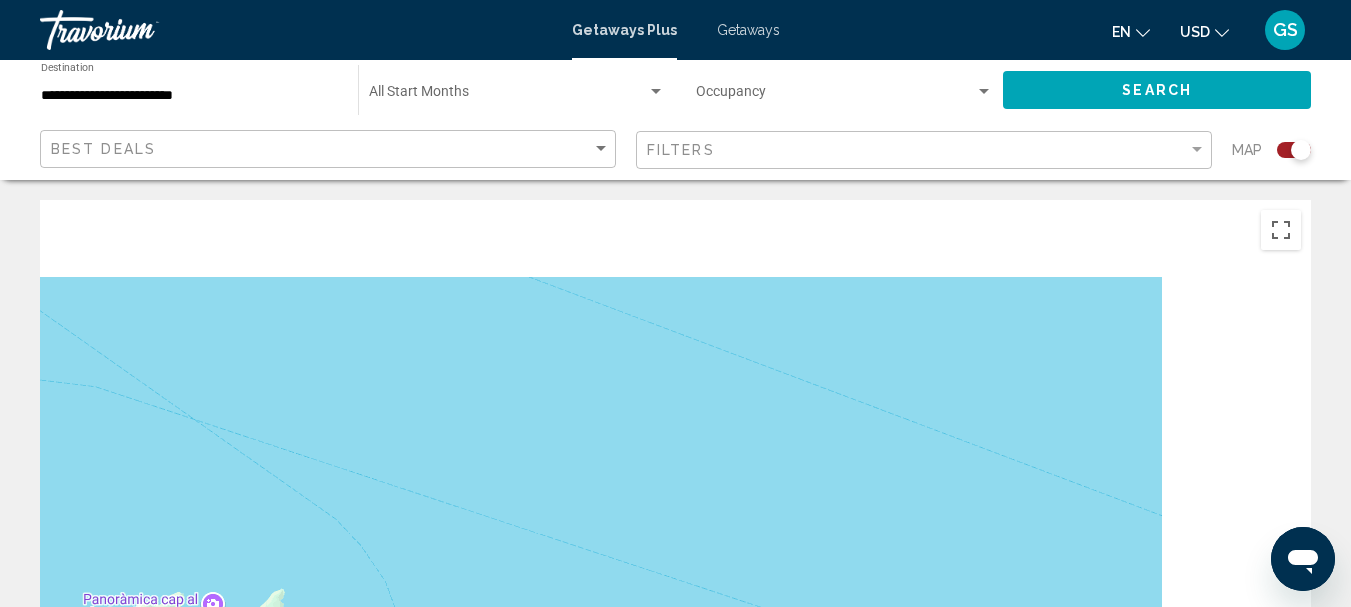 drag, startPoint x: 1052, startPoint y: 355, endPoint x: 417, endPoint y: 646, distance: 698.5027 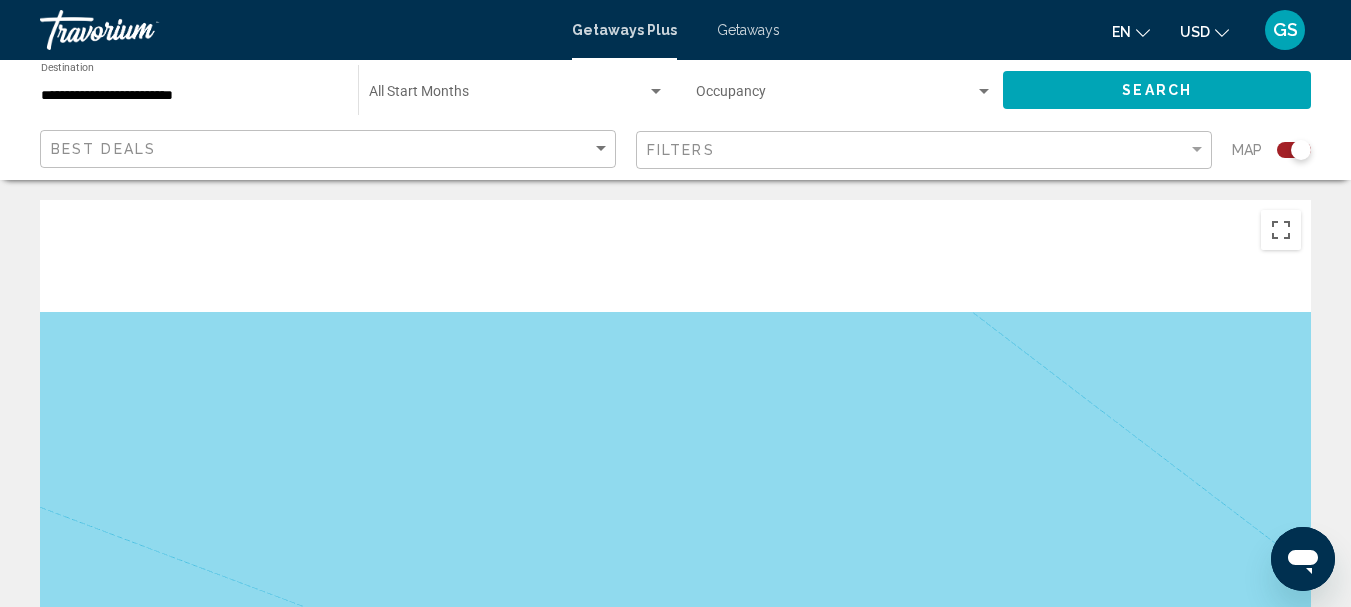 drag, startPoint x: 824, startPoint y: 316, endPoint x: 525, endPoint y: 646, distance: 445.31 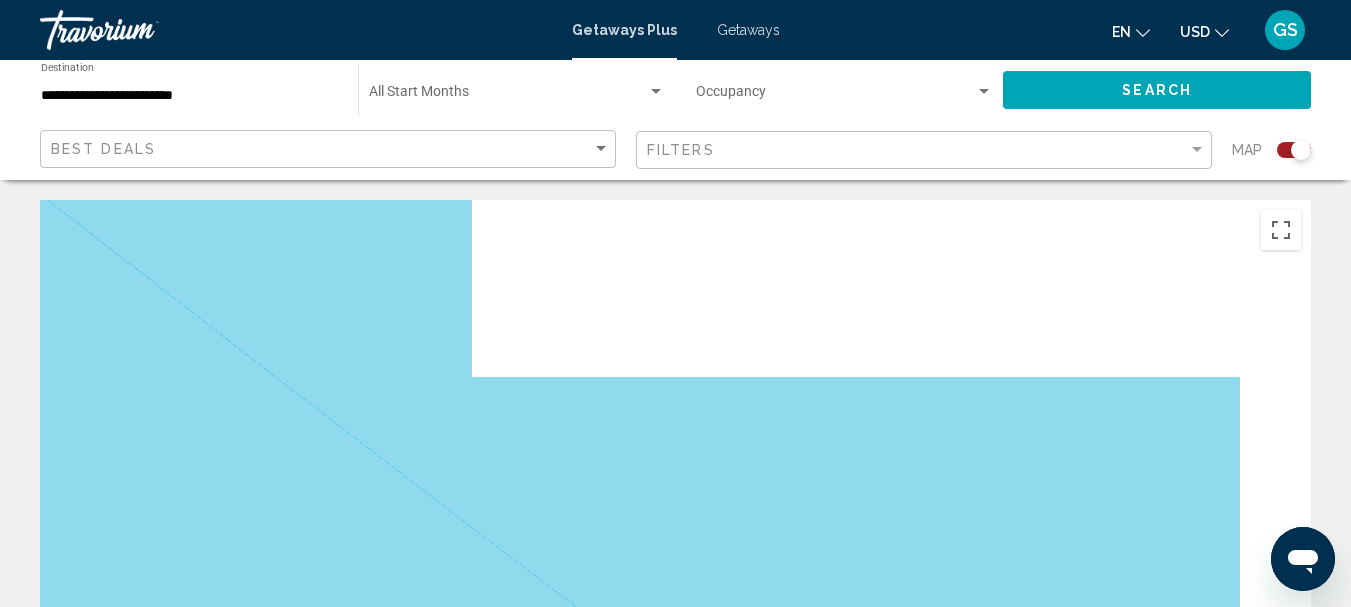 drag, startPoint x: 910, startPoint y: 344, endPoint x: 573, endPoint y: 646, distance: 452.5185 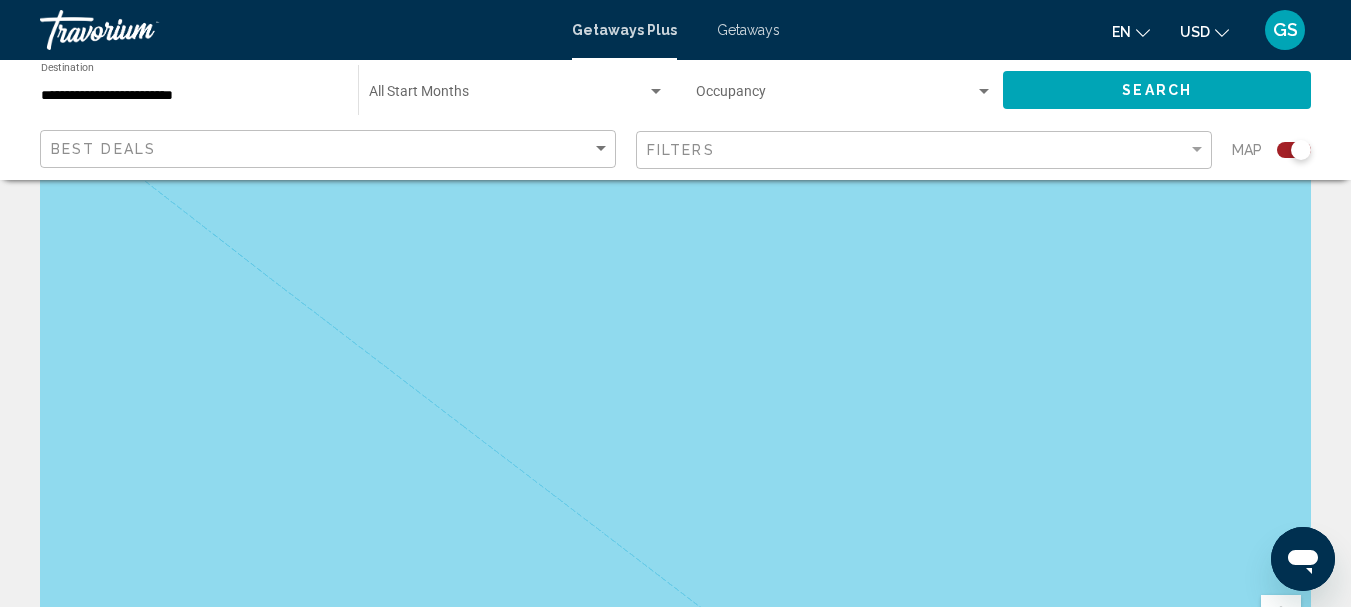 scroll, scrollTop: 0, scrollLeft: 0, axis: both 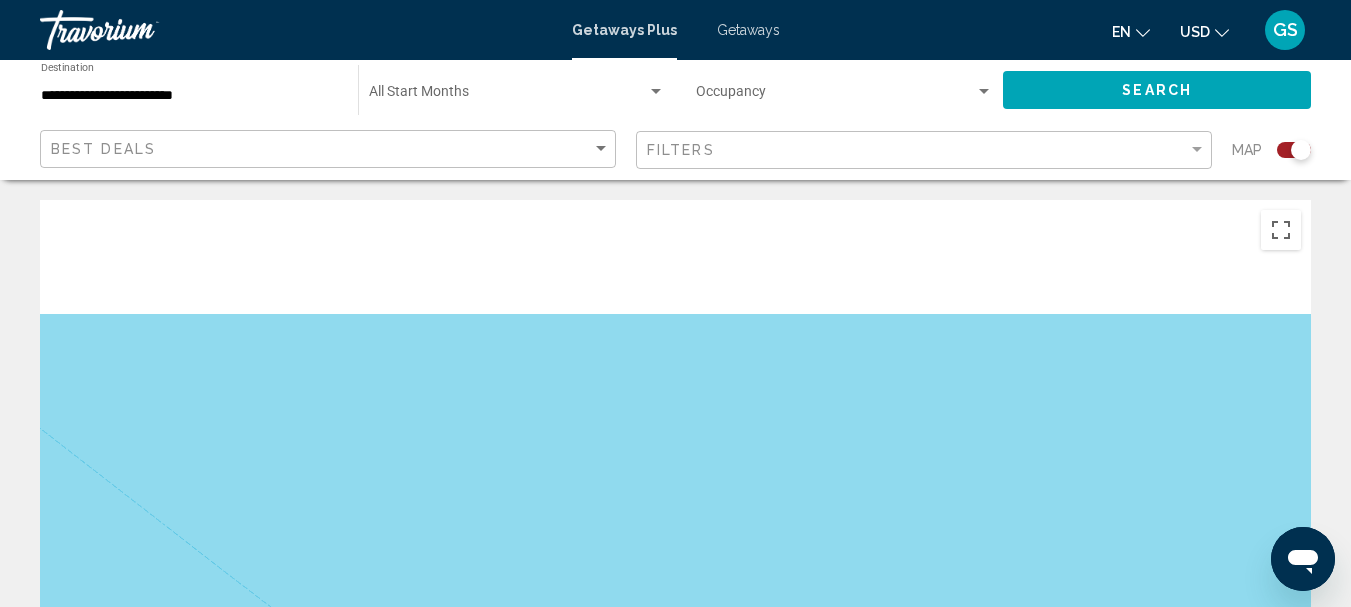 drag, startPoint x: 943, startPoint y: 270, endPoint x: 887, endPoint y: 624, distance: 358.402 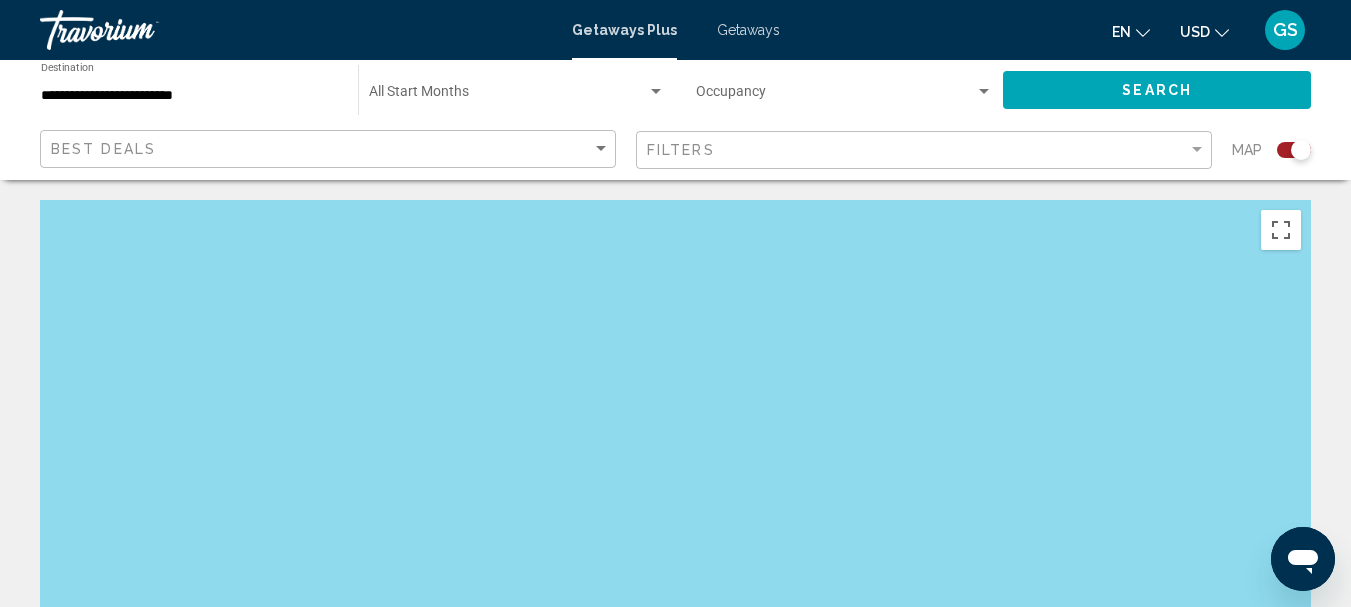 drag, startPoint x: 682, startPoint y: 345, endPoint x: 753, endPoint y: 607, distance: 271.4498 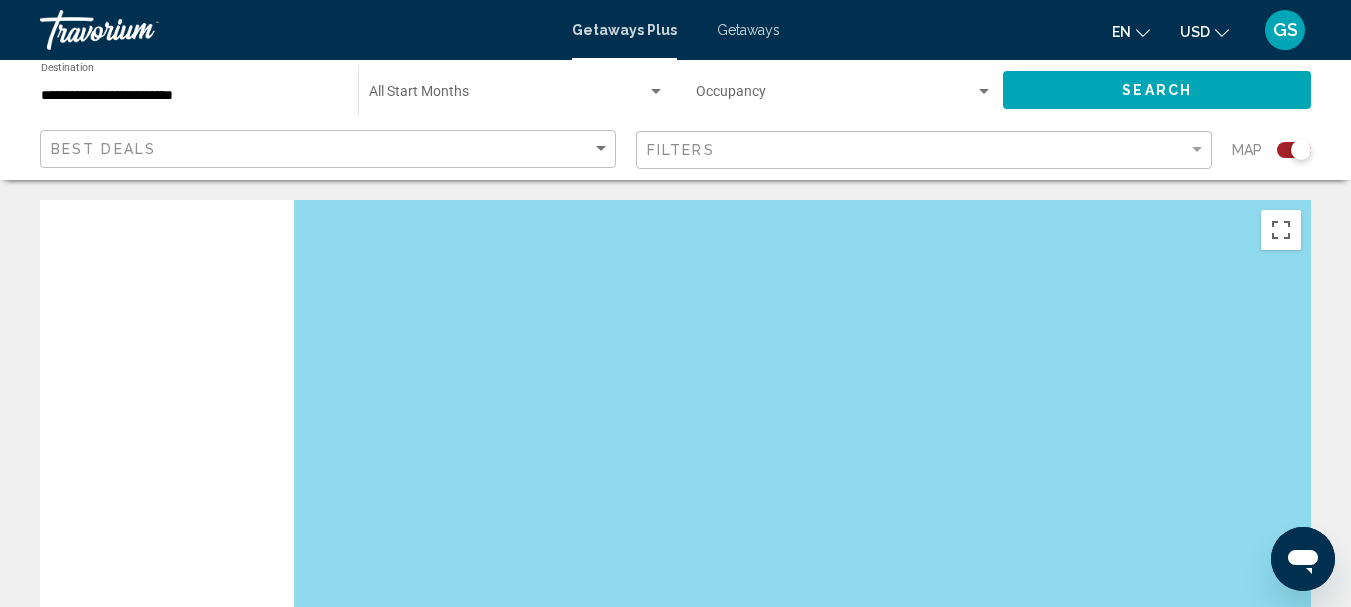 drag, startPoint x: 648, startPoint y: 494, endPoint x: 1013, endPoint y: 161, distance: 494.07895 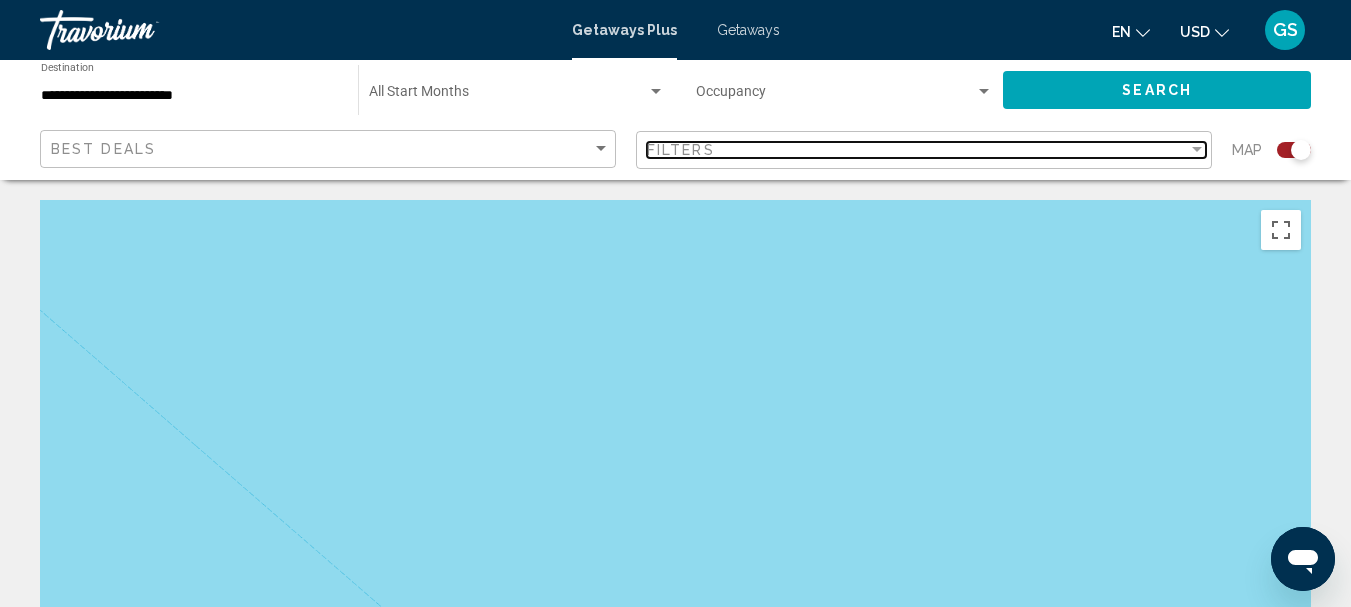 click on "Filters" at bounding box center [917, 150] 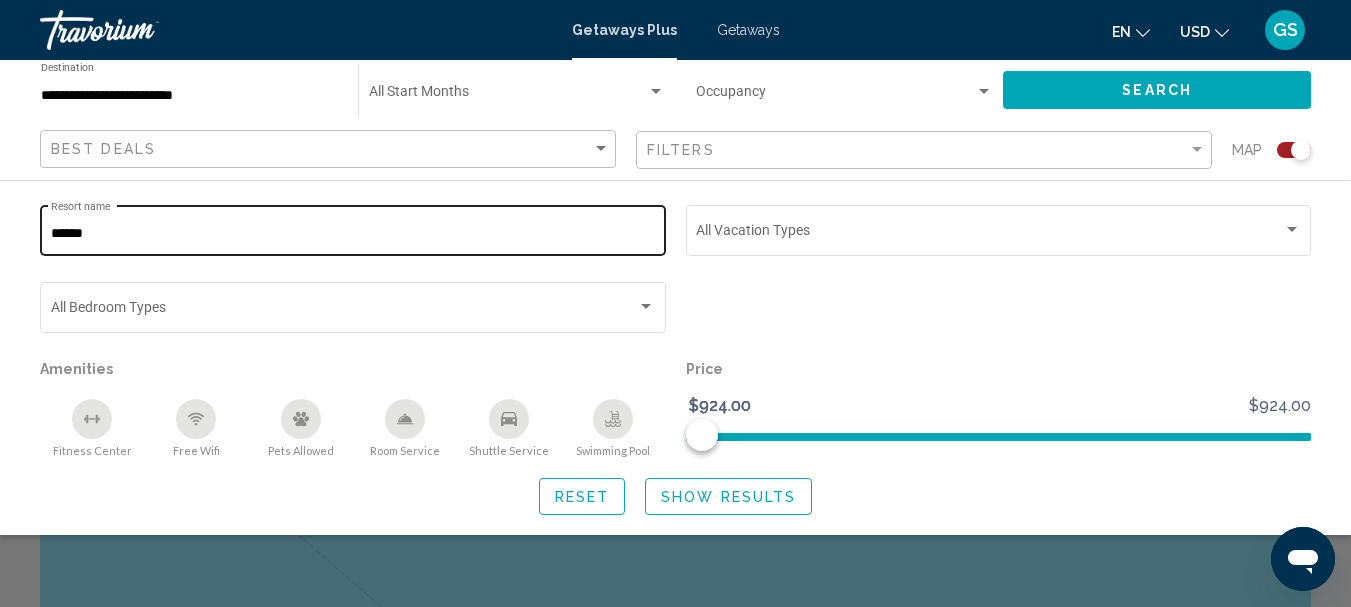 click on "******" at bounding box center [353, 234] 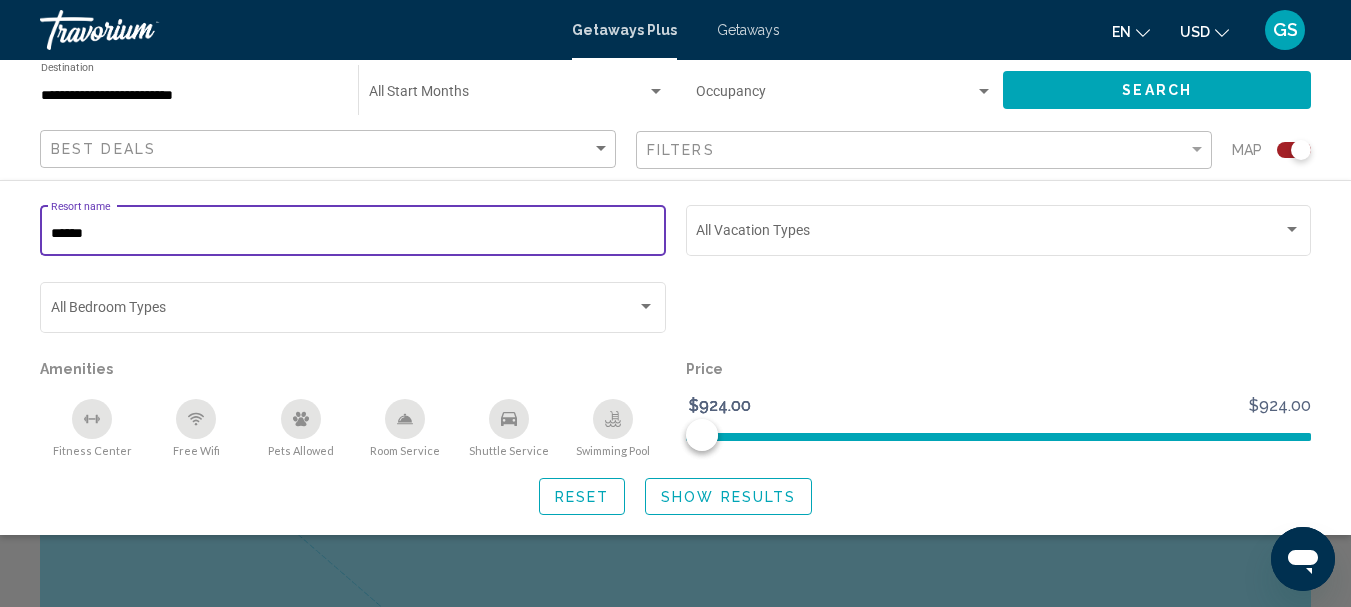 drag, startPoint x: 101, startPoint y: 234, endPoint x: 11, endPoint y: 243, distance: 90.44888 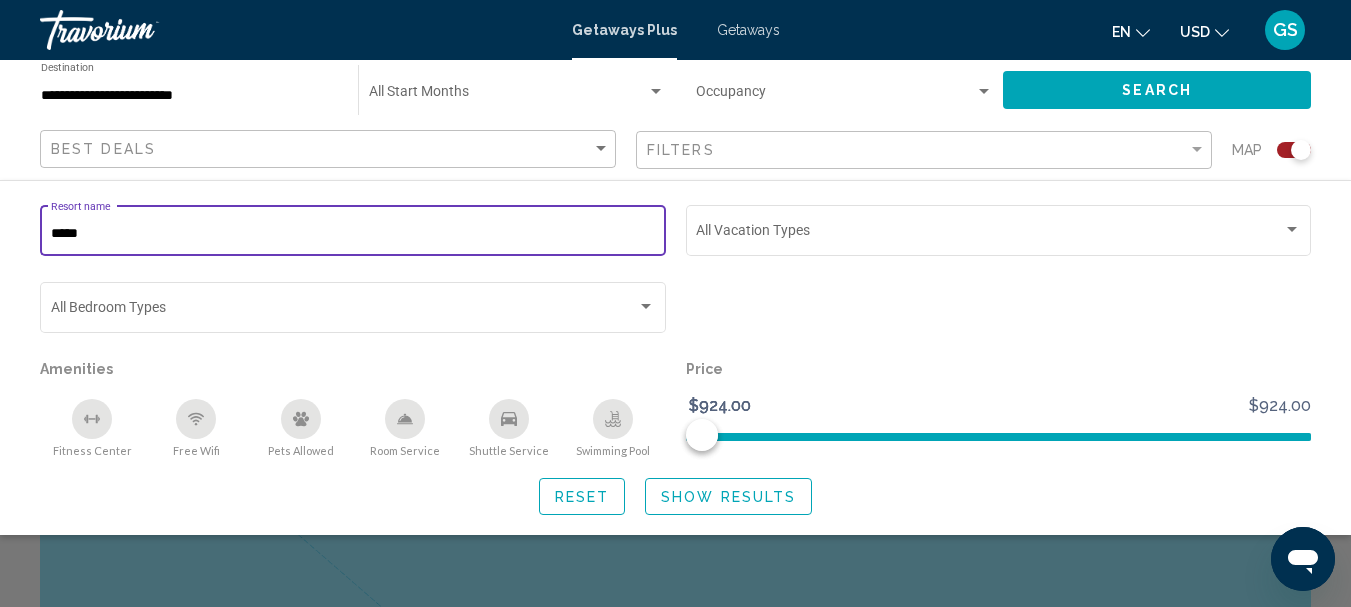 type on "*****" 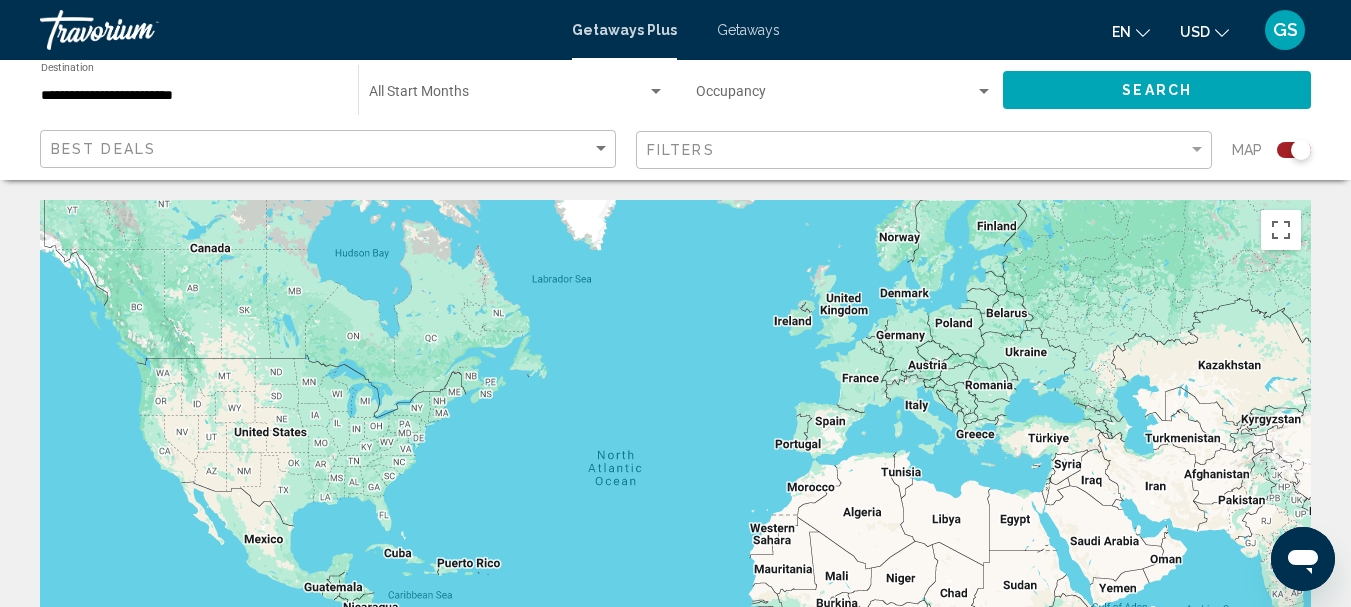 click at bounding box center (675, 500) 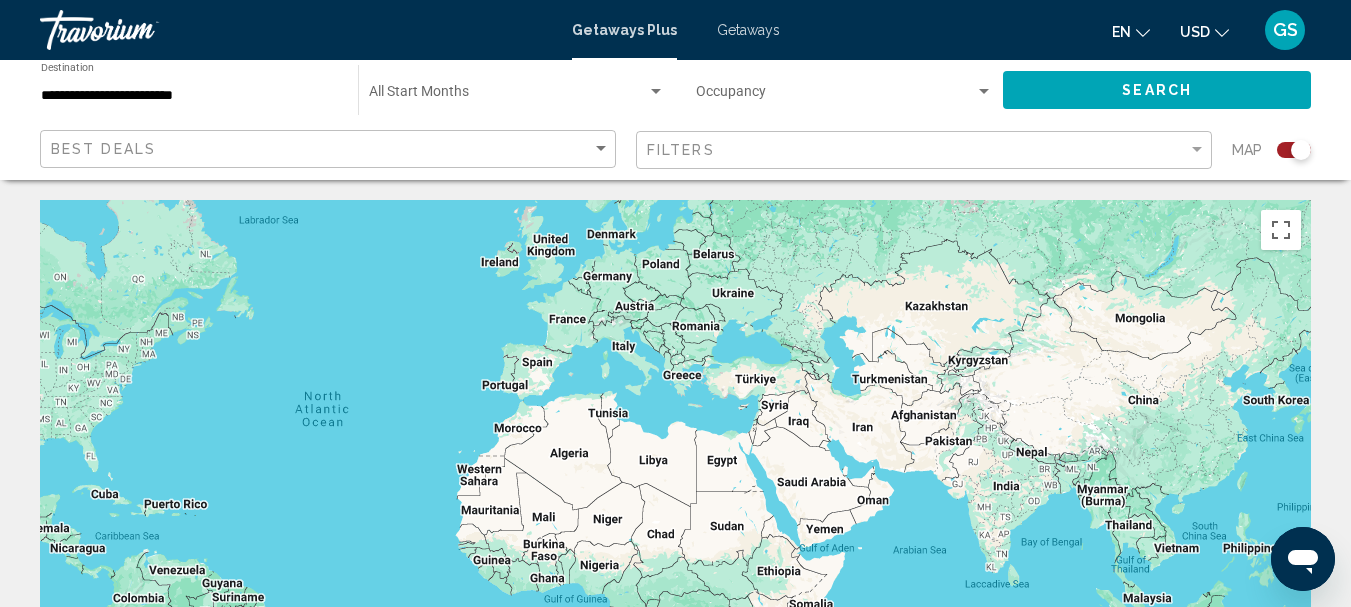 drag, startPoint x: 1007, startPoint y: 513, endPoint x: 712, endPoint y: 454, distance: 300.84216 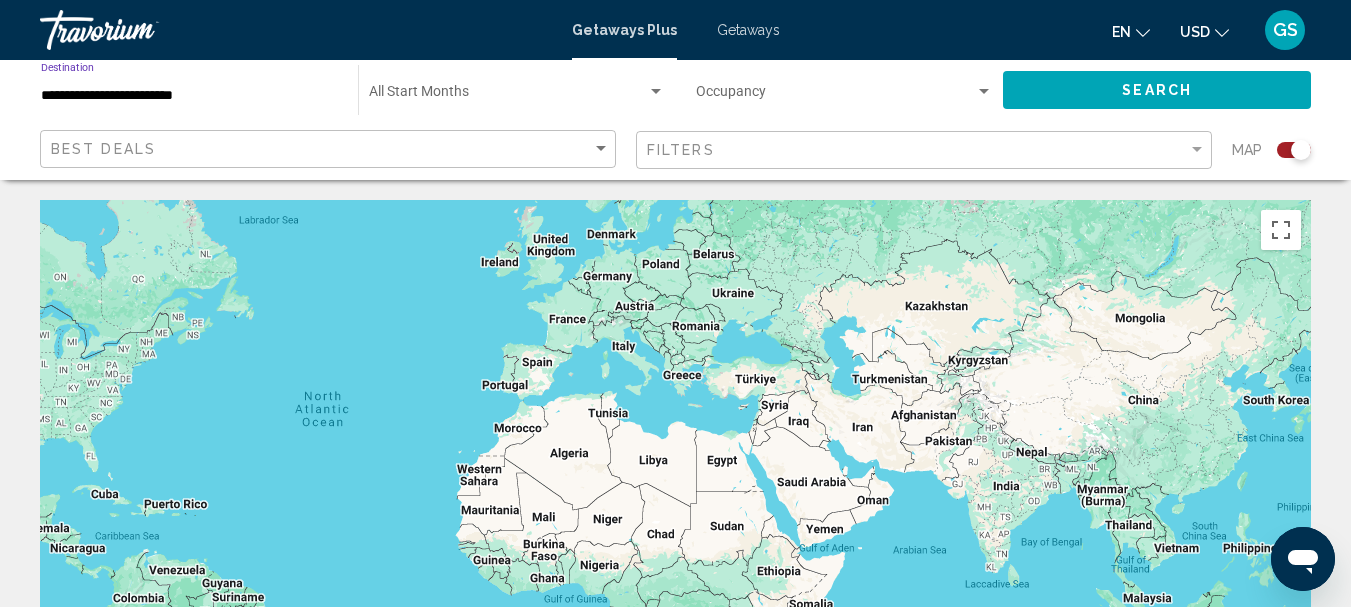 click on "**********" at bounding box center [189, 96] 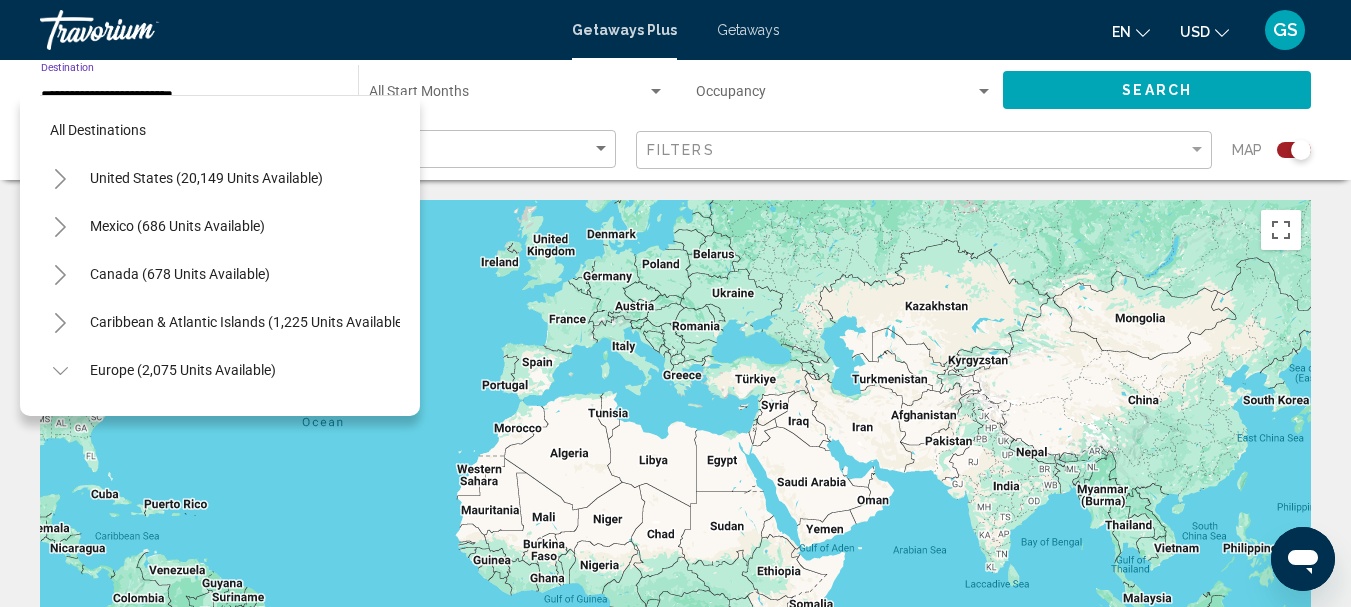 scroll, scrollTop: 655, scrollLeft: 0, axis: vertical 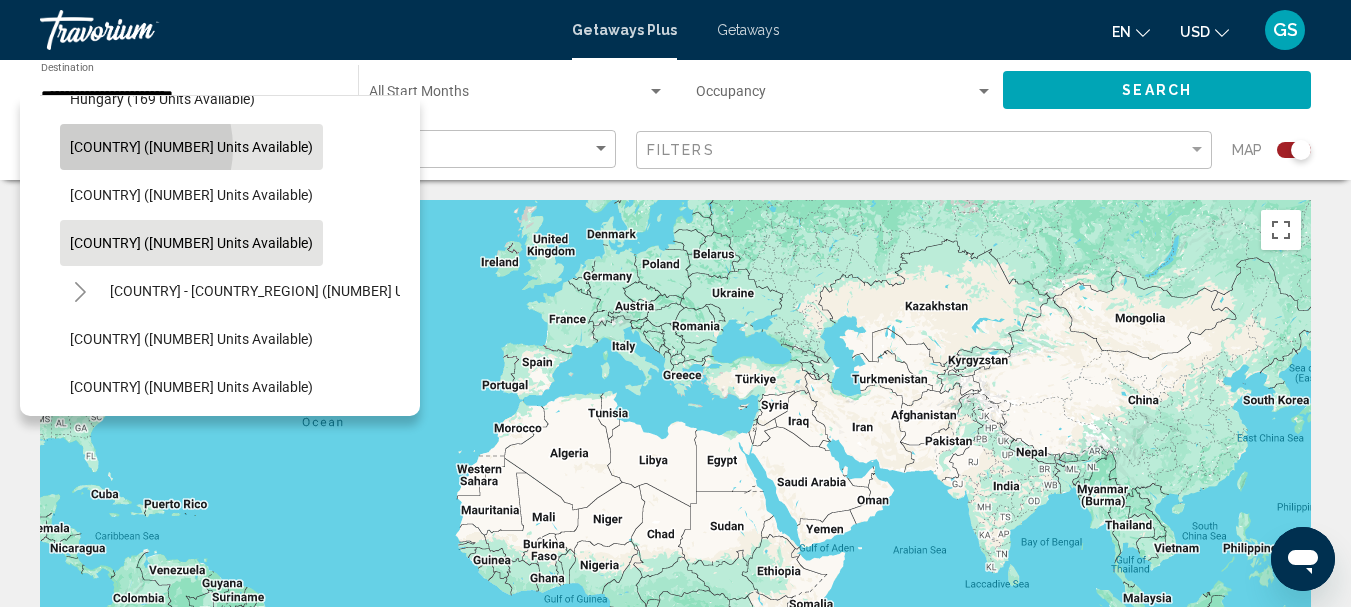 click on "[COUNTRY] ([NUMBER] units available)" 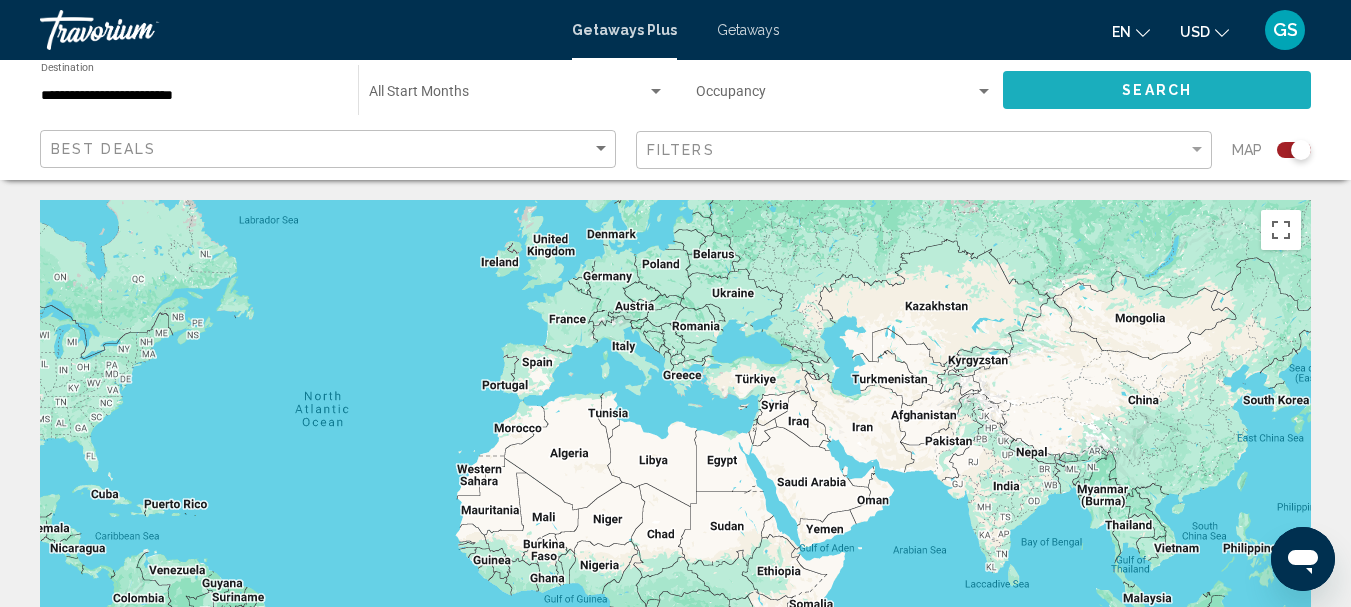 click on "Search" 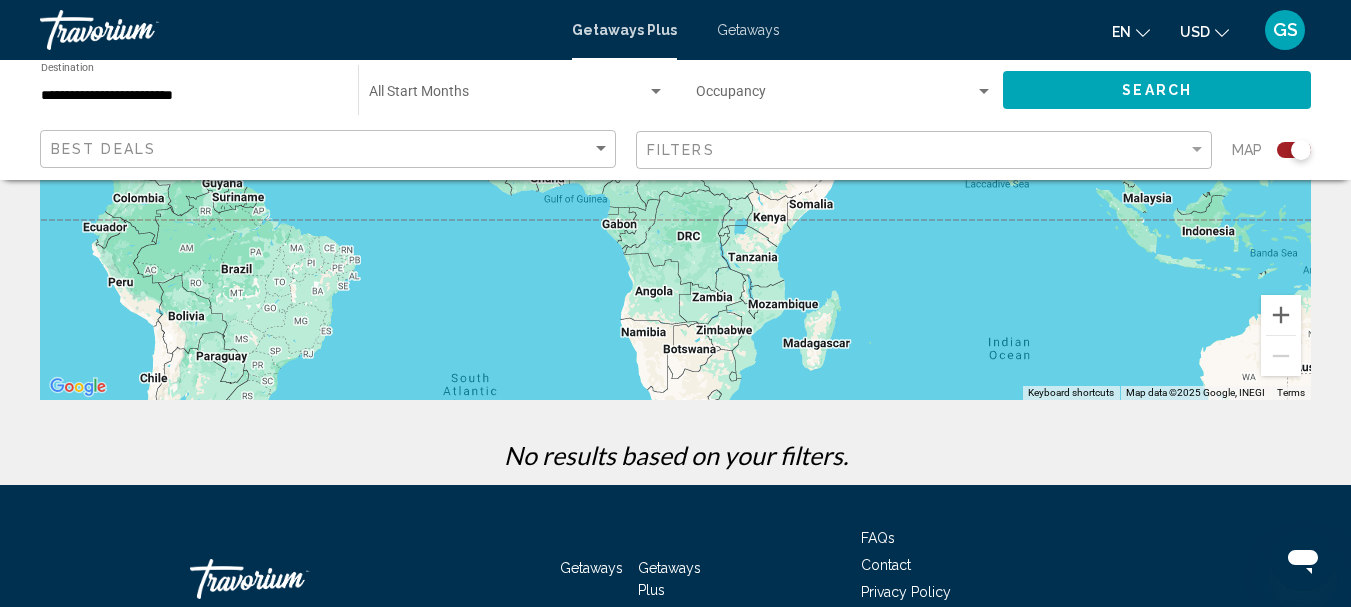 scroll, scrollTop: 0, scrollLeft: 0, axis: both 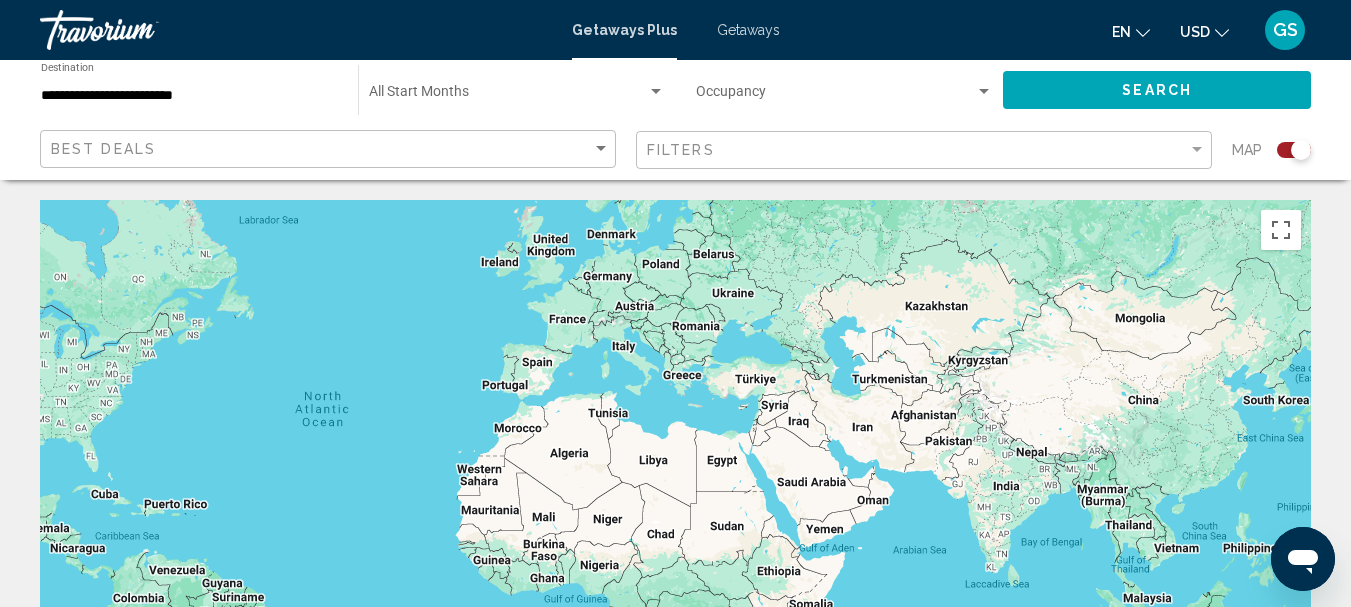 click at bounding box center [508, 96] 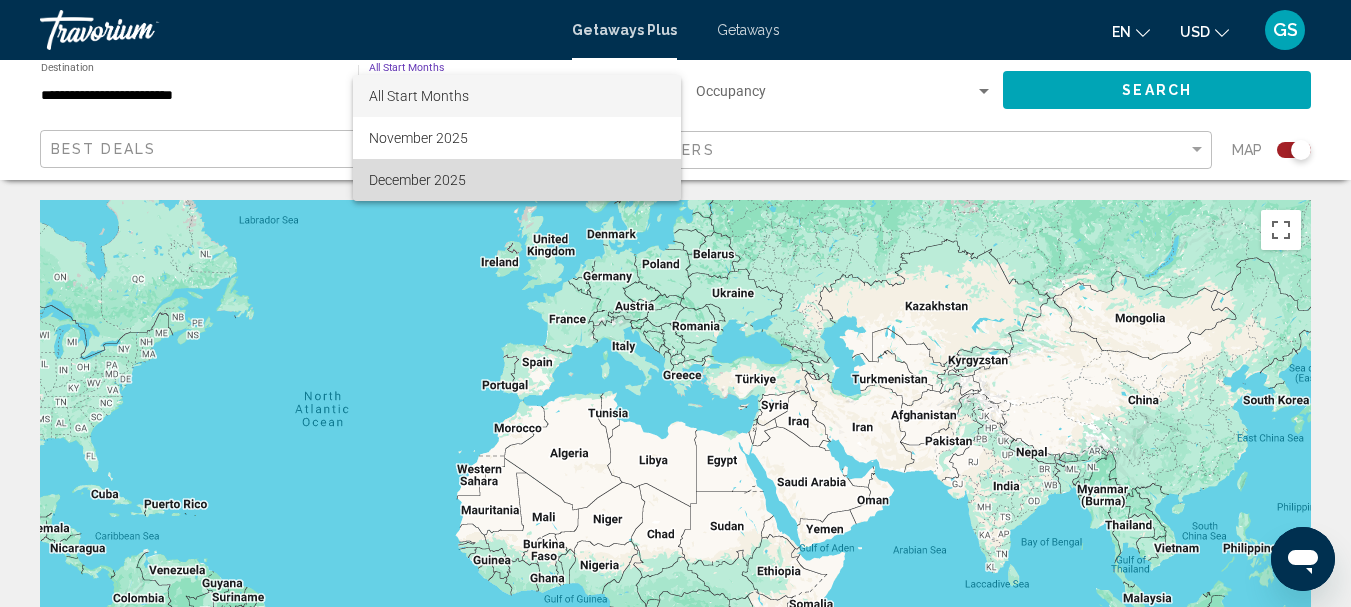 click on "December 2025" at bounding box center [517, 180] 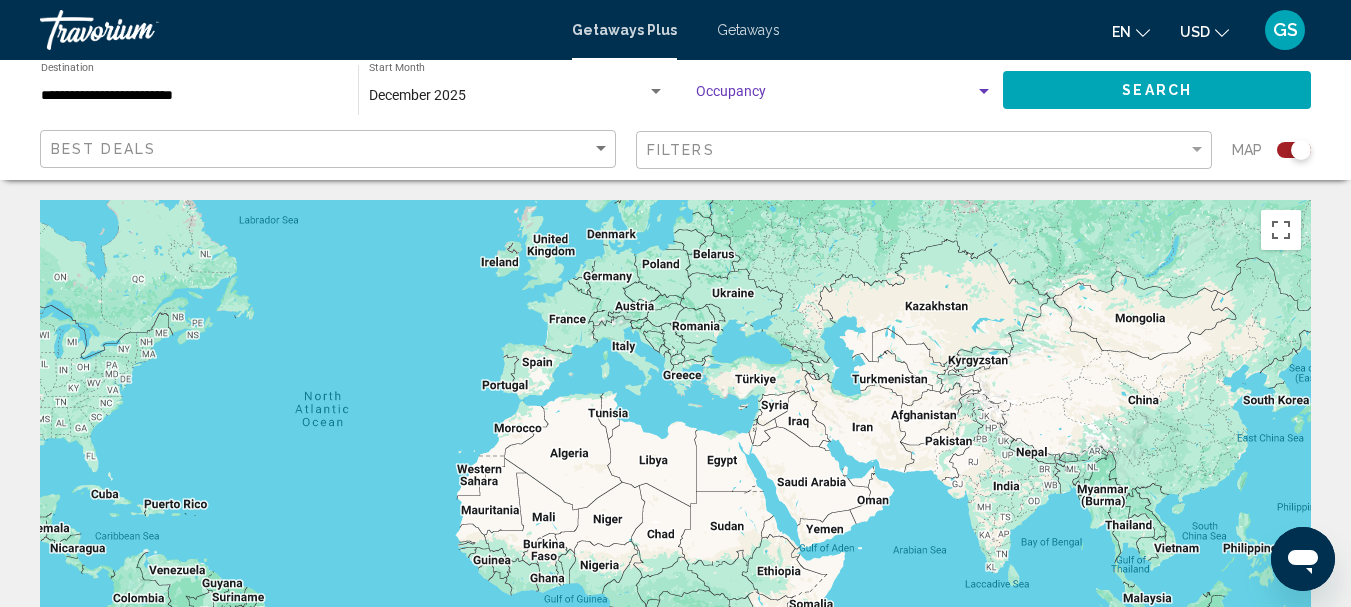 click at bounding box center (835, 96) 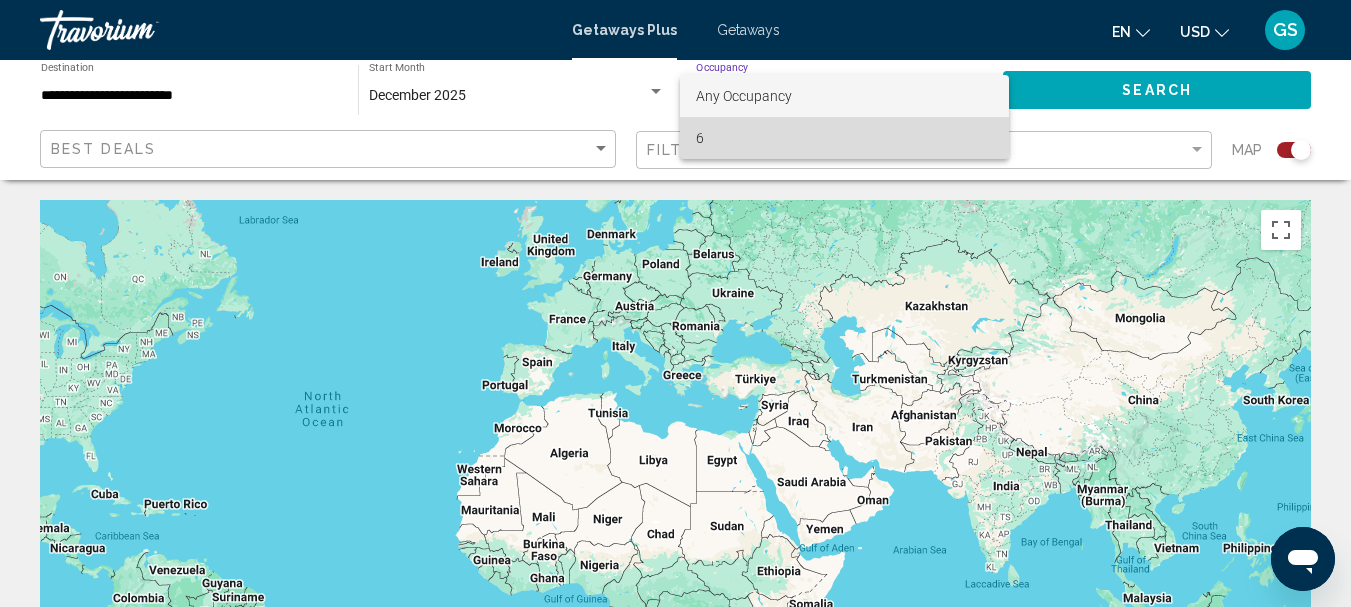 click on "6" at bounding box center (844, 138) 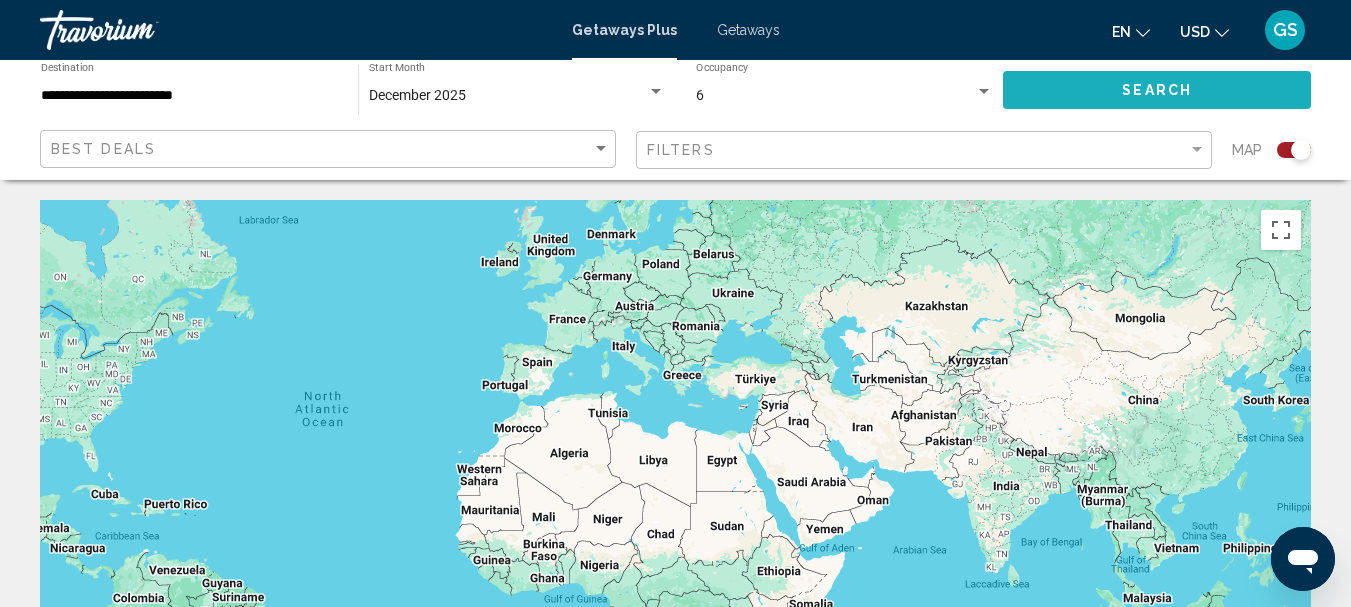 click on "Search" 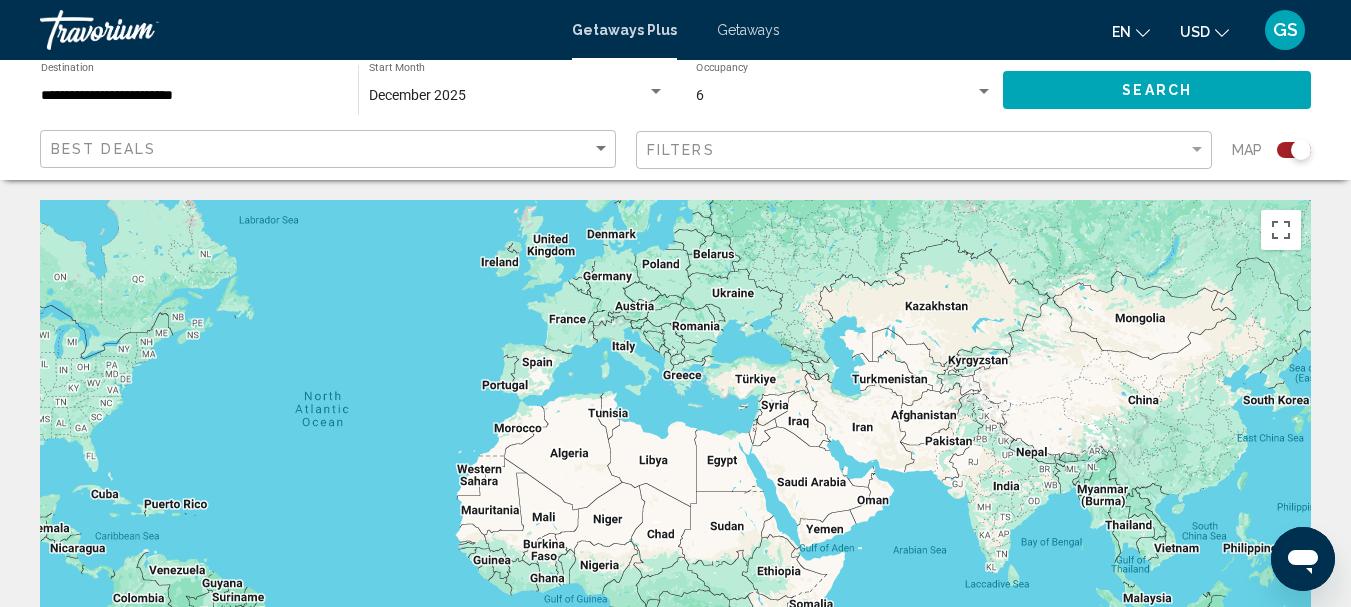click on "Getaways" at bounding box center [748, 30] 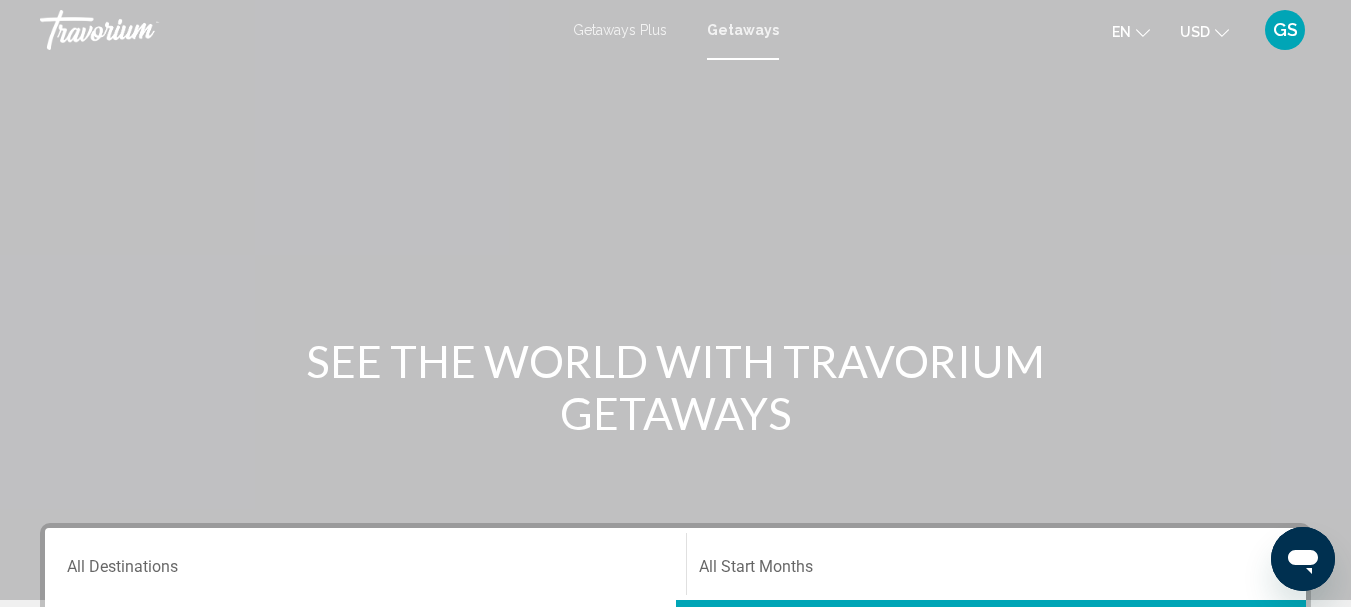 scroll, scrollTop: 200, scrollLeft: 0, axis: vertical 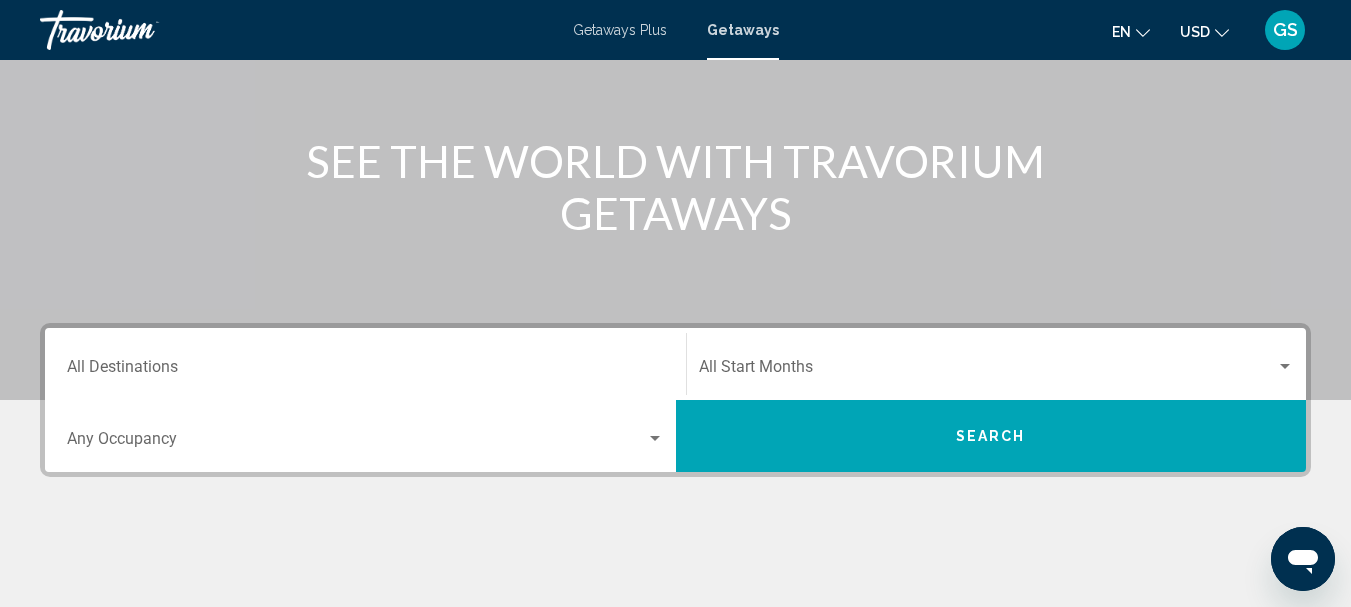 click at bounding box center (356, 443) 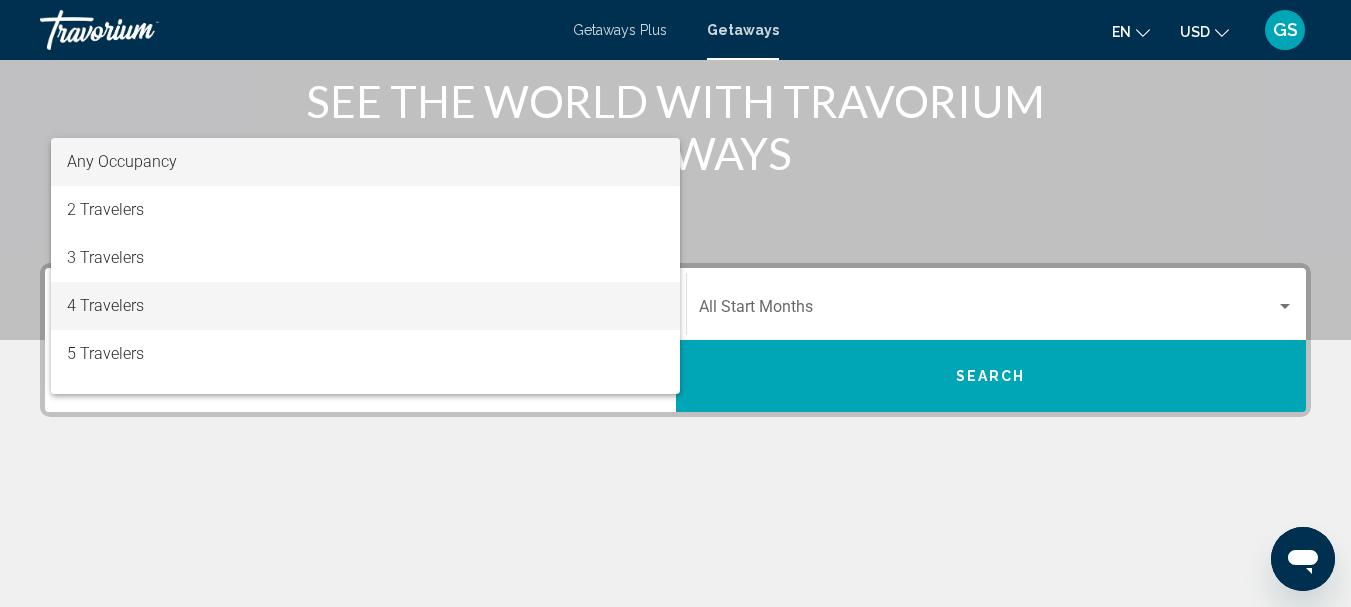 scroll, scrollTop: 258, scrollLeft: 0, axis: vertical 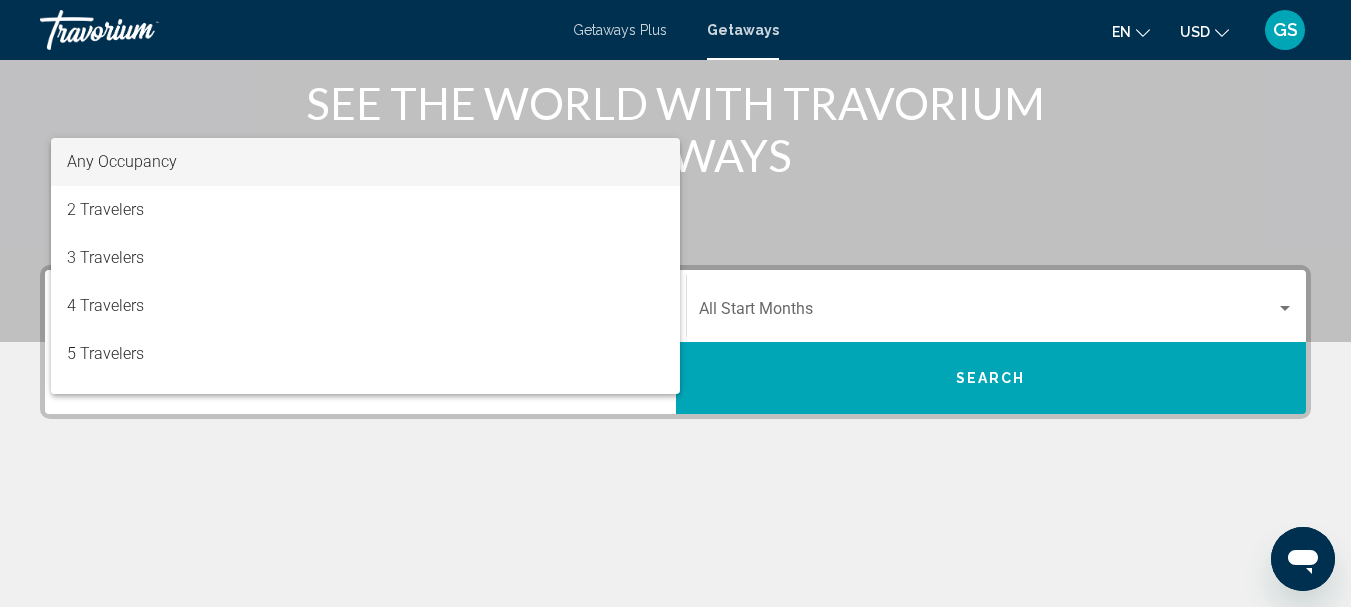 click at bounding box center [675, 303] 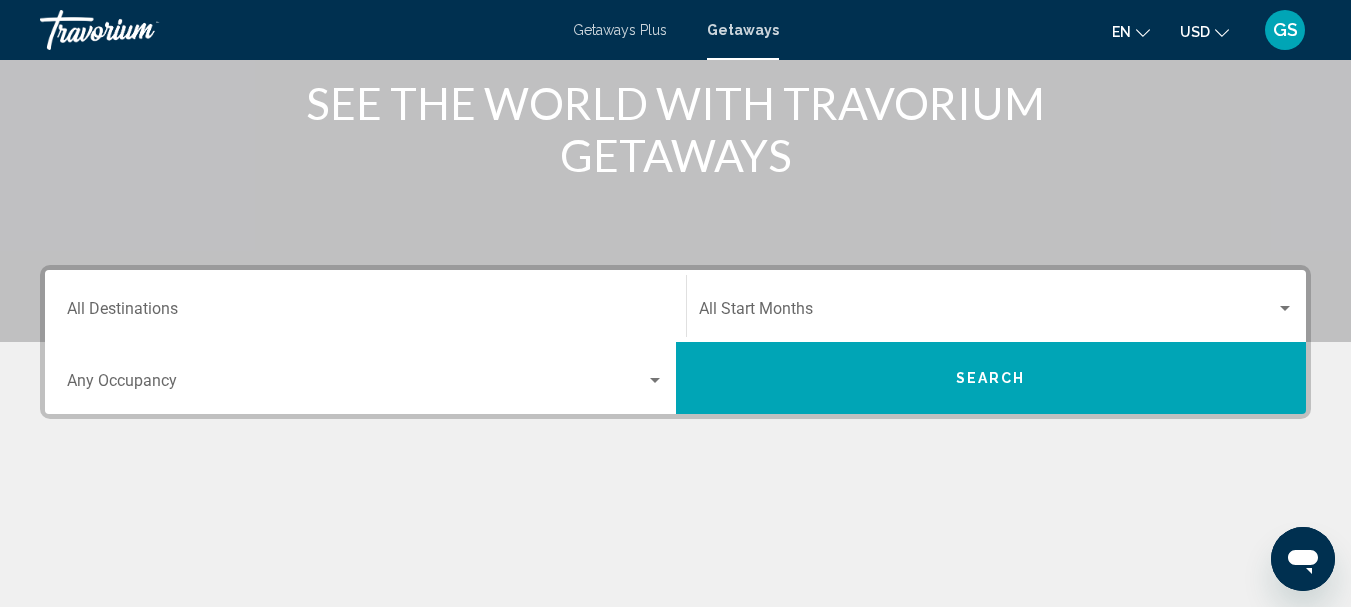 click on "Destination All Destinations" at bounding box center (365, 306) 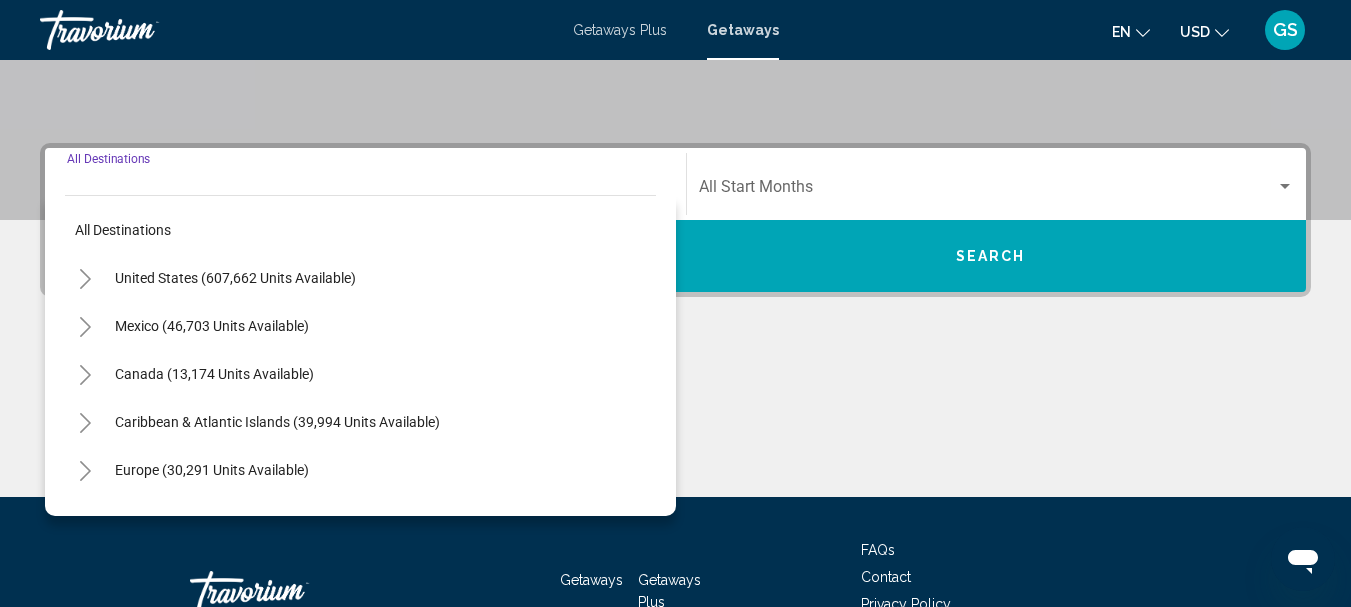 scroll, scrollTop: 458, scrollLeft: 0, axis: vertical 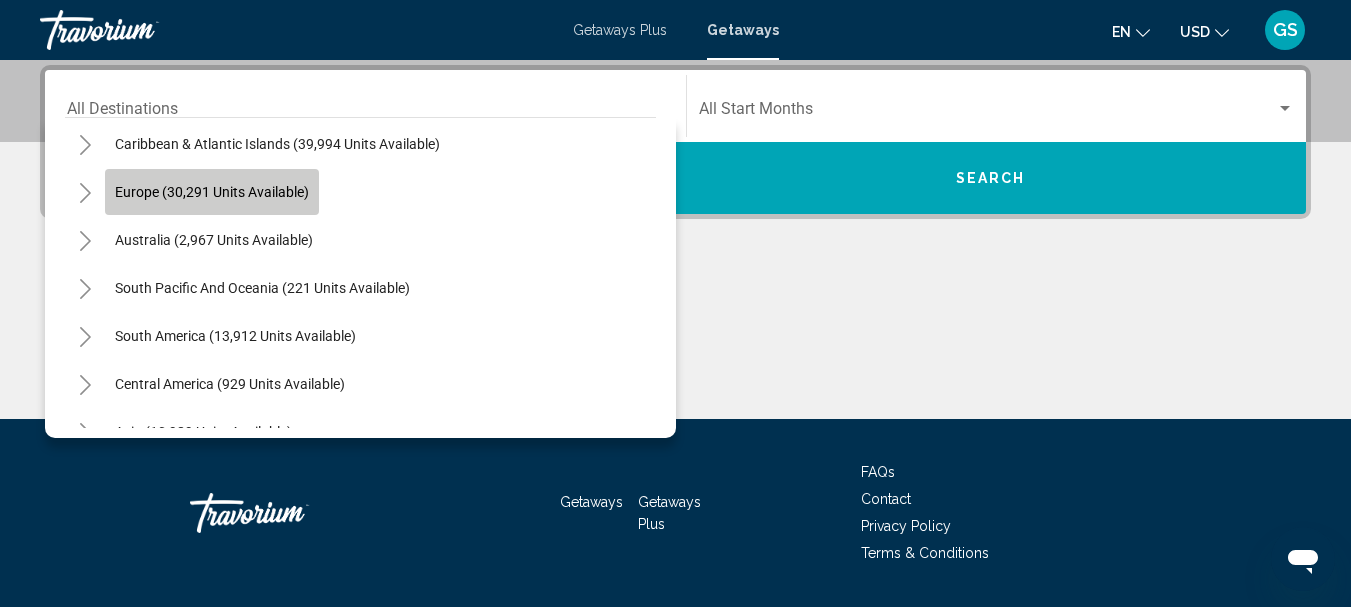 click on "Europe (30,291 units available)" 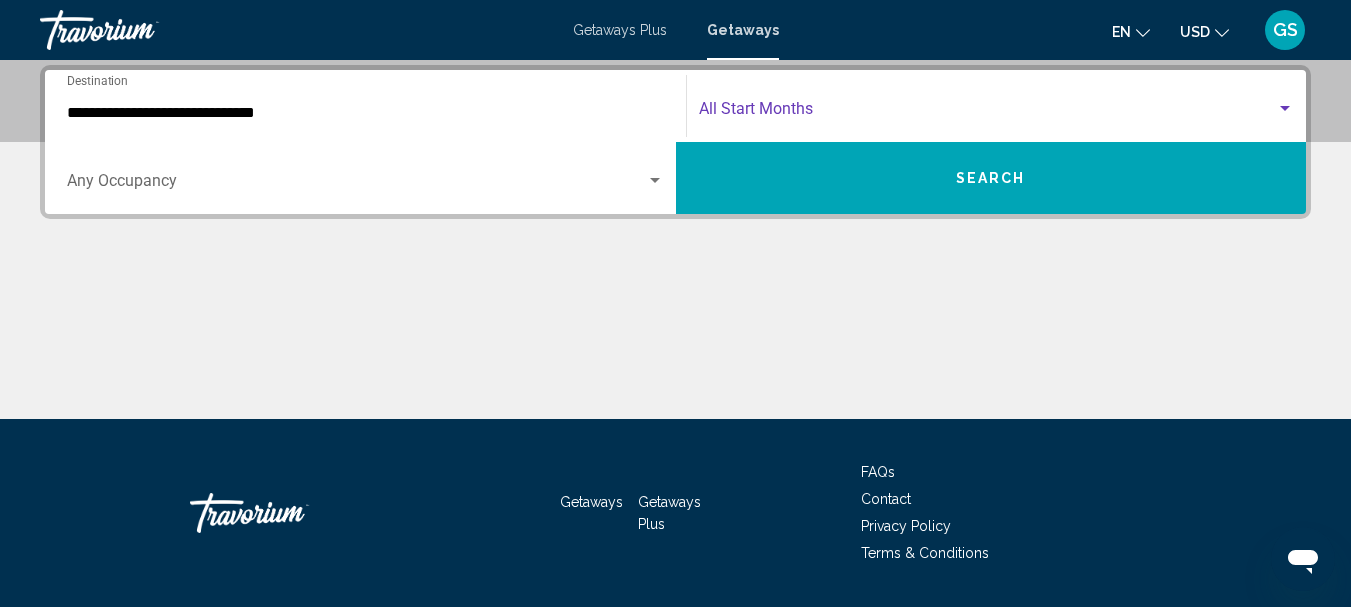 click at bounding box center [988, 113] 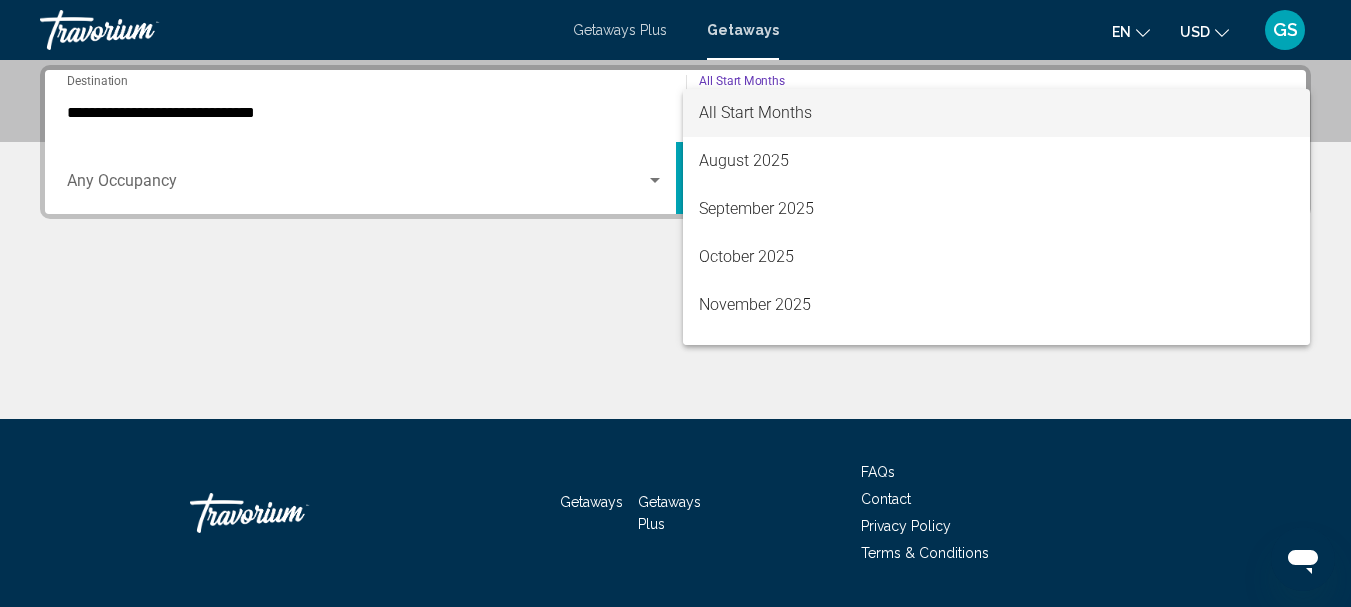 click on "All Start Months" at bounding box center (997, 113) 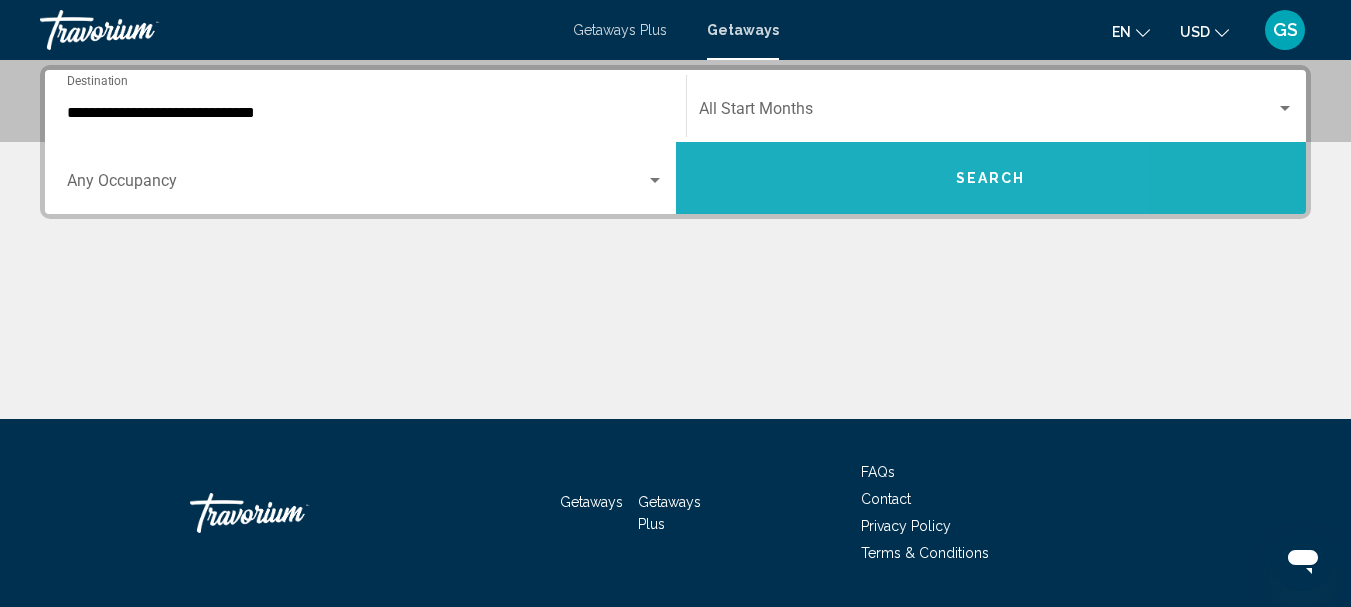 click on "Search" at bounding box center (991, 178) 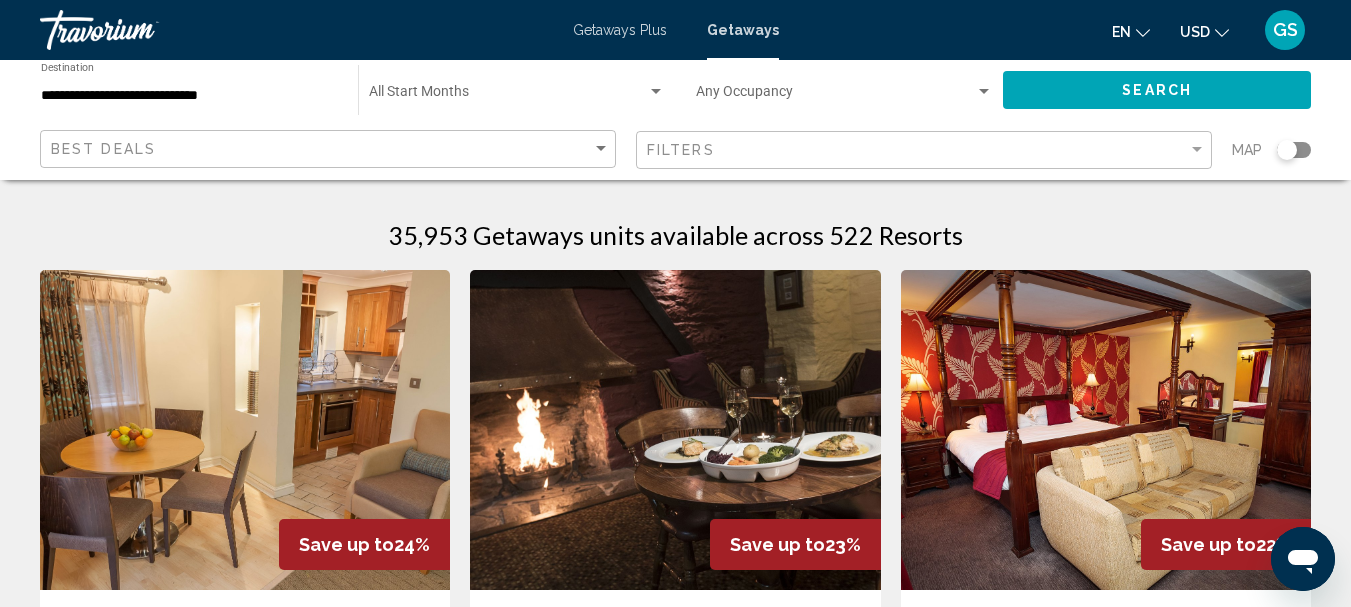 click 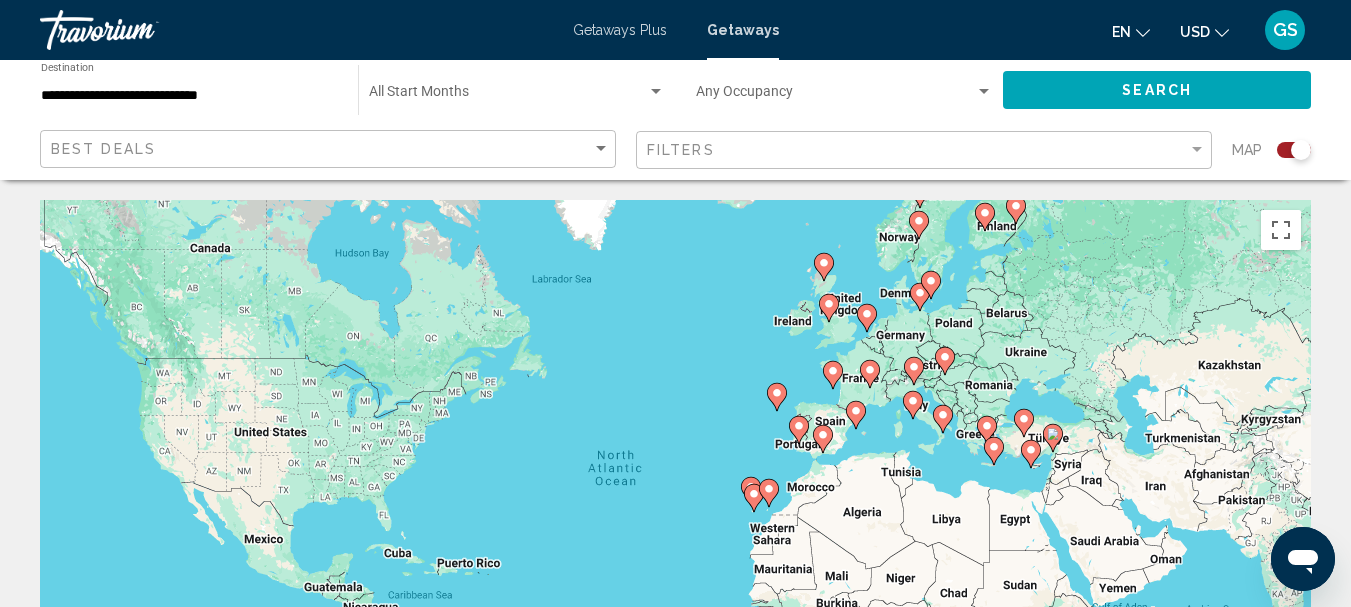 click 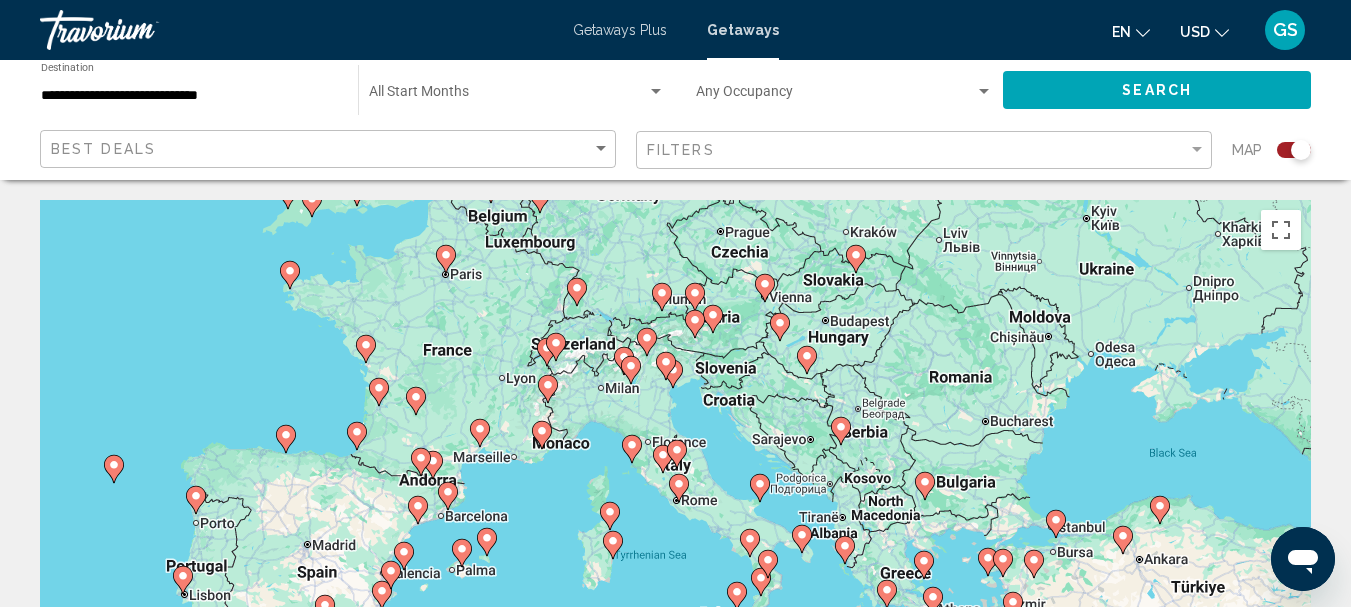 click 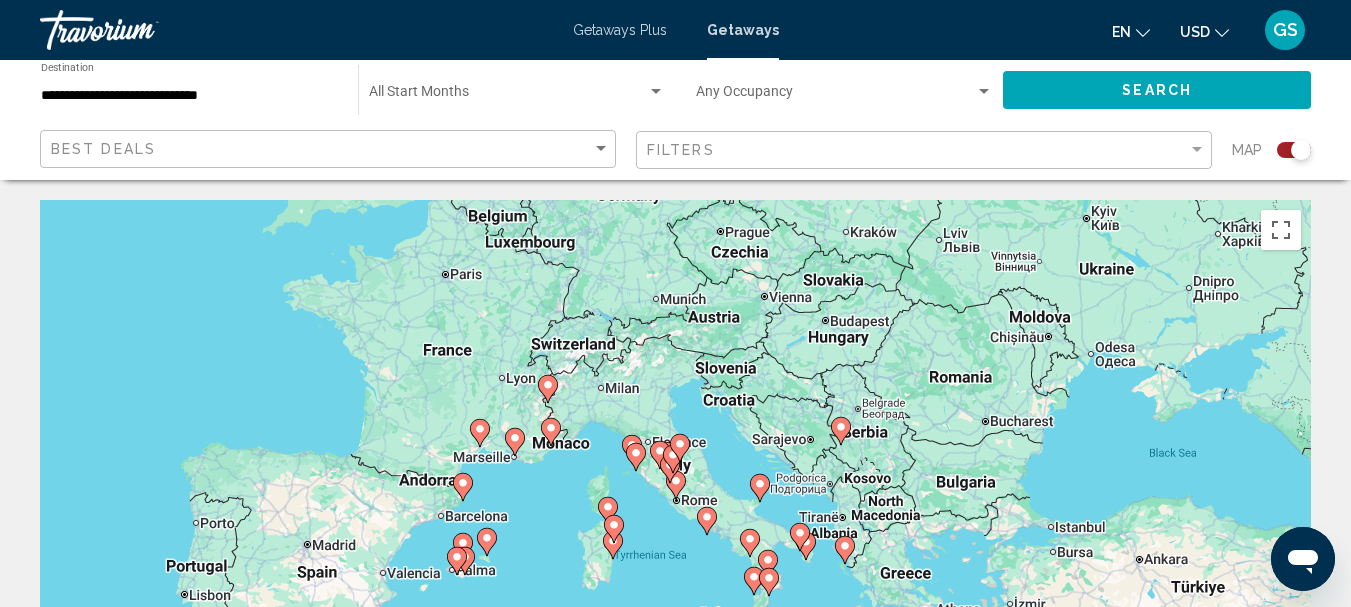 type on "**********" 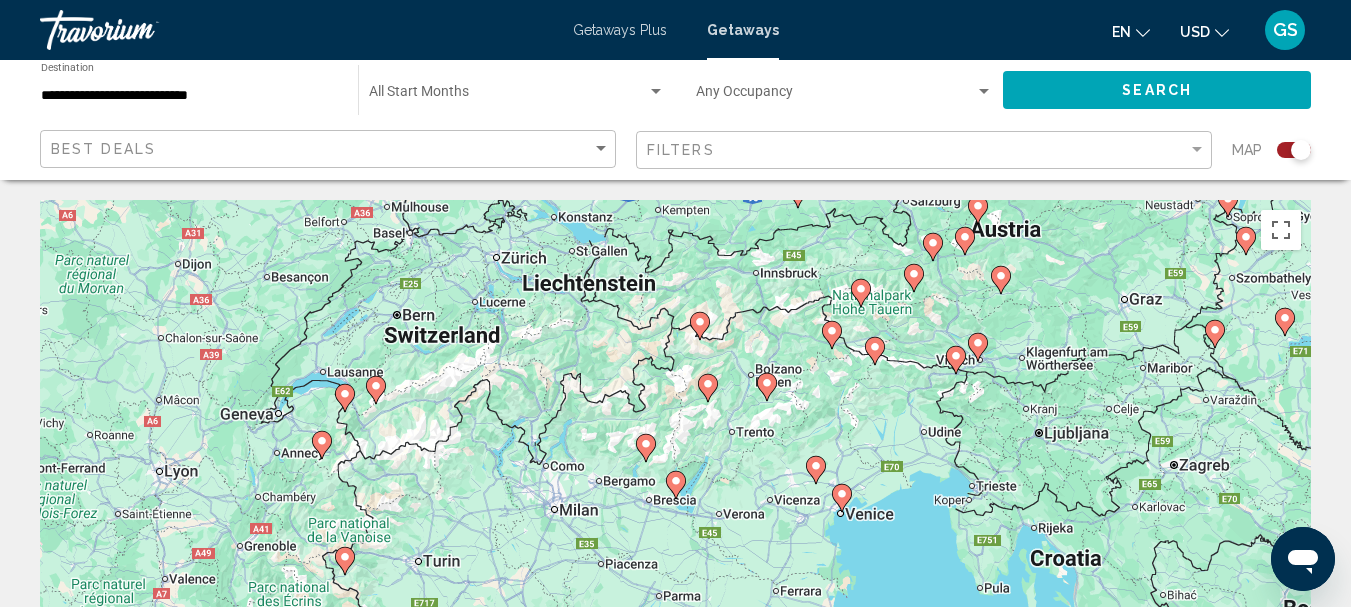 click 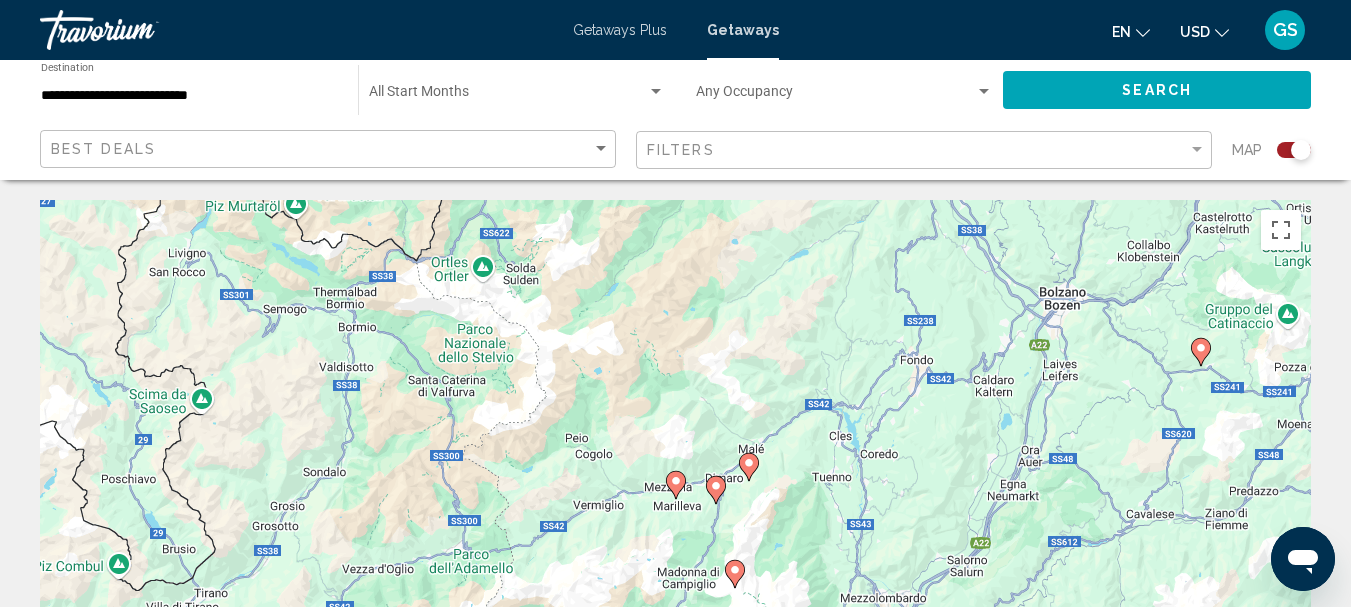 click 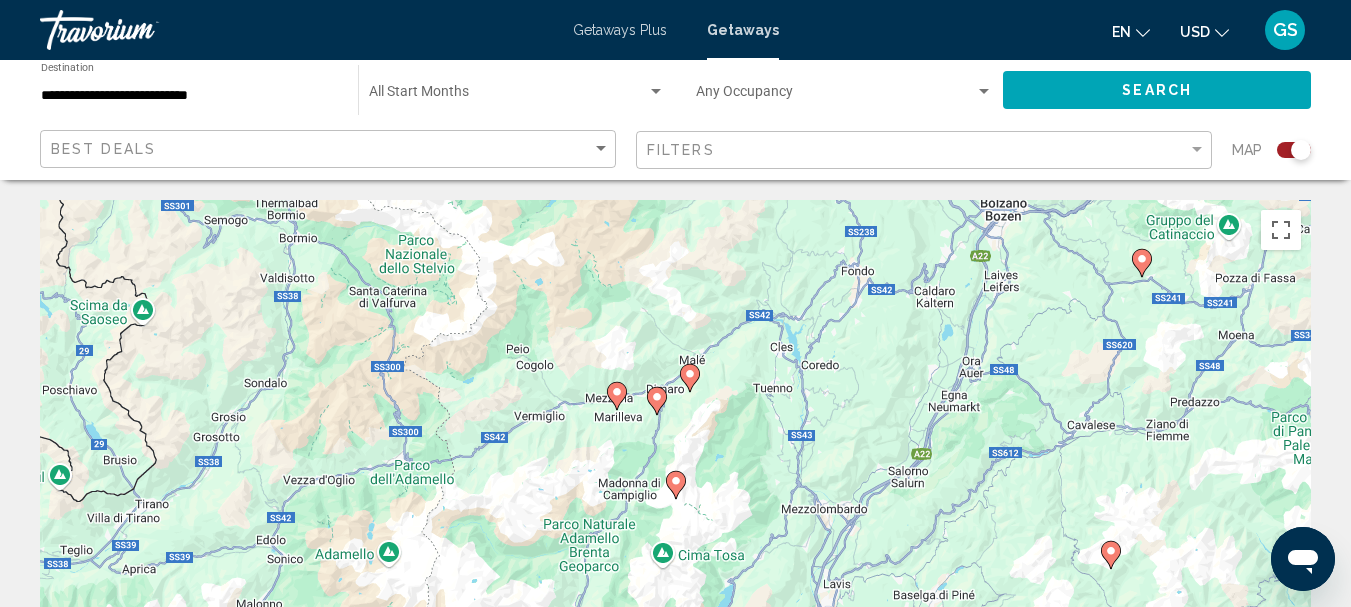 click 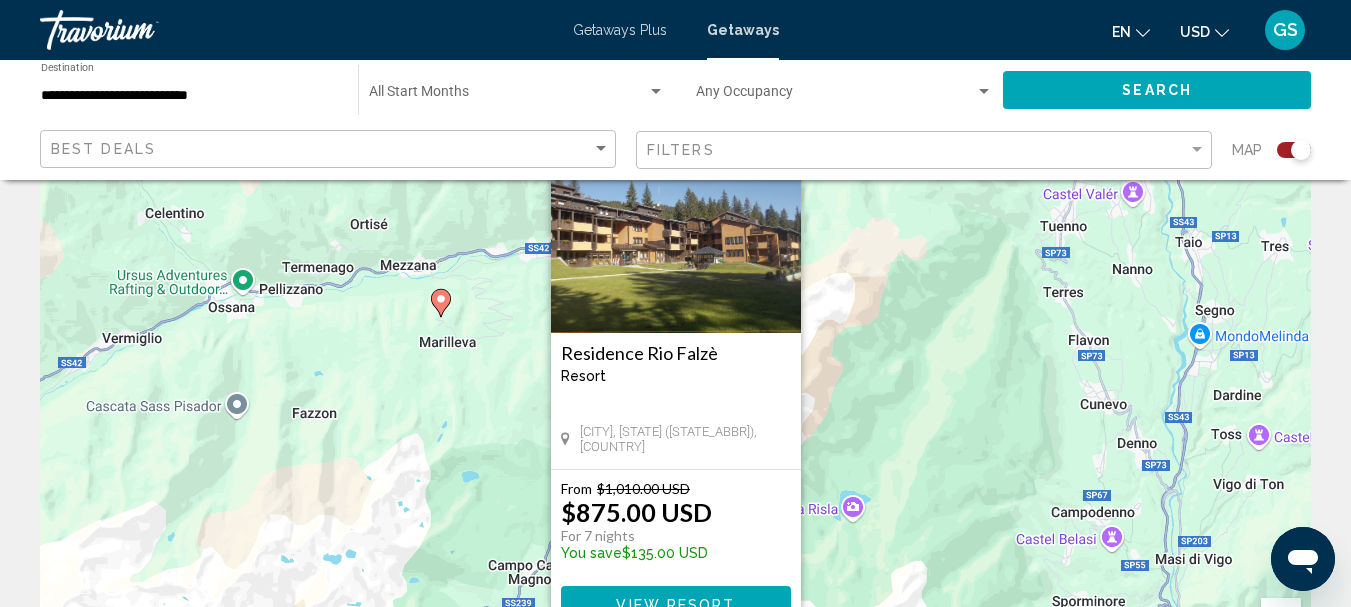 scroll, scrollTop: 0, scrollLeft: 0, axis: both 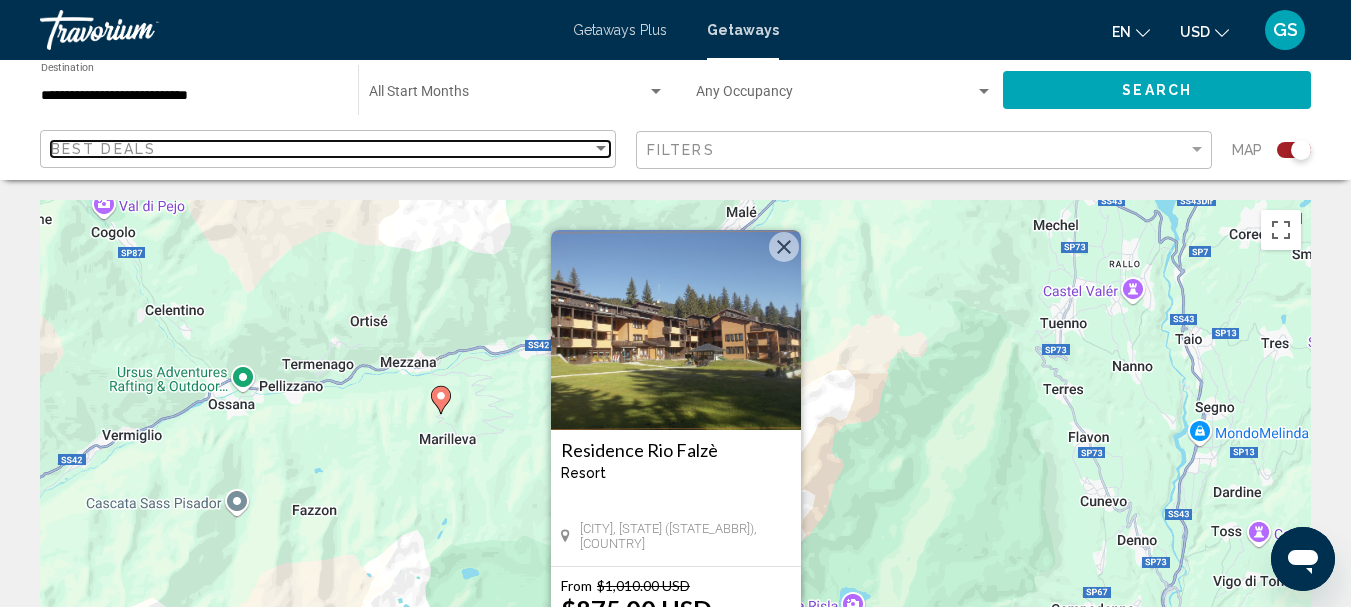 click on "Best Deals" at bounding box center [321, 149] 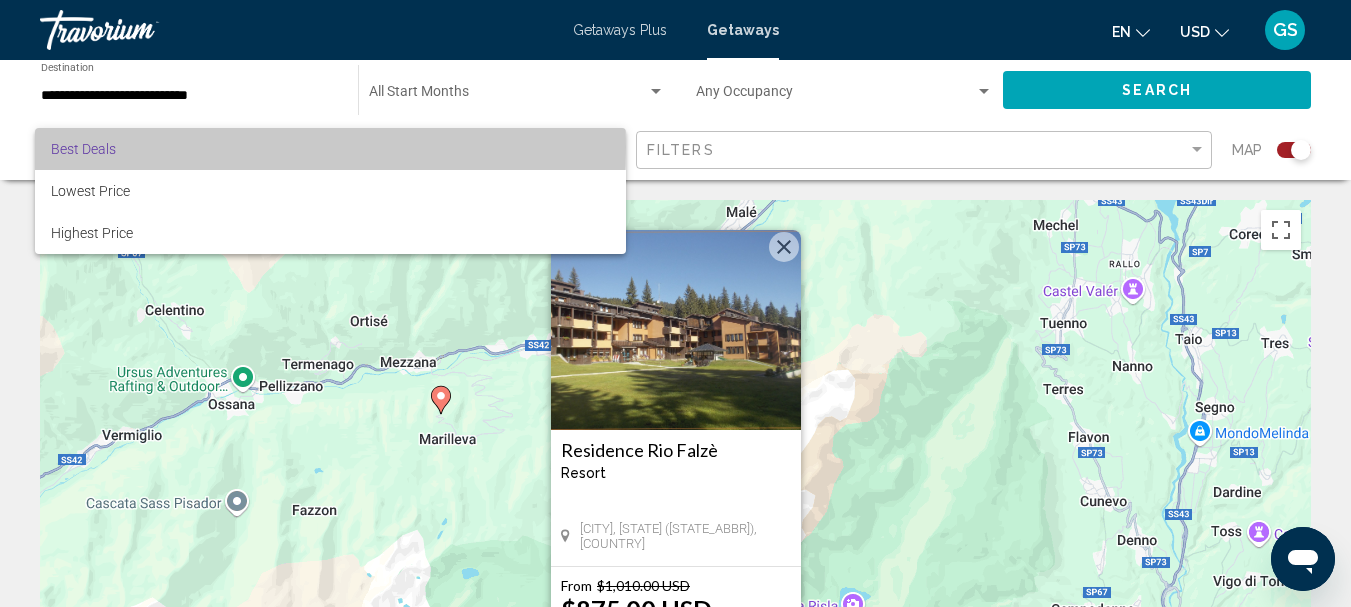 click on "Best Deals" at bounding box center (330, 149) 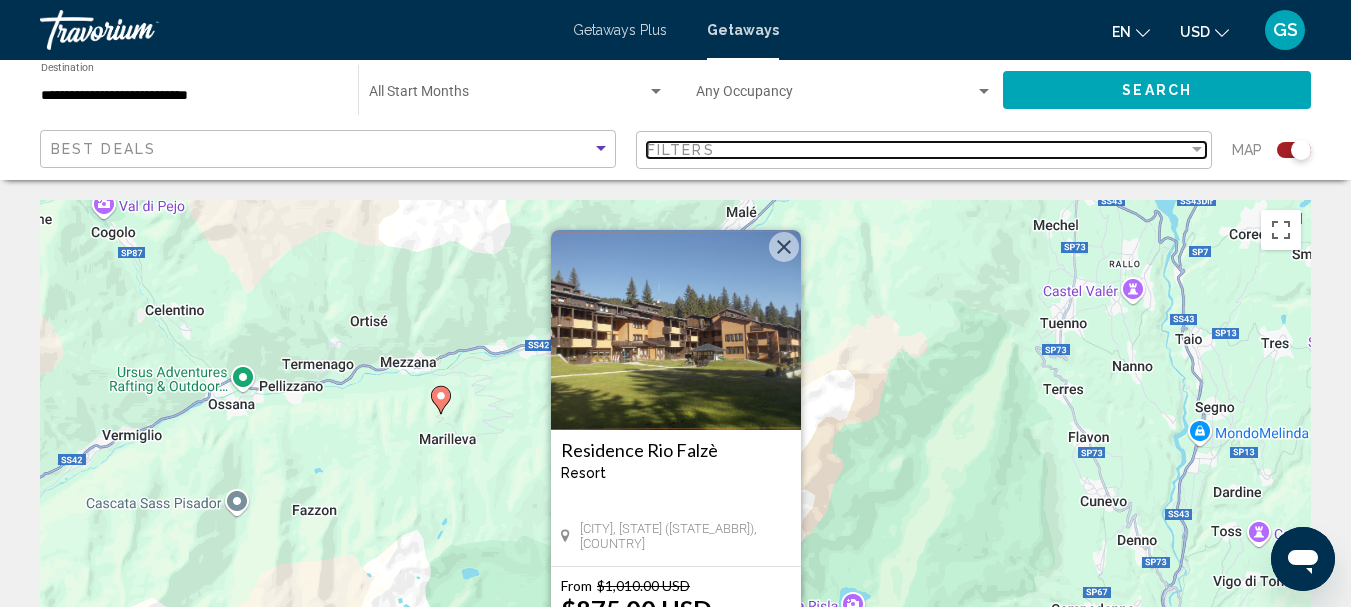click on "Filters" at bounding box center [917, 150] 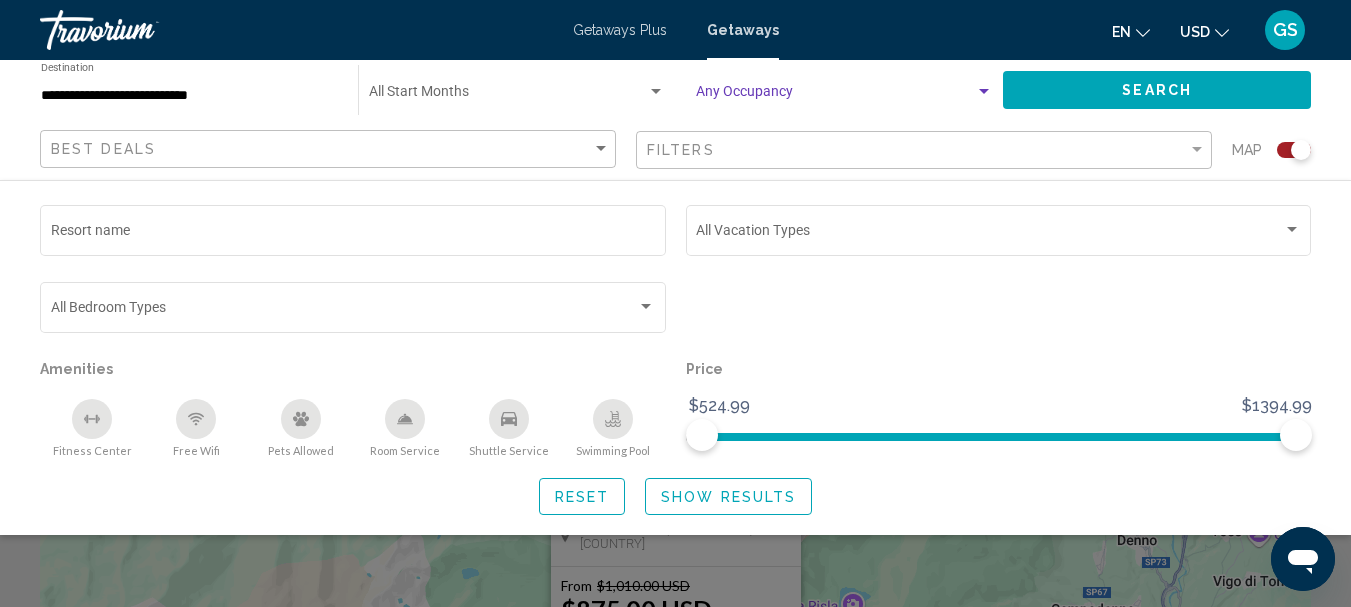click at bounding box center (835, 96) 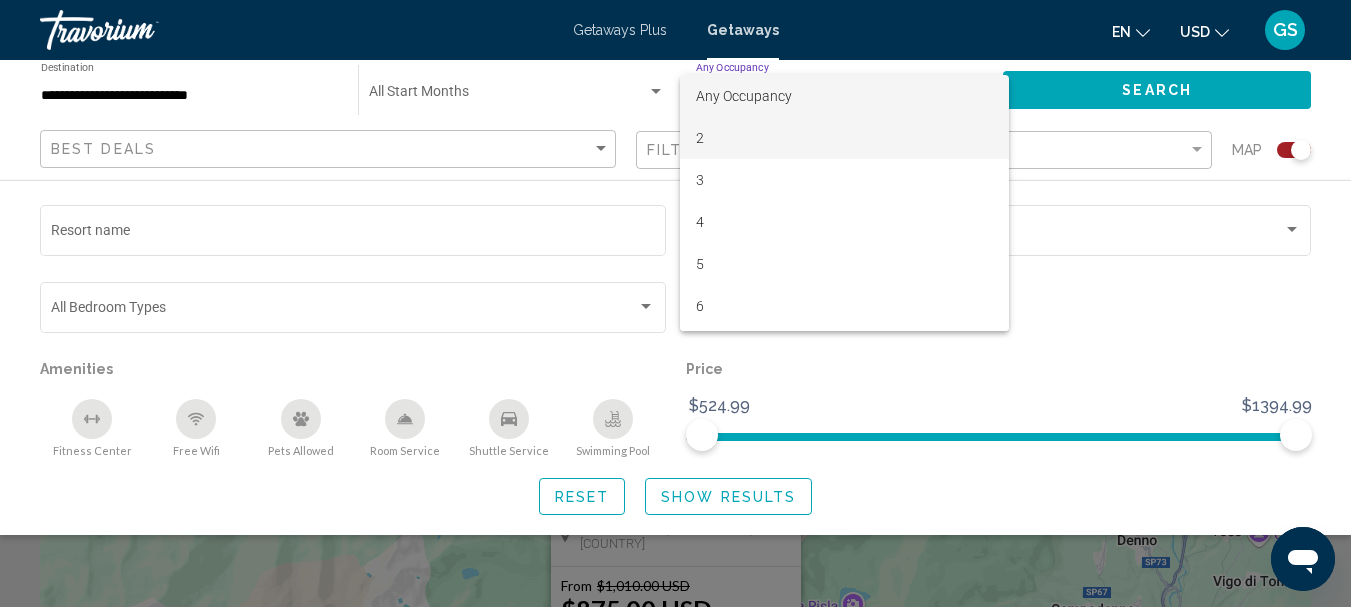 scroll, scrollTop: 38, scrollLeft: 0, axis: vertical 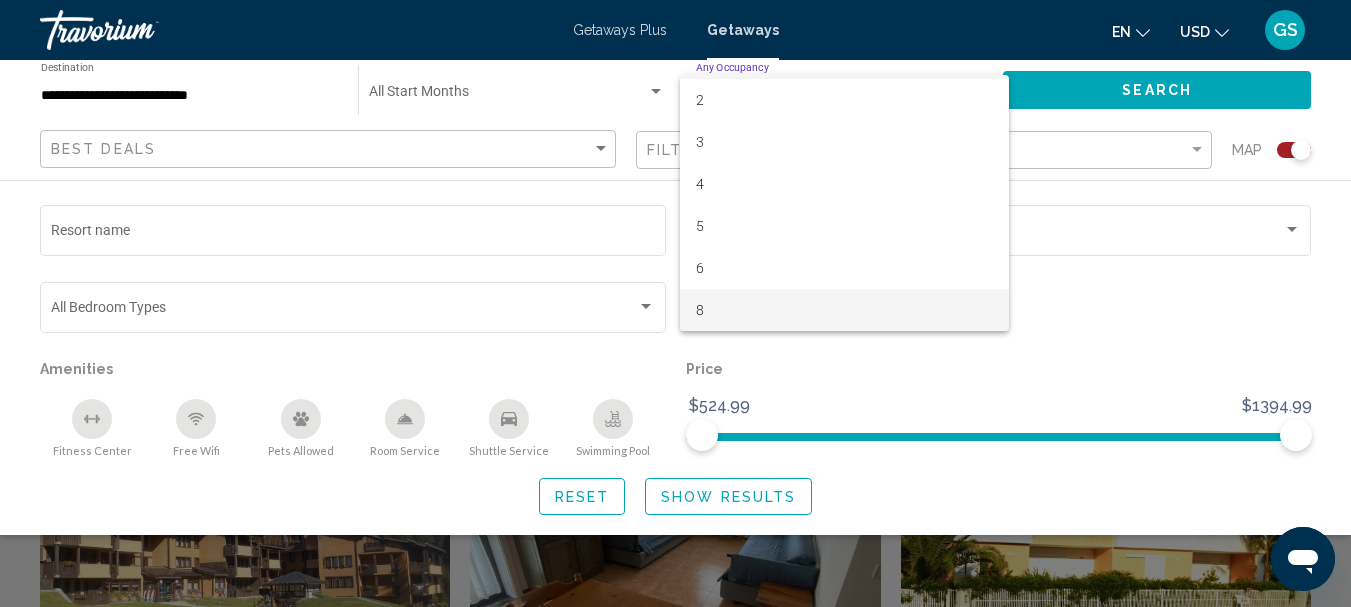 click on "8" at bounding box center [844, 310] 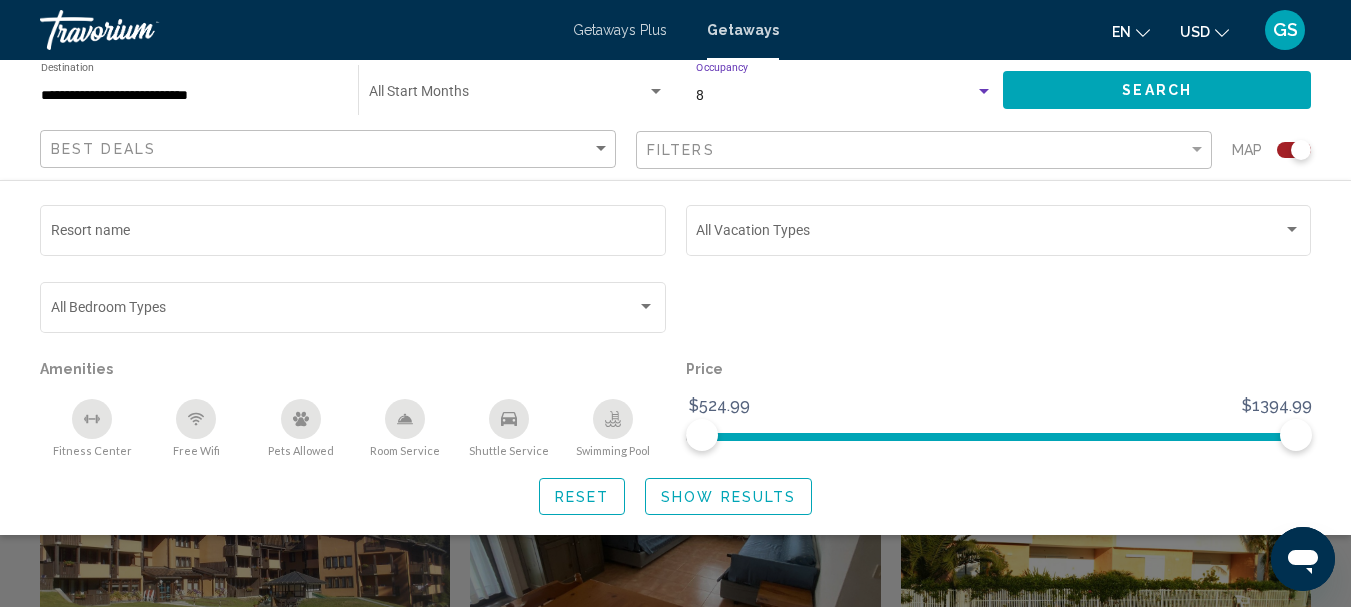click on "Search" 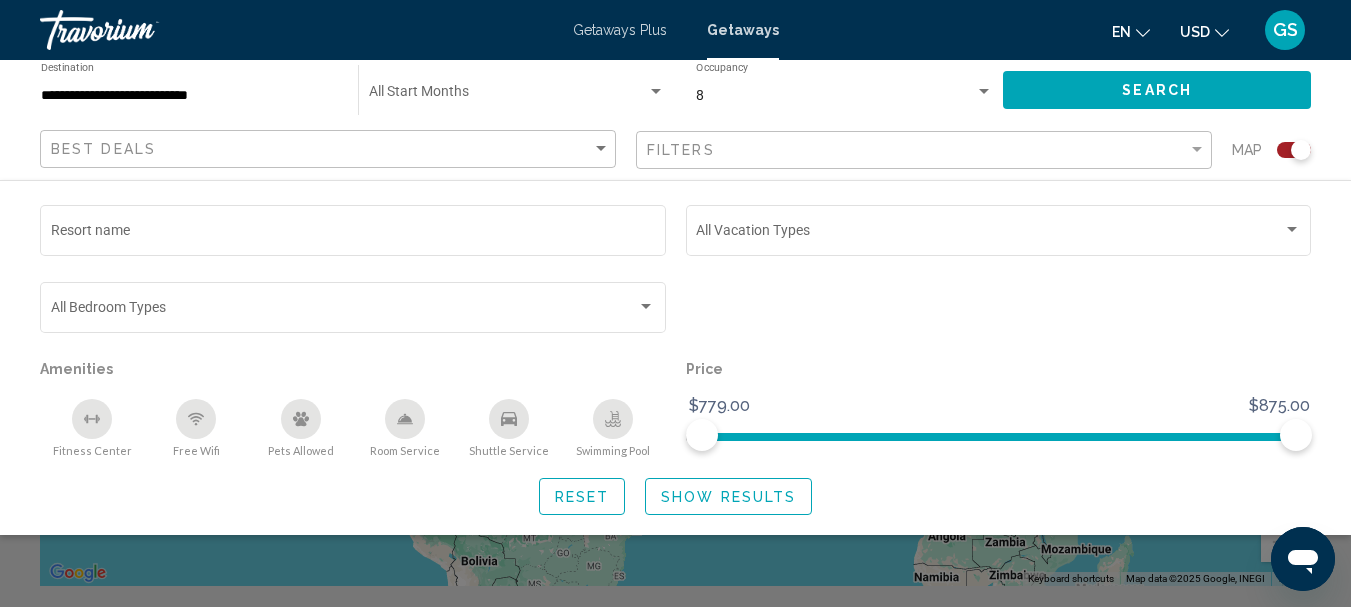 scroll, scrollTop: 300, scrollLeft: 0, axis: vertical 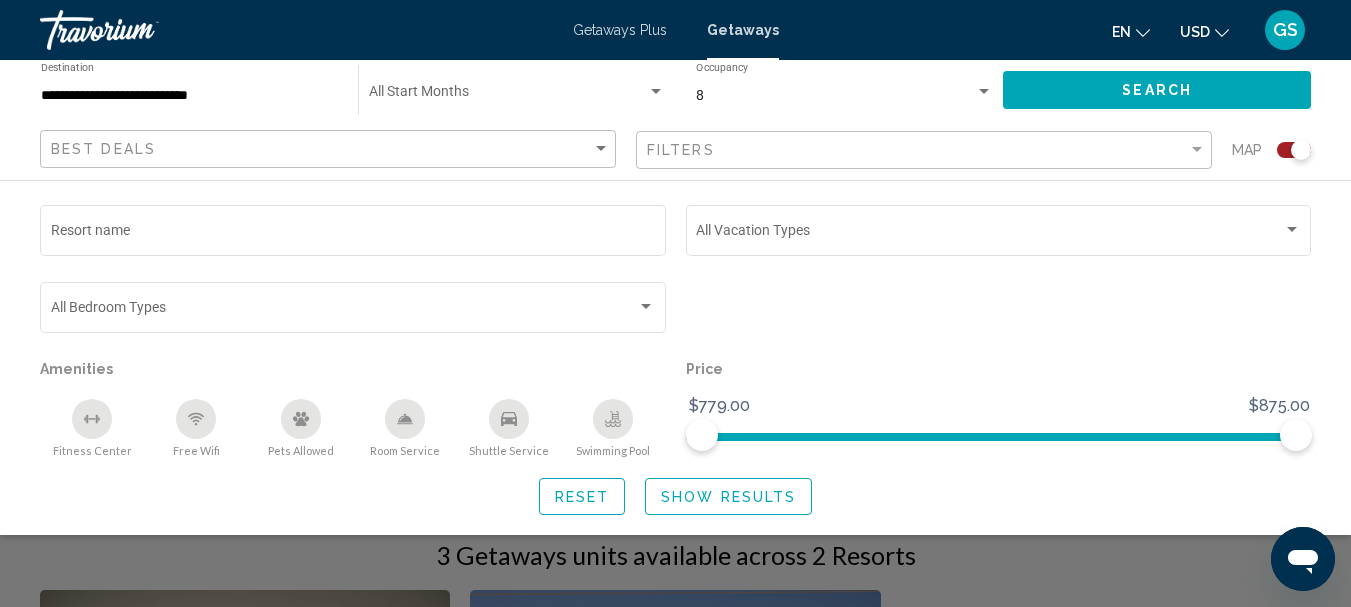 click on "Show Results" 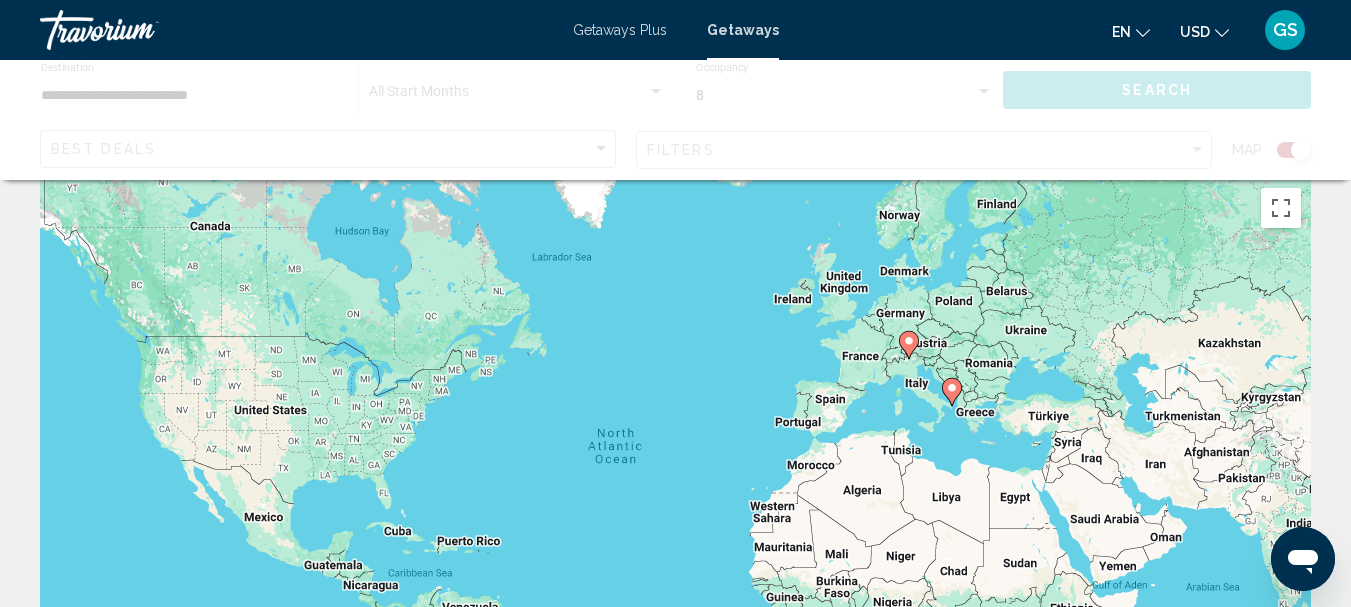 scroll, scrollTop: 0, scrollLeft: 0, axis: both 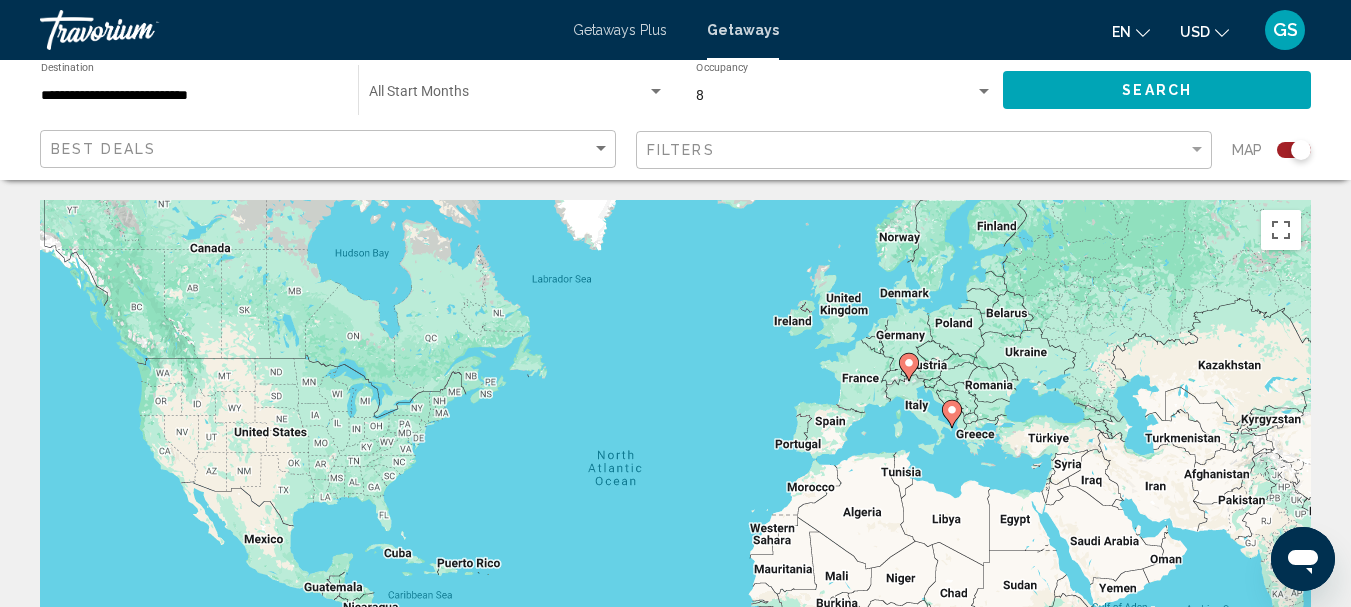 click 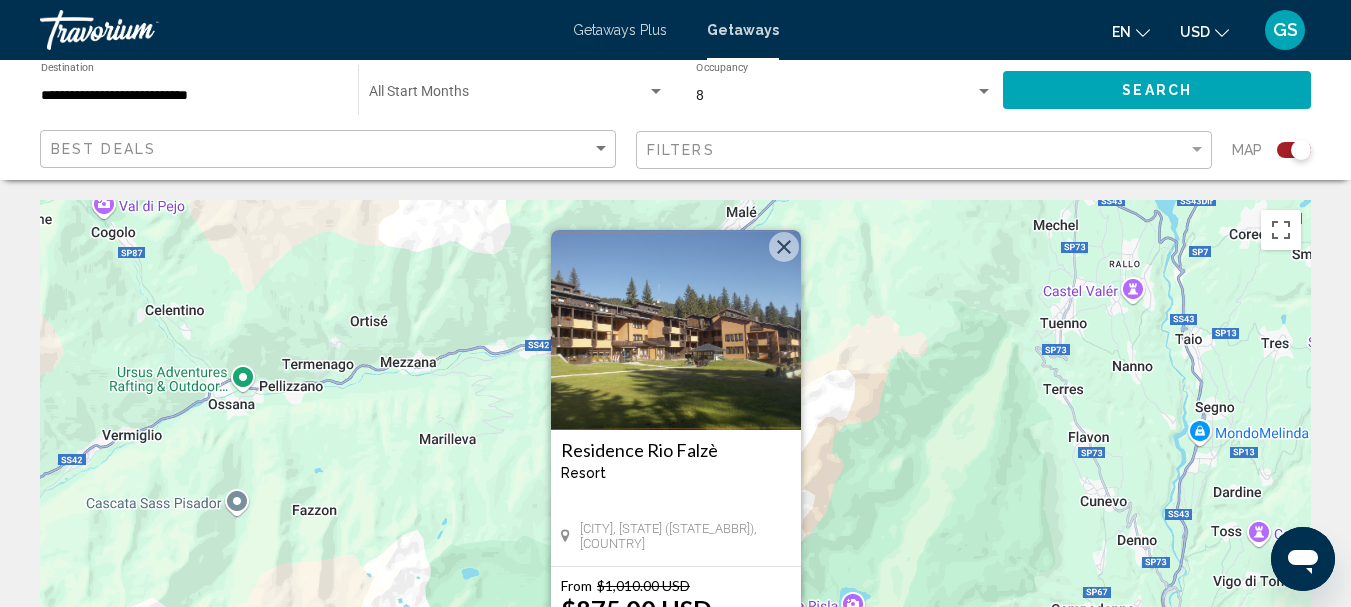 click at bounding box center (784, 247) 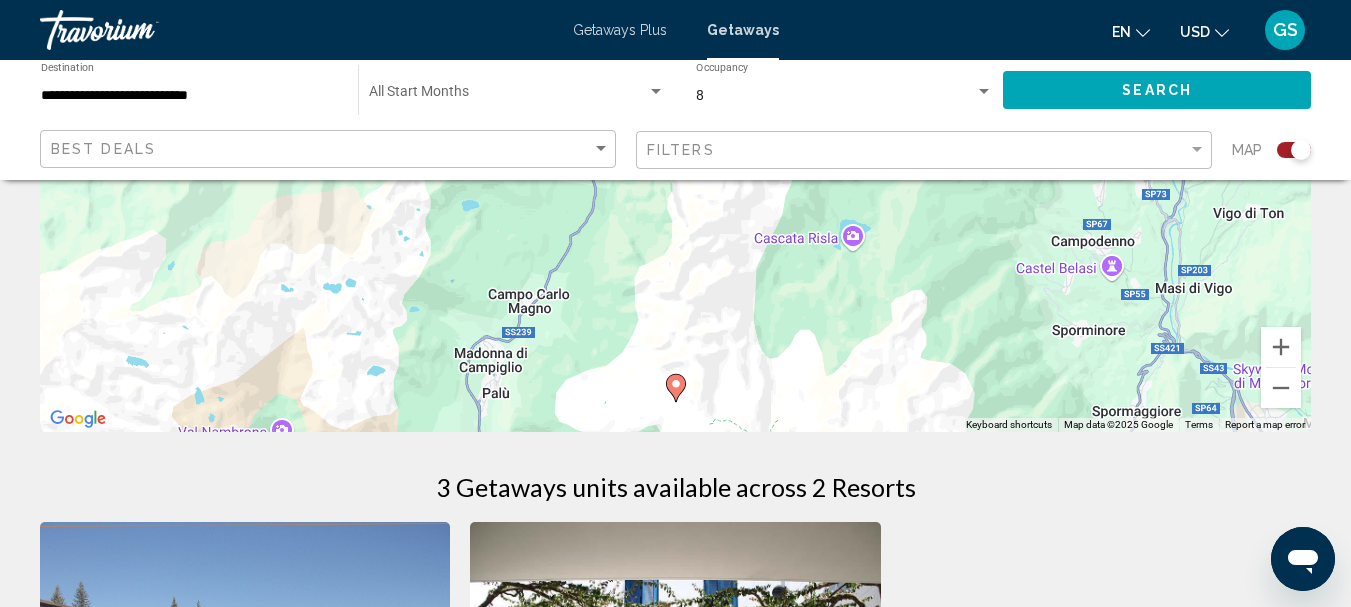 scroll, scrollTop: 400, scrollLeft: 0, axis: vertical 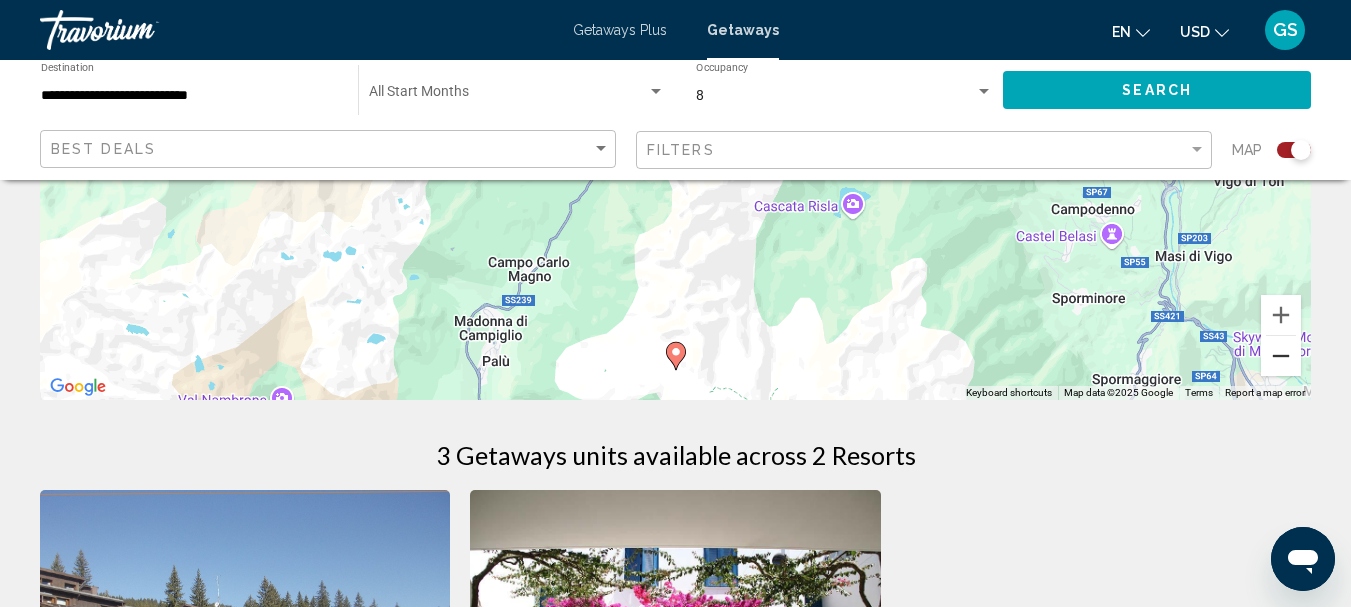 click at bounding box center (1281, 356) 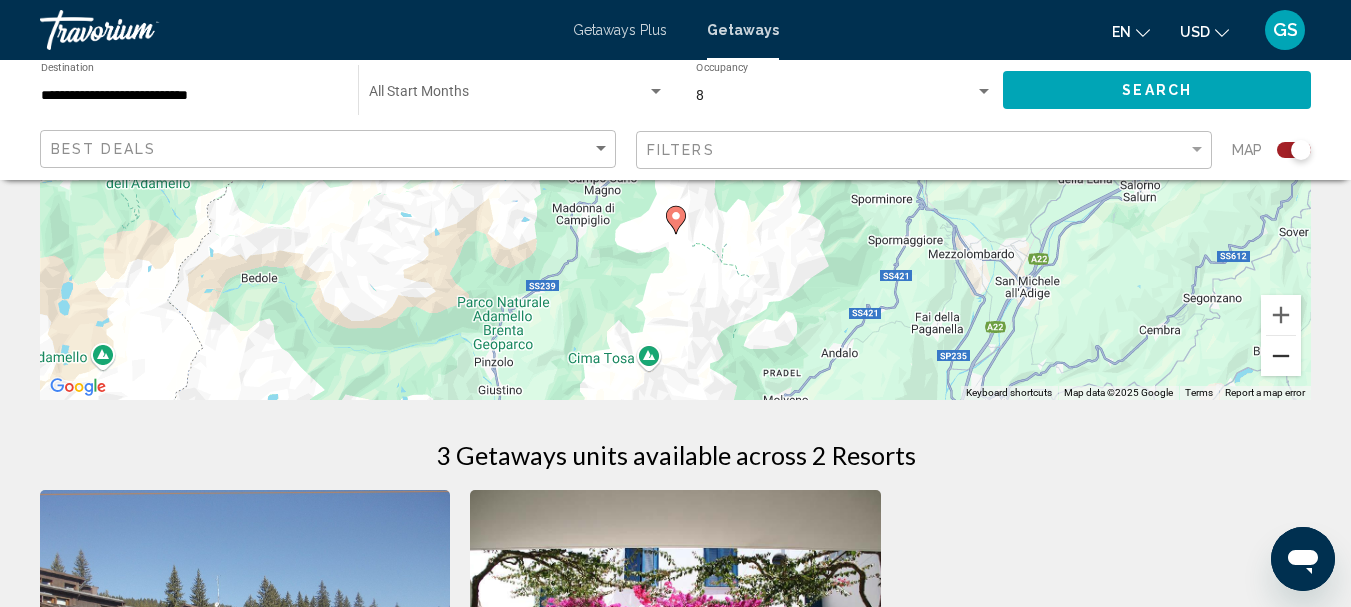 click at bounding box center (1281, 356) 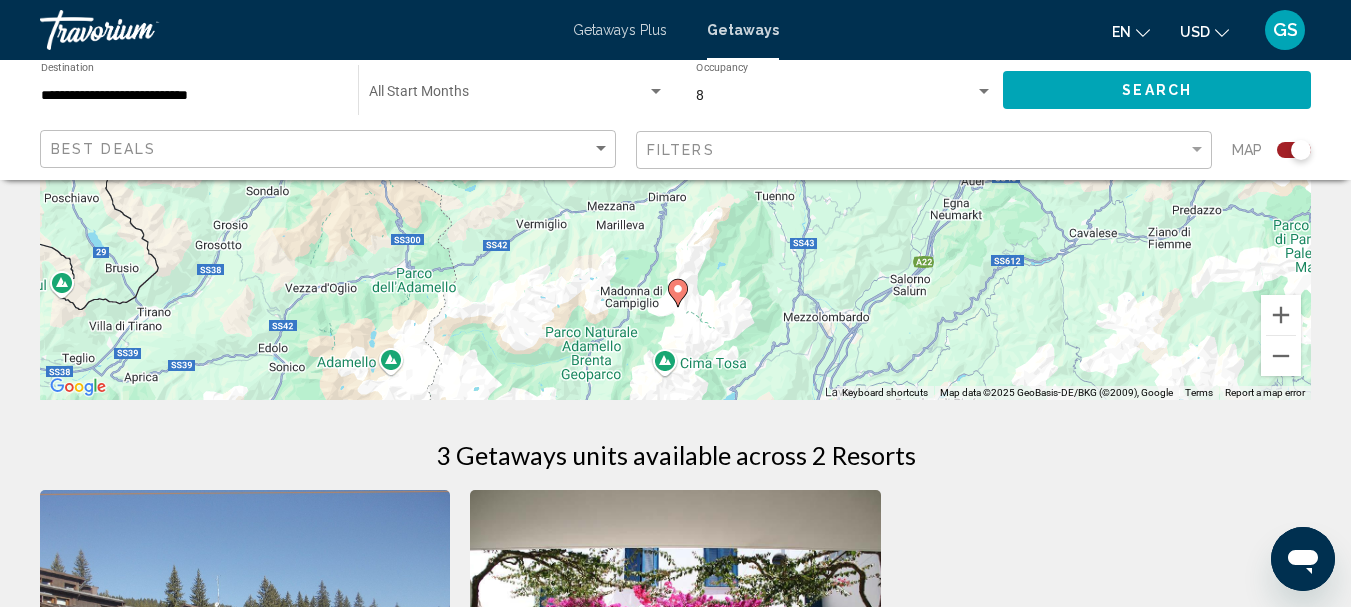drag, startPoint x: 740, startPoint y: 282, endPoint x: 747, endPoint y: 405, distance: 123.19903 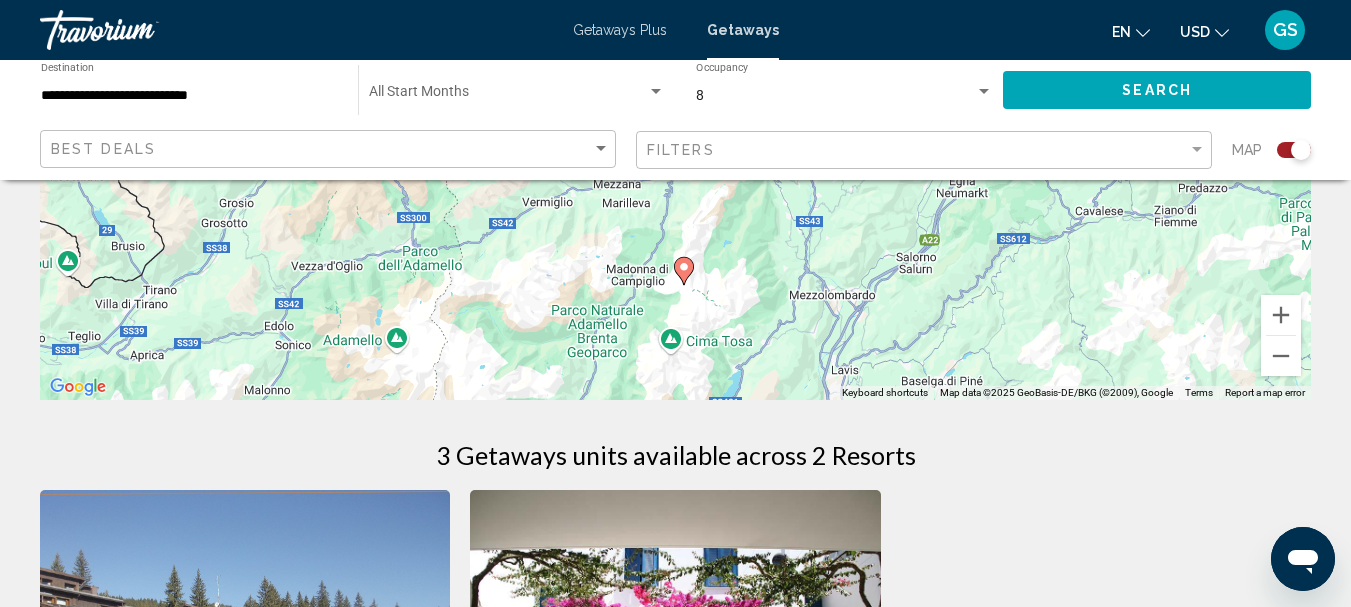 scroll, scrollTop: 0, scrollLeft: 0, axis: both 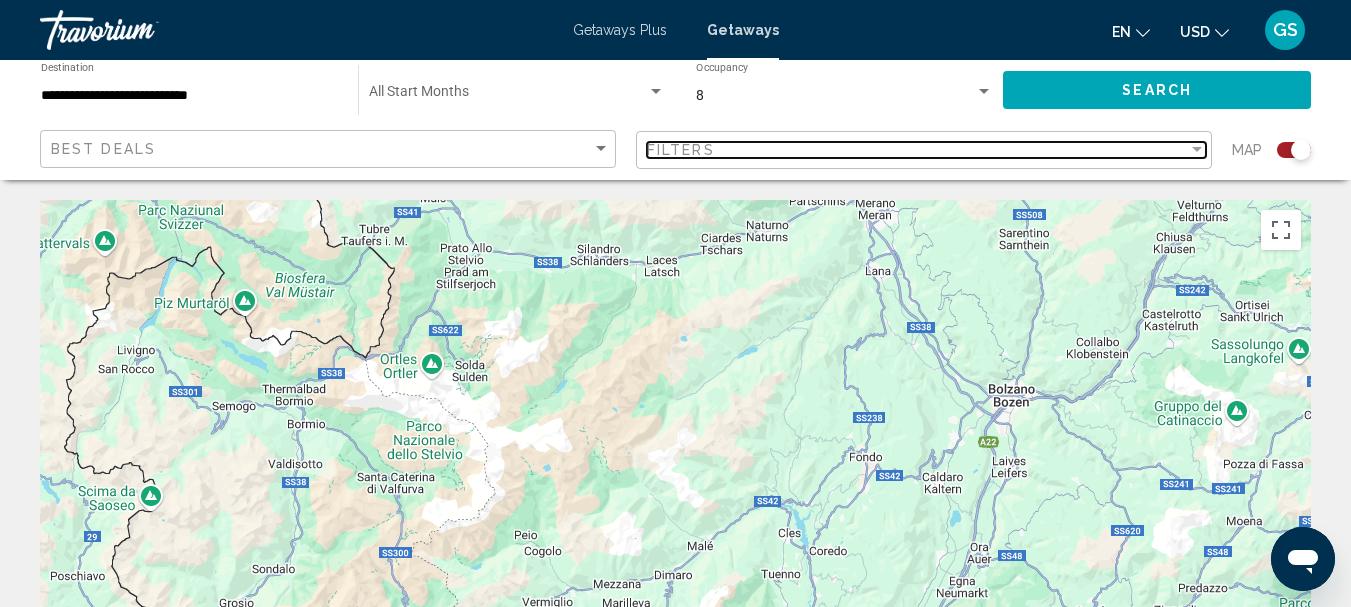 click on "Filters" at bounding box center [917, 150] 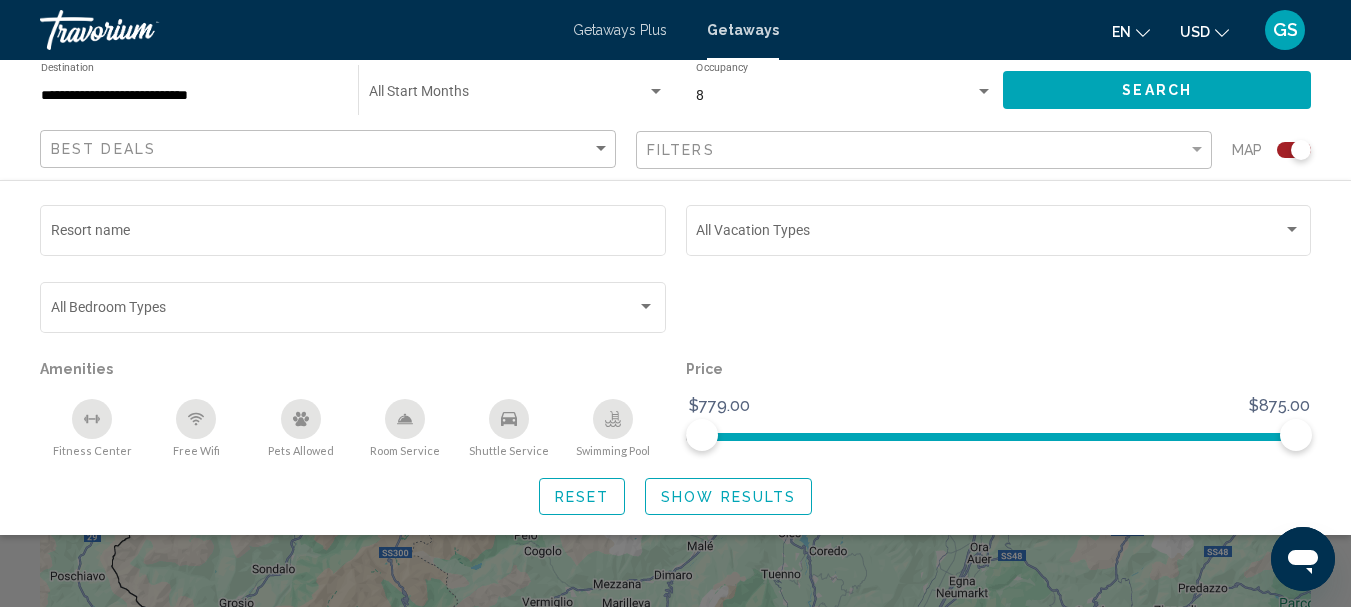 click on "Reset" 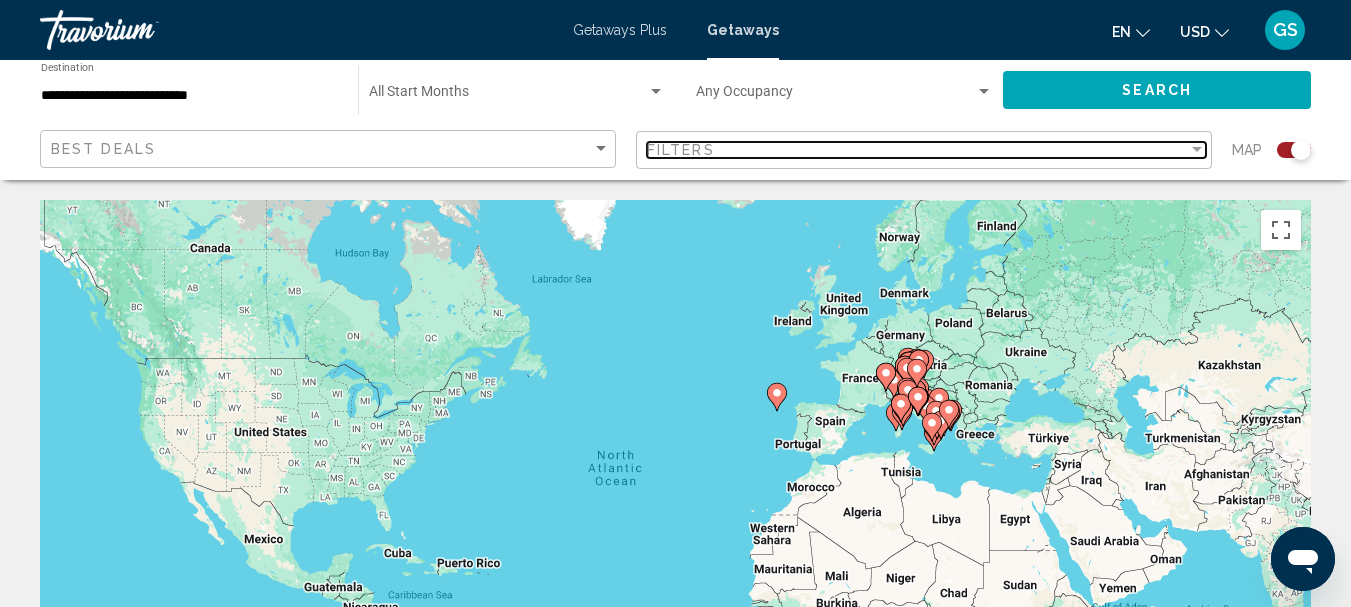 click on "Filters" at bounding box center [917, 150] 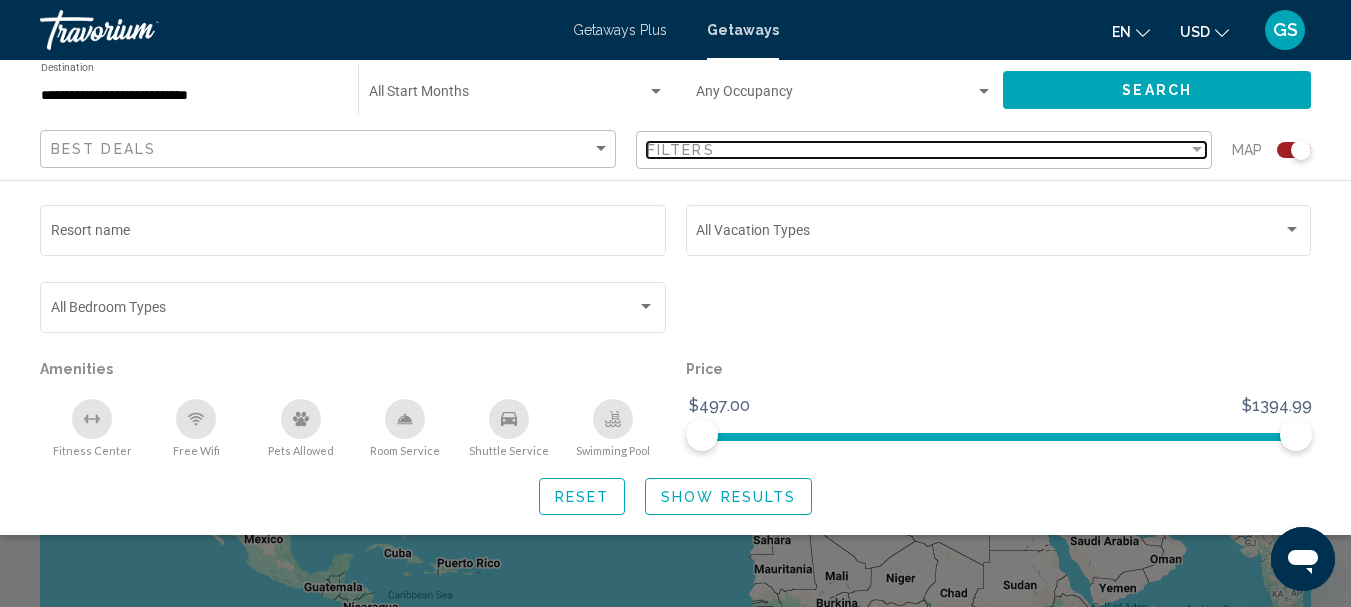 click on "Filters" at bounding box center [917, 150] 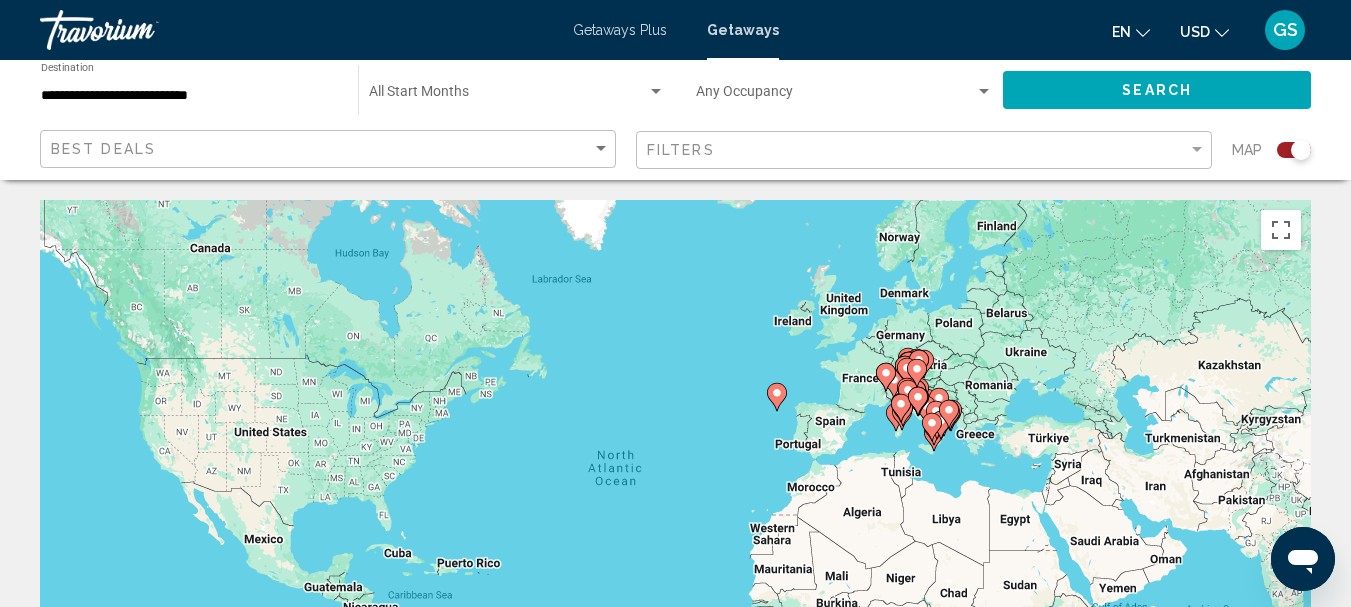 click at bounding box center (918, 401) 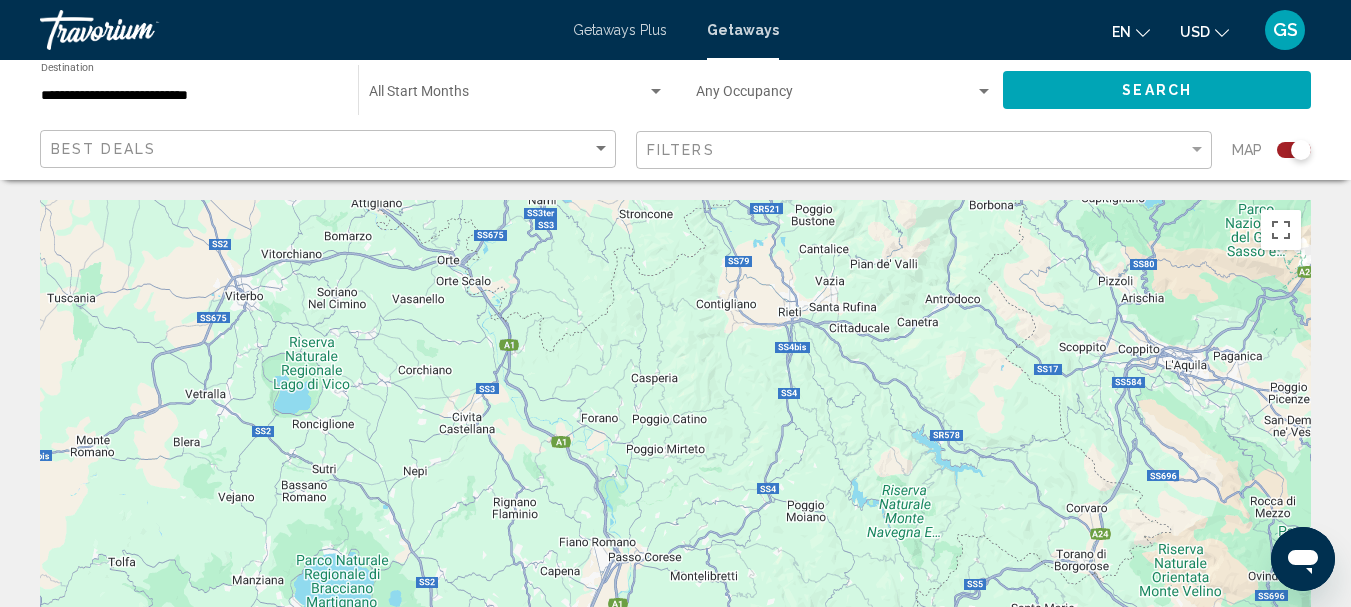 drag, startPoint x: 638, startPoint y: 266, endPoint x: 461, endPoint y: 584, distance: 363.94092 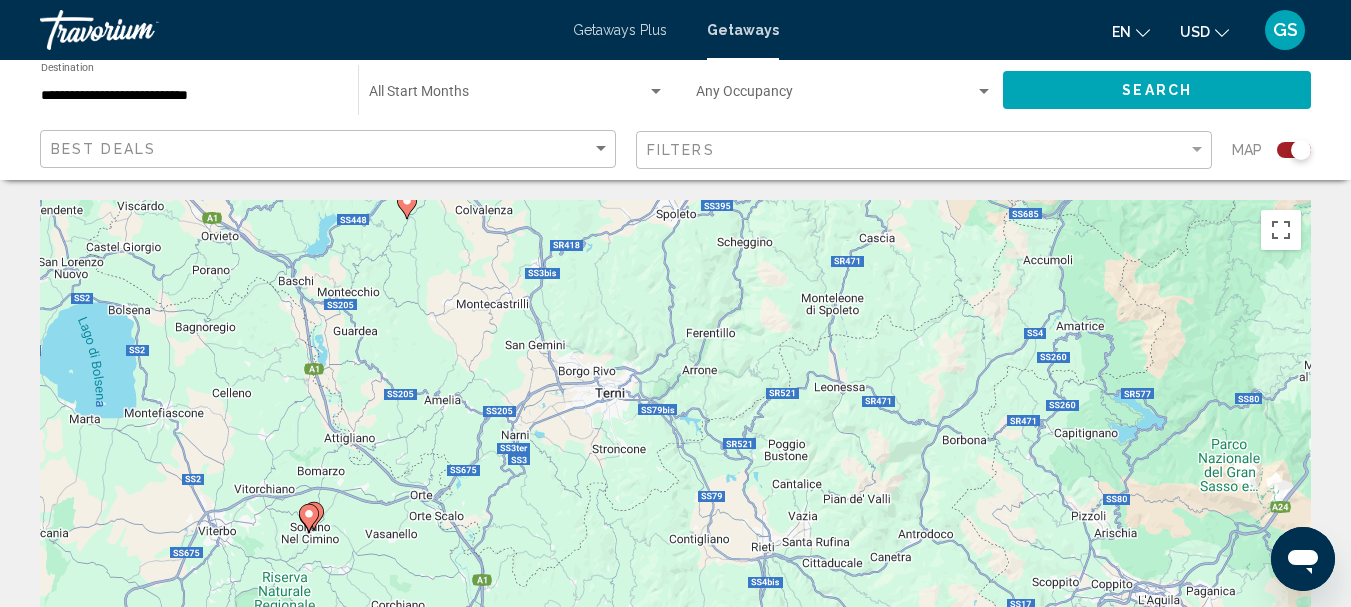drag, startPoint x: 605, startPoint y: 351, endPoint x: 657, endPoint y: 538, distance: 194.09534 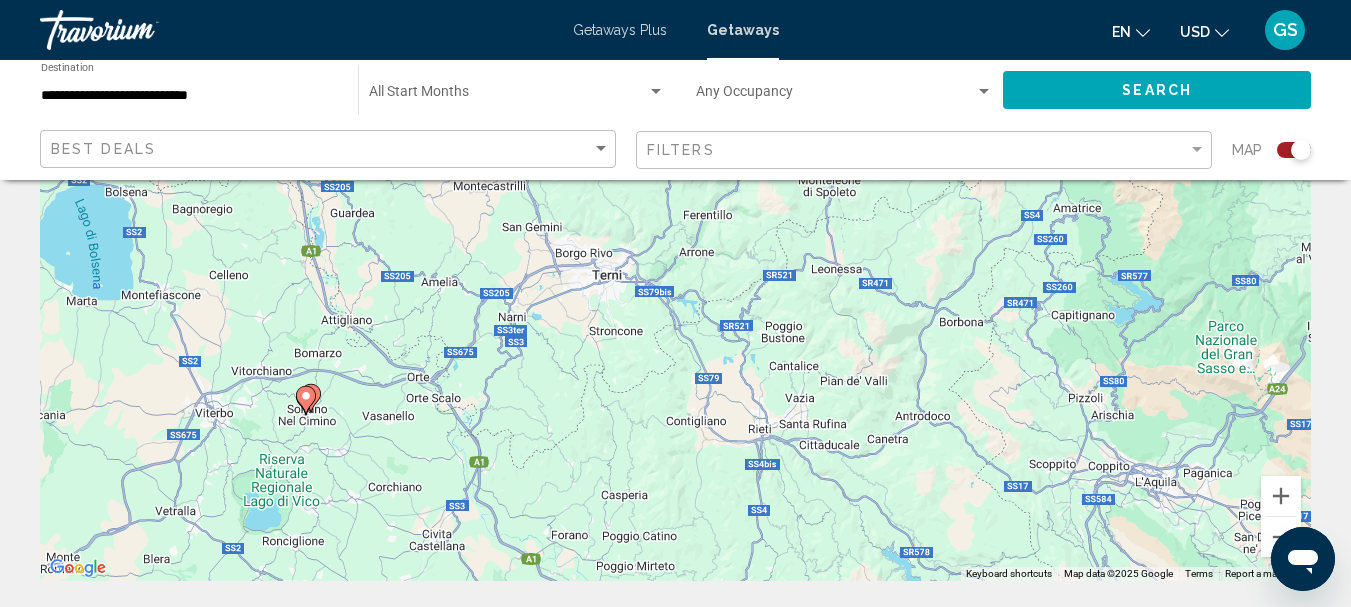 scroll, scrollTop: 300, scrollLeft: 0, axis: vertical 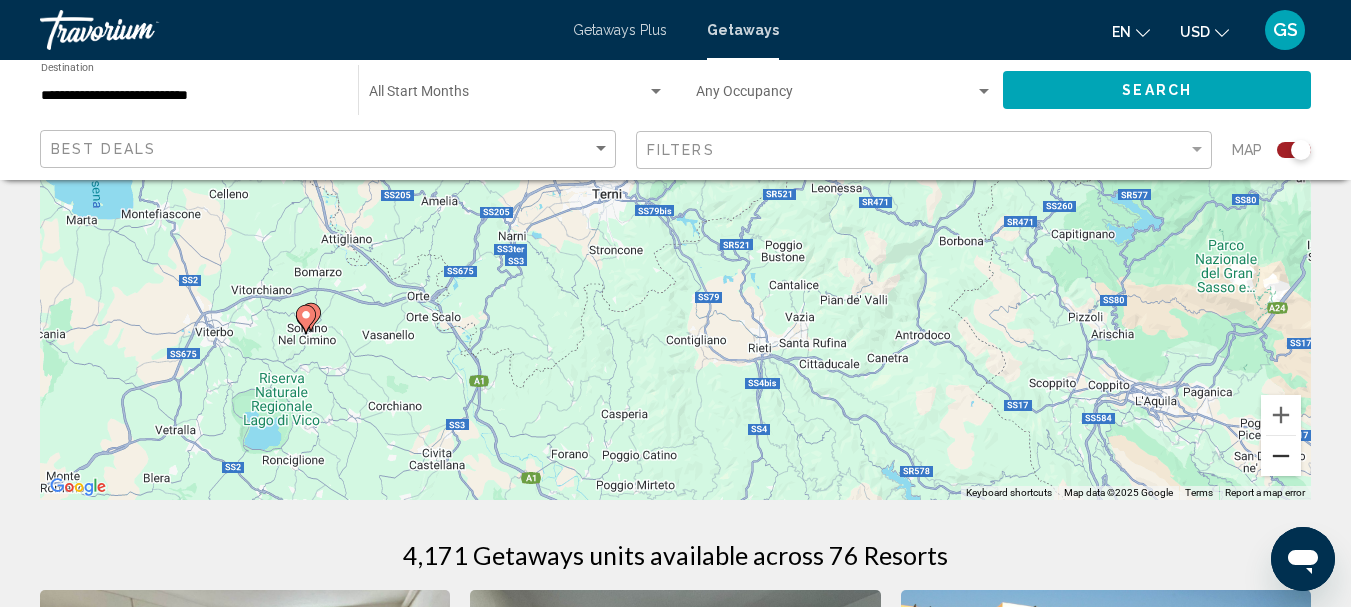 click at bounding box center [1281, 456] 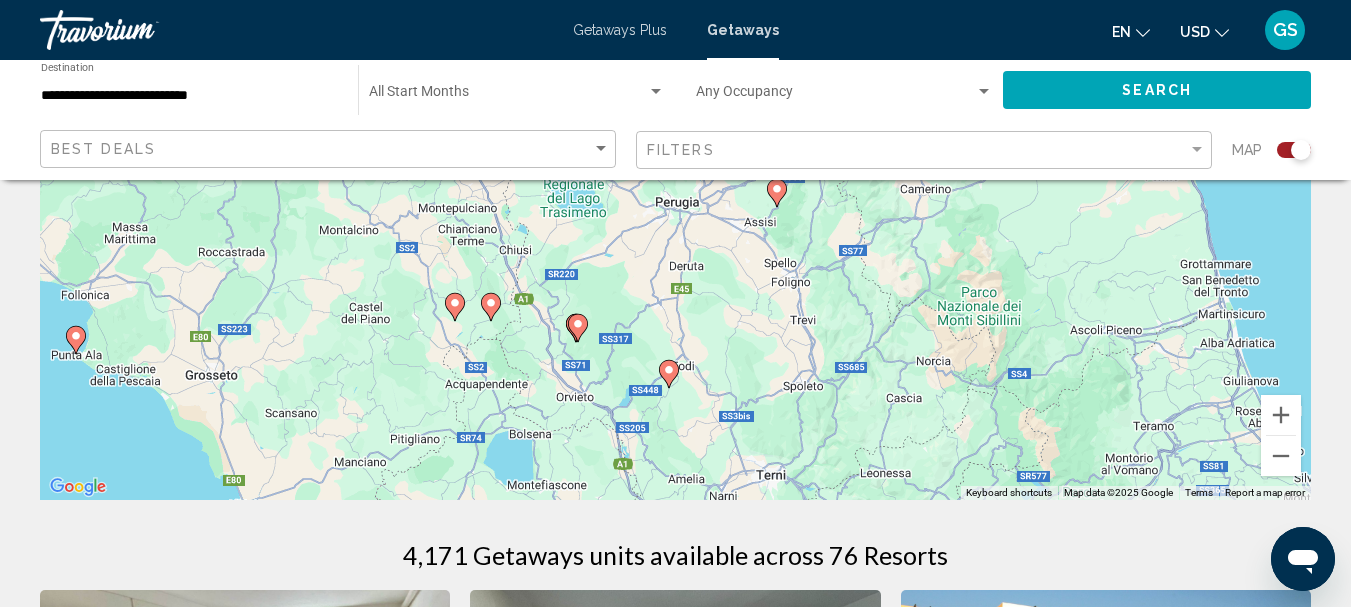 drag, startPoint x: 625, startPoint y: 257, endPoint x: 815, endPoint y: 600, distance: 392.1084 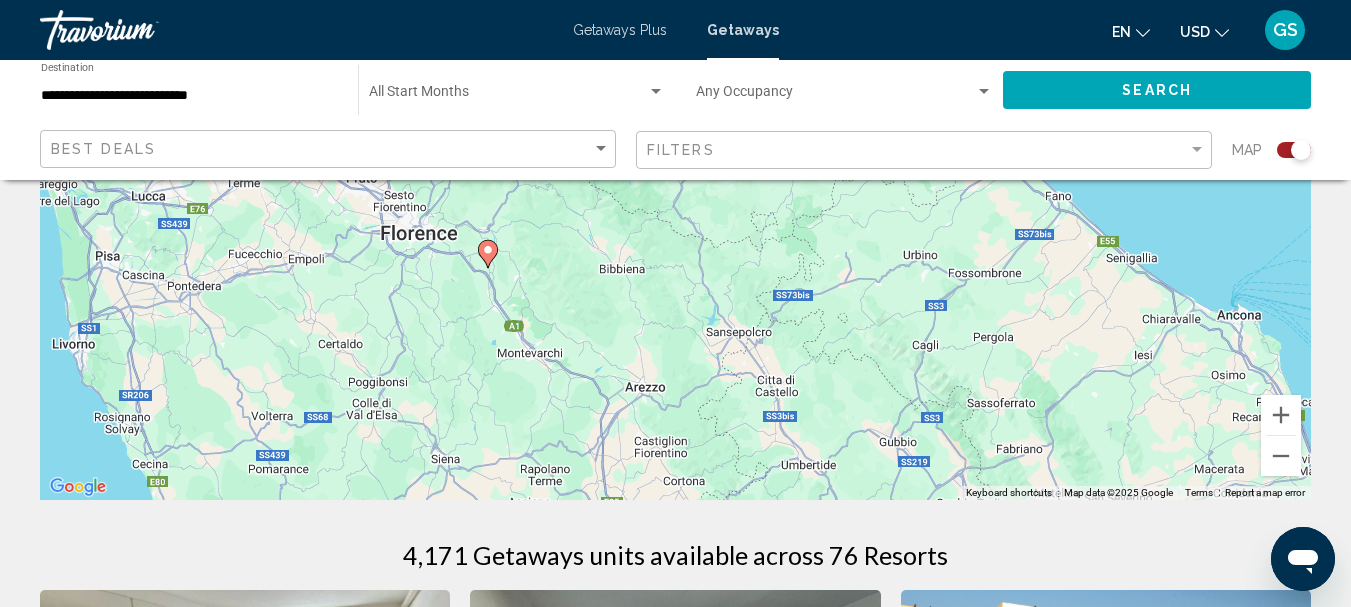 drag, startPoint x: 636, startPoint y: 293, endPoint x: 769, endPoint y: 646, distance: 377.22406 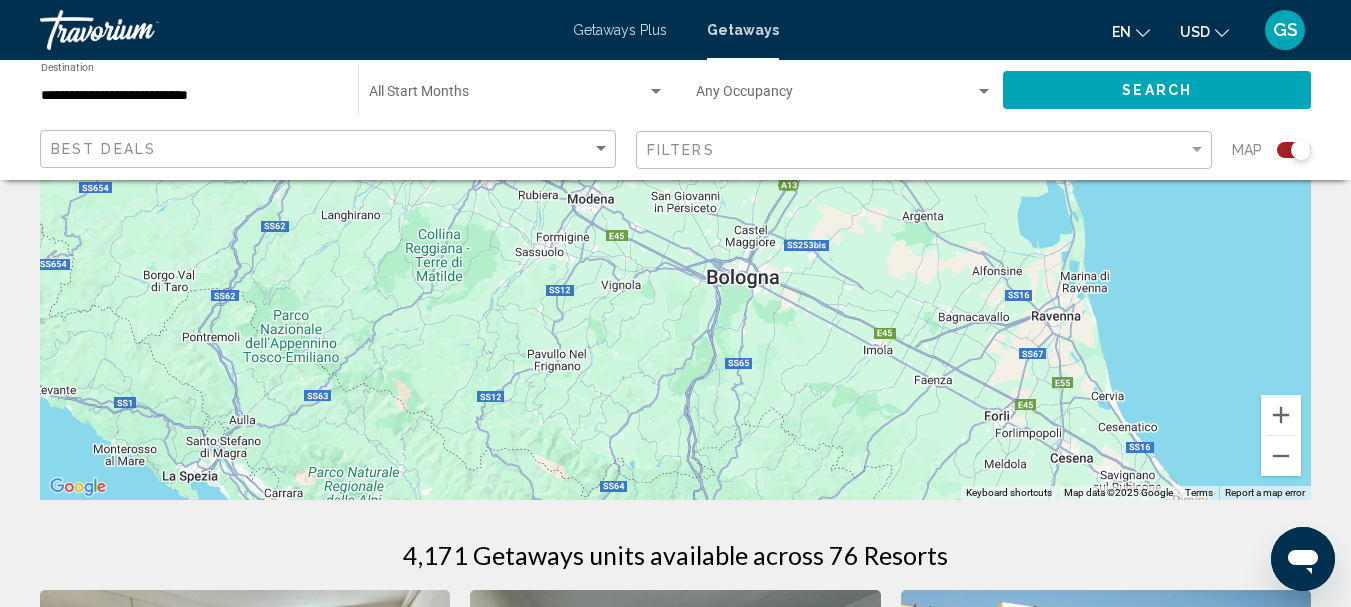 drag, startPoint x: 569, startPoint y: 289, endPoint x: 874, endPoint y: 646, distance: 469.5466 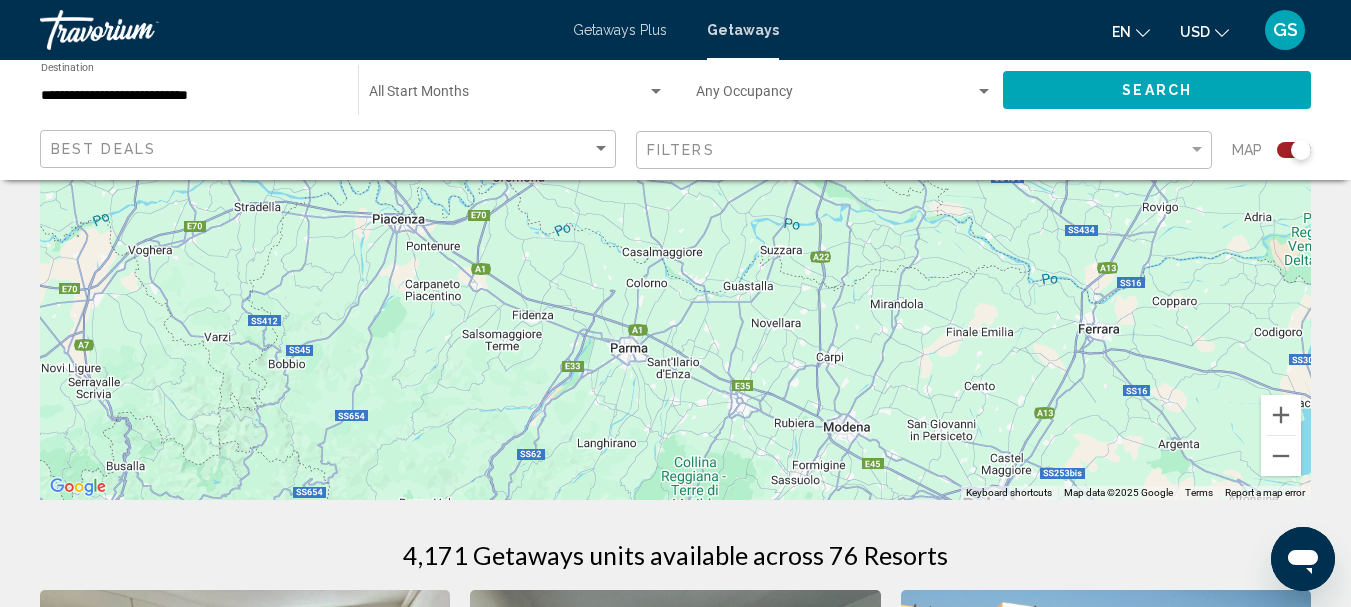 drag, startPoint x: 655, startPoint y: 257, endPoint x: 991, endPoint y: 592, distance: 474.46918 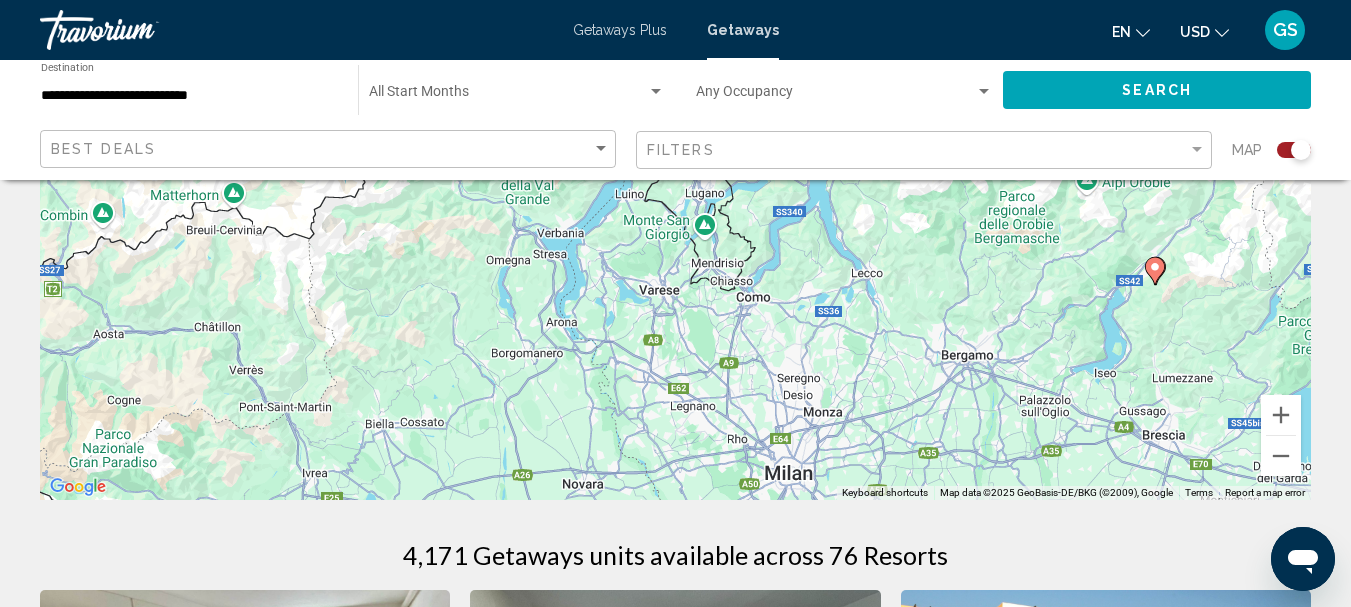 drag, startPoint x: 696, startPoint y: 348, endPoint x: 887, endPoint y: 567, distance: 290.58905 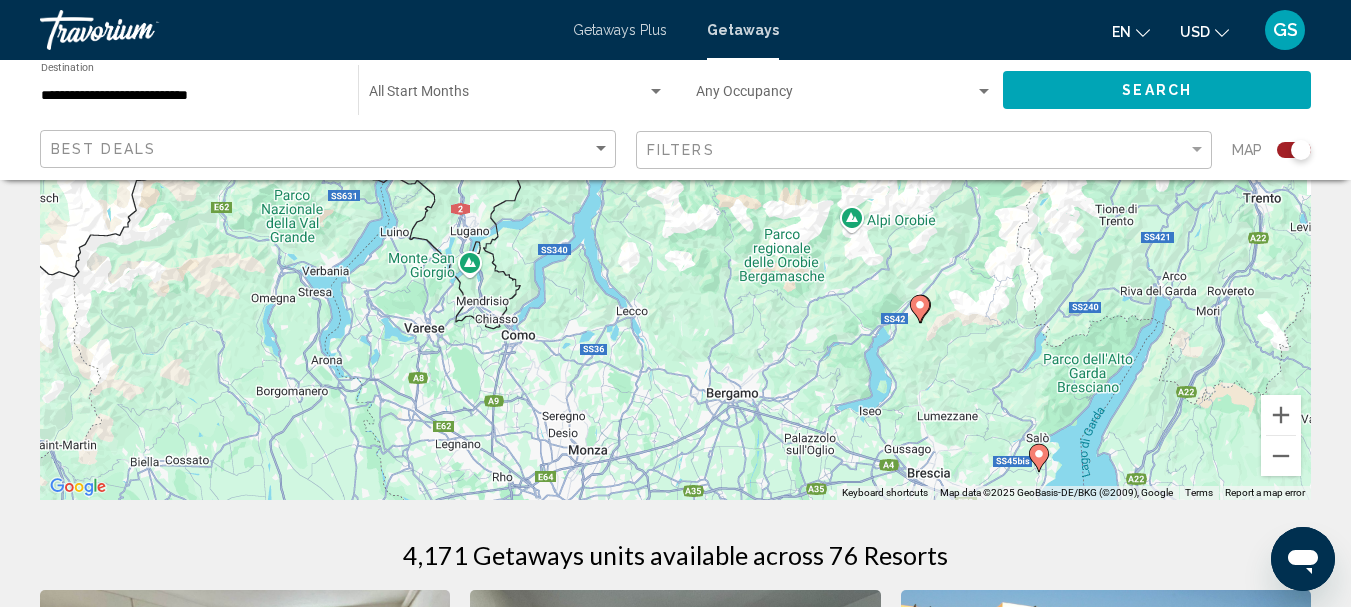 drag, startPoint x: 888, startPoint y: 379, endPoint x: 591, endPoint y: 409, distance: 298.5113 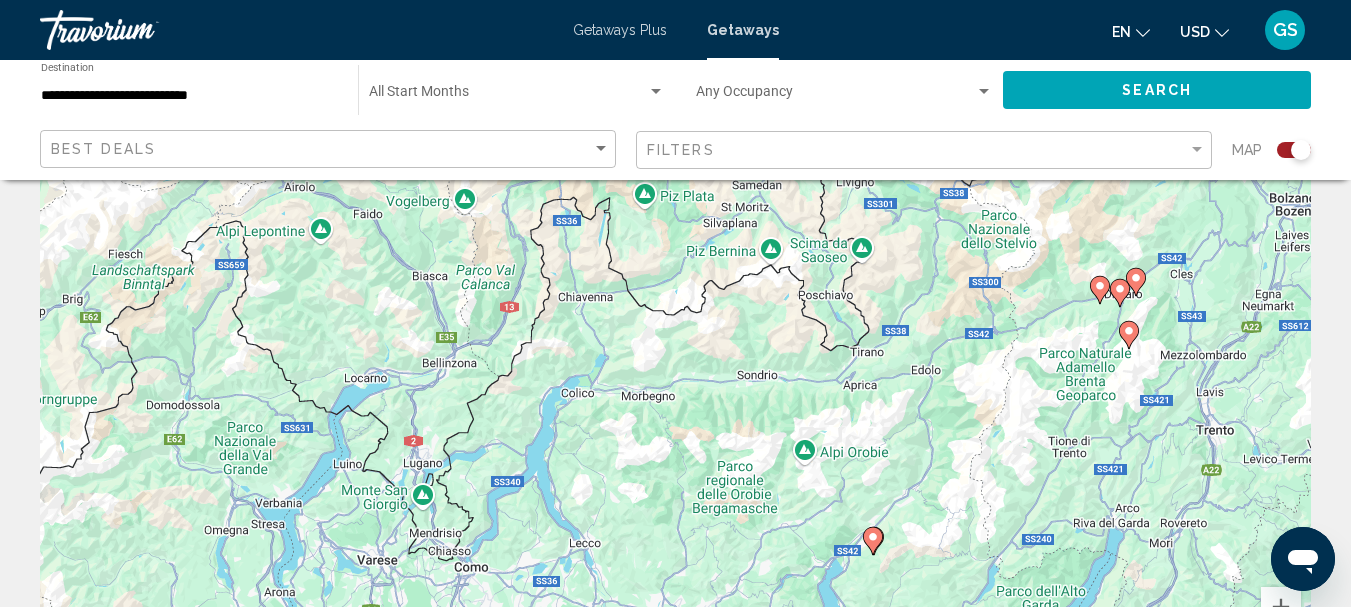 scroll, scrollTop: 100, scrollLeft: 0, axis: vertical 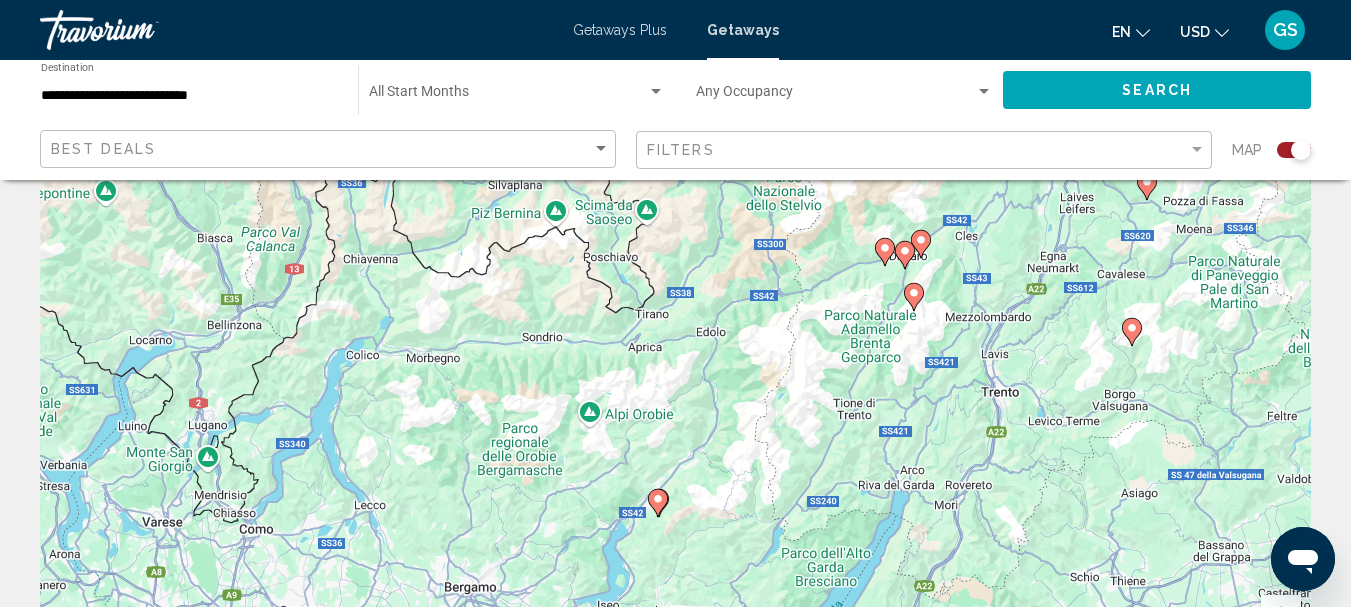 drag, startPoint x: 1008, startPoint y: 456, endPoint x: 792, endPoint y: 417, distance: 219.4926 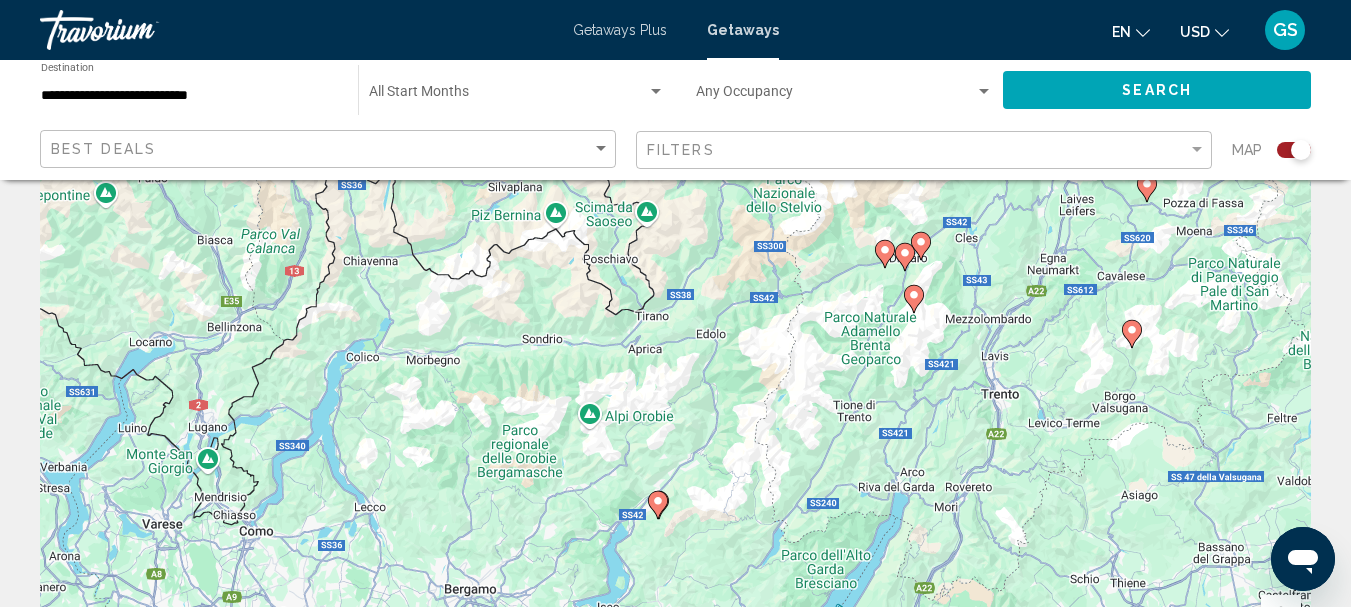click 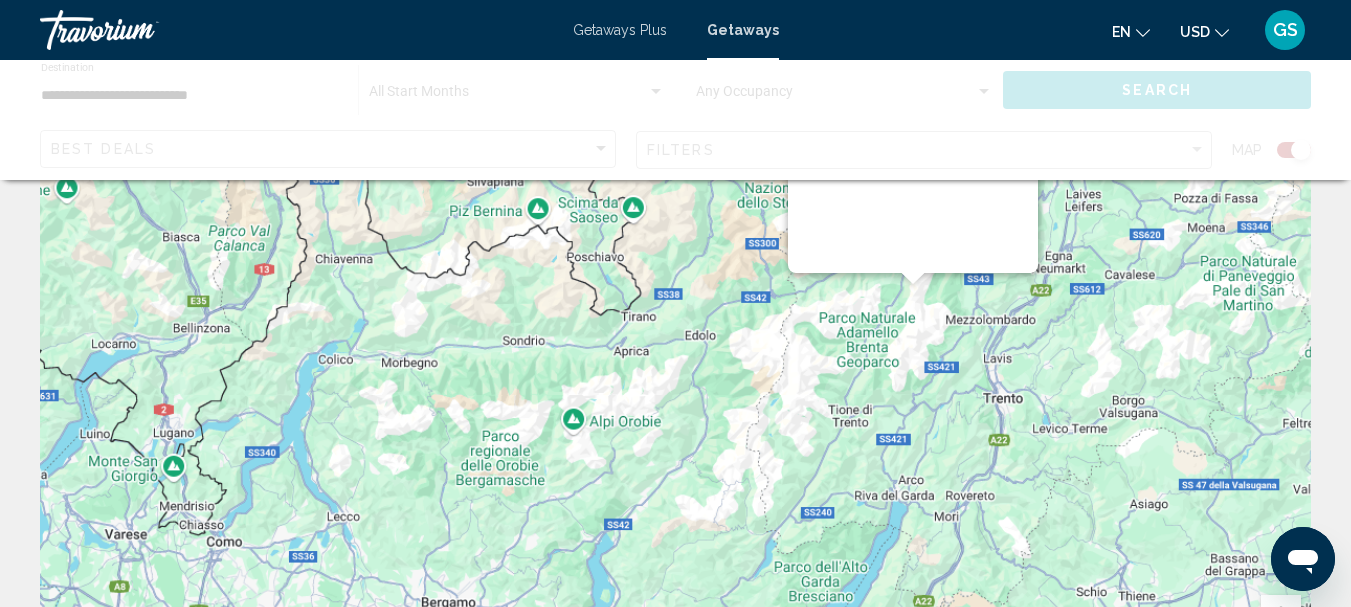 scroll, scrollTop: 0, scrollLeft: 0, axis: both 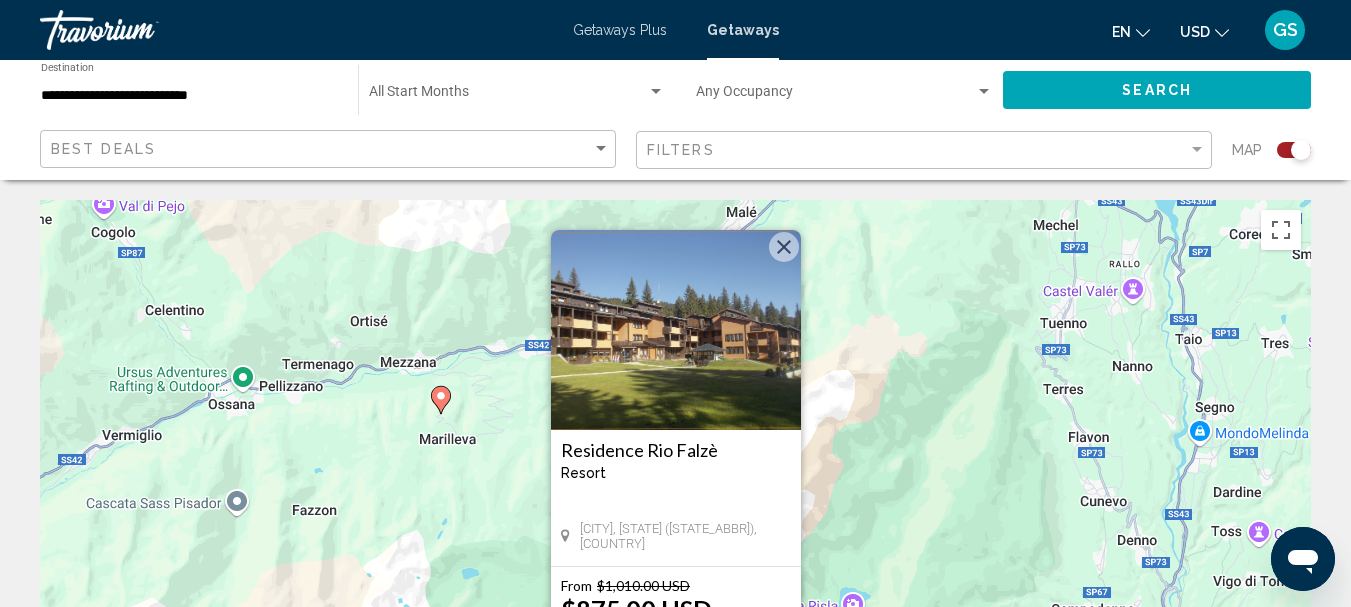 click at bounding box center [784, 247] 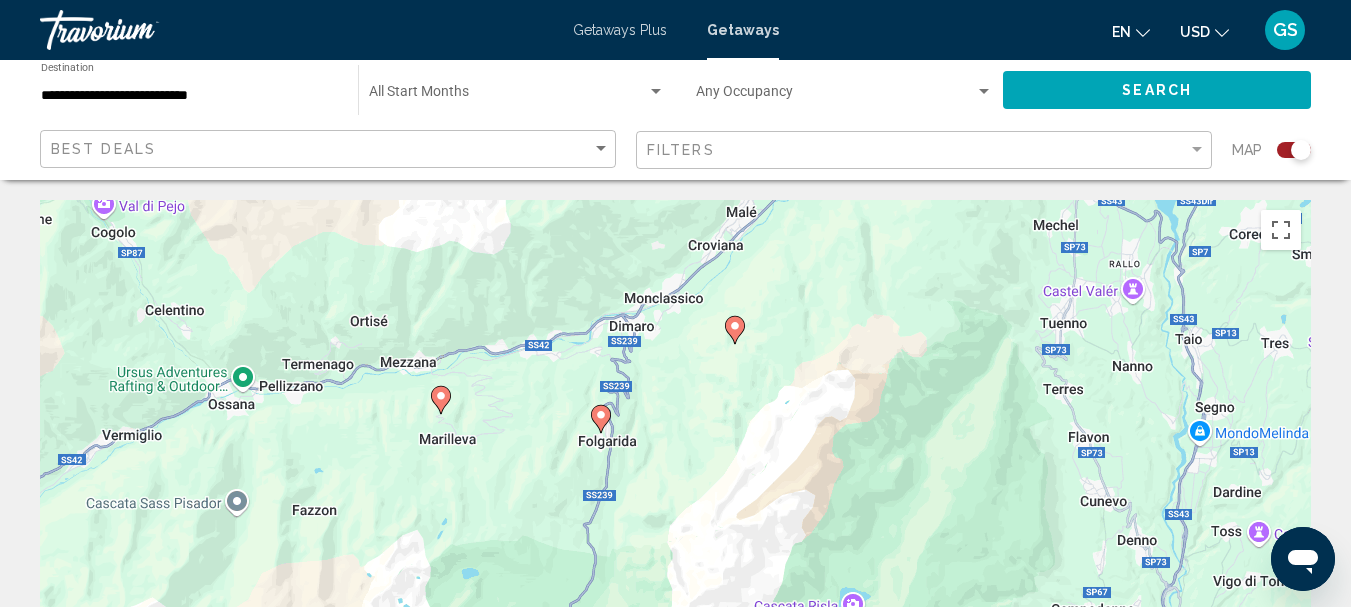click 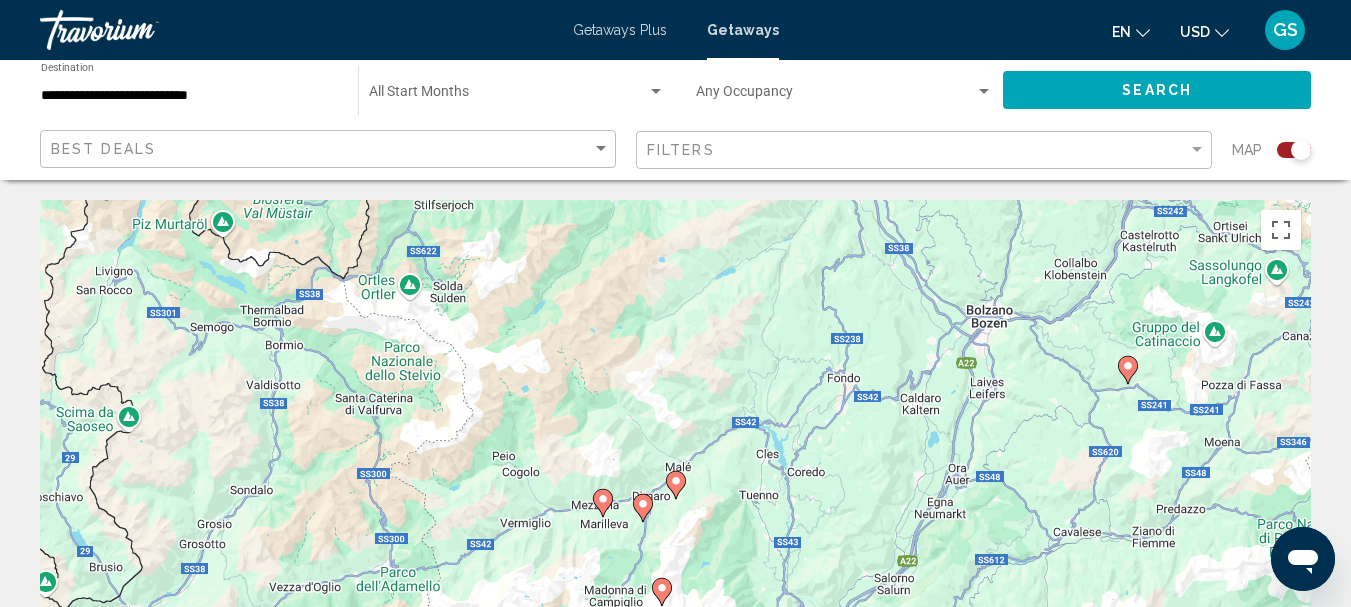 click 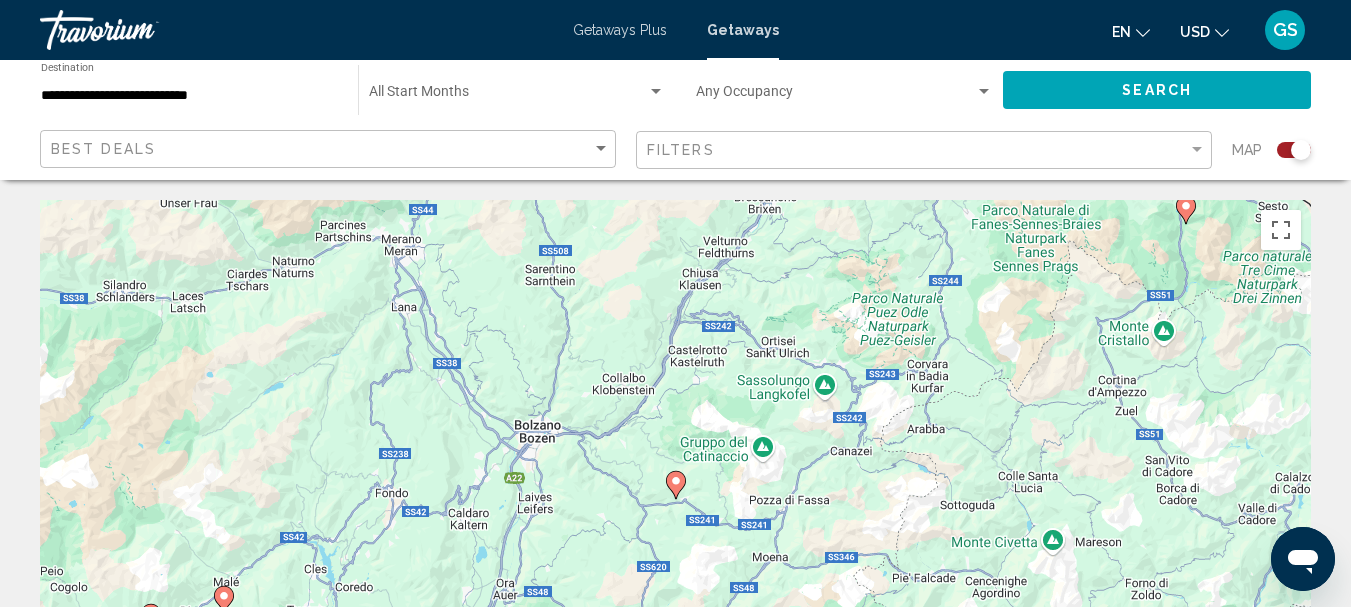 click 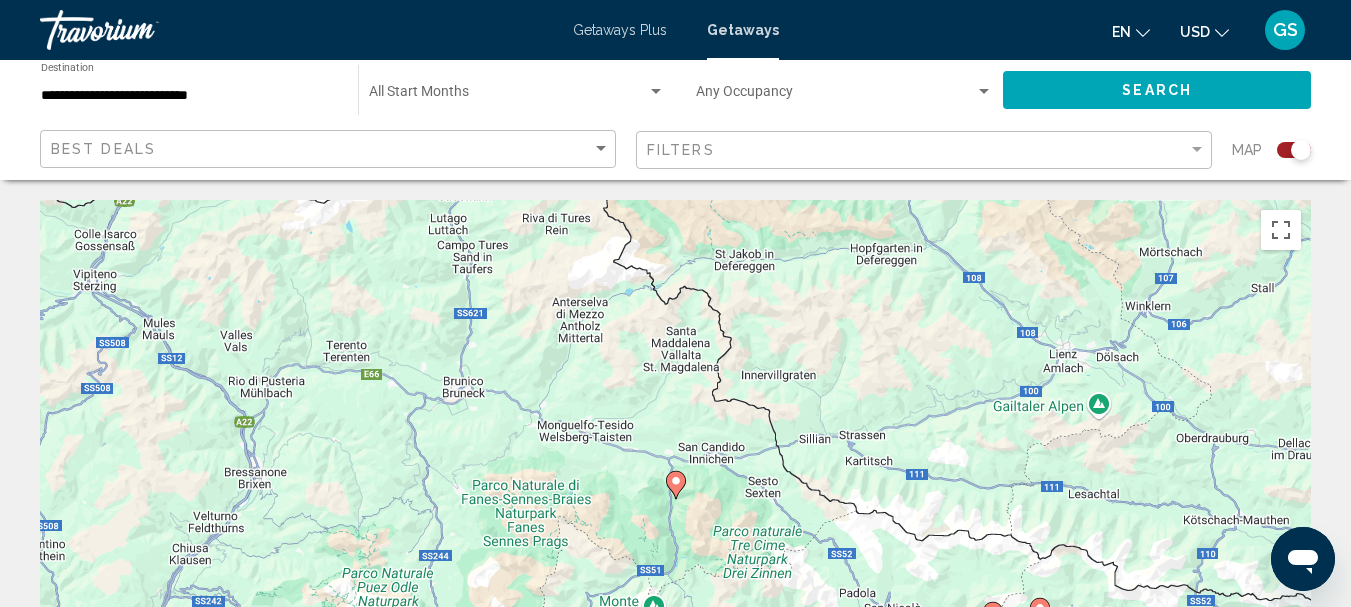 click 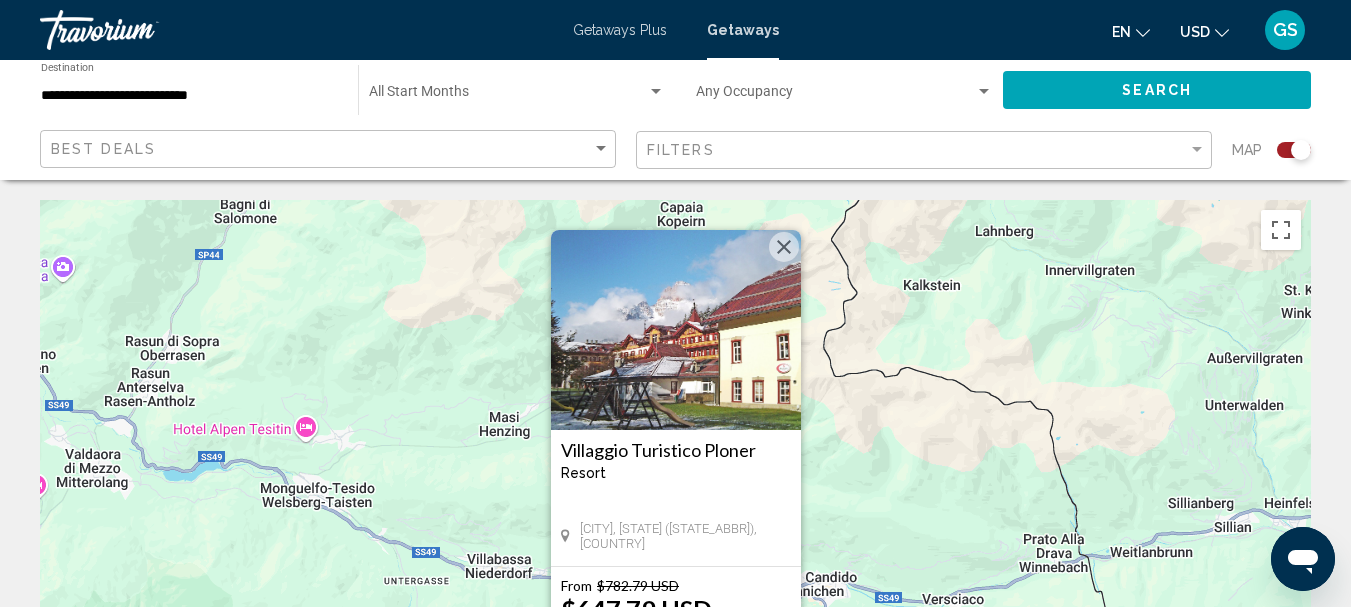 click at bounding box center [784, 247] 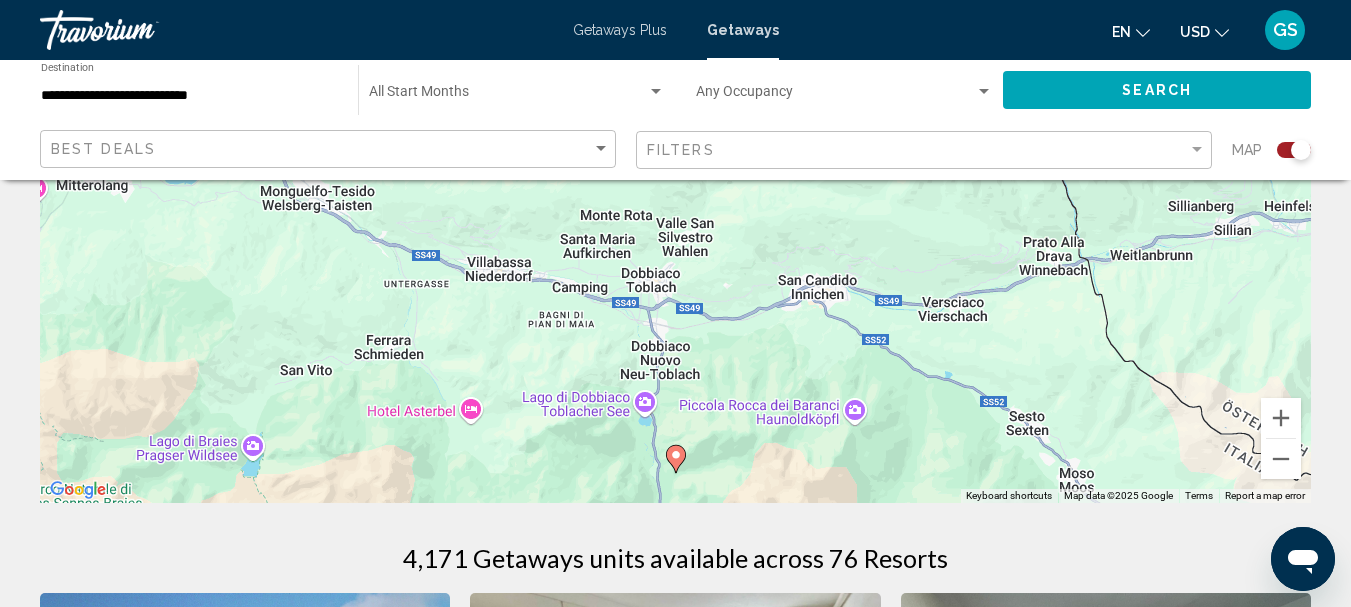 scroll, scrollTop: 300, scrollLeft: 0, axis: vertical 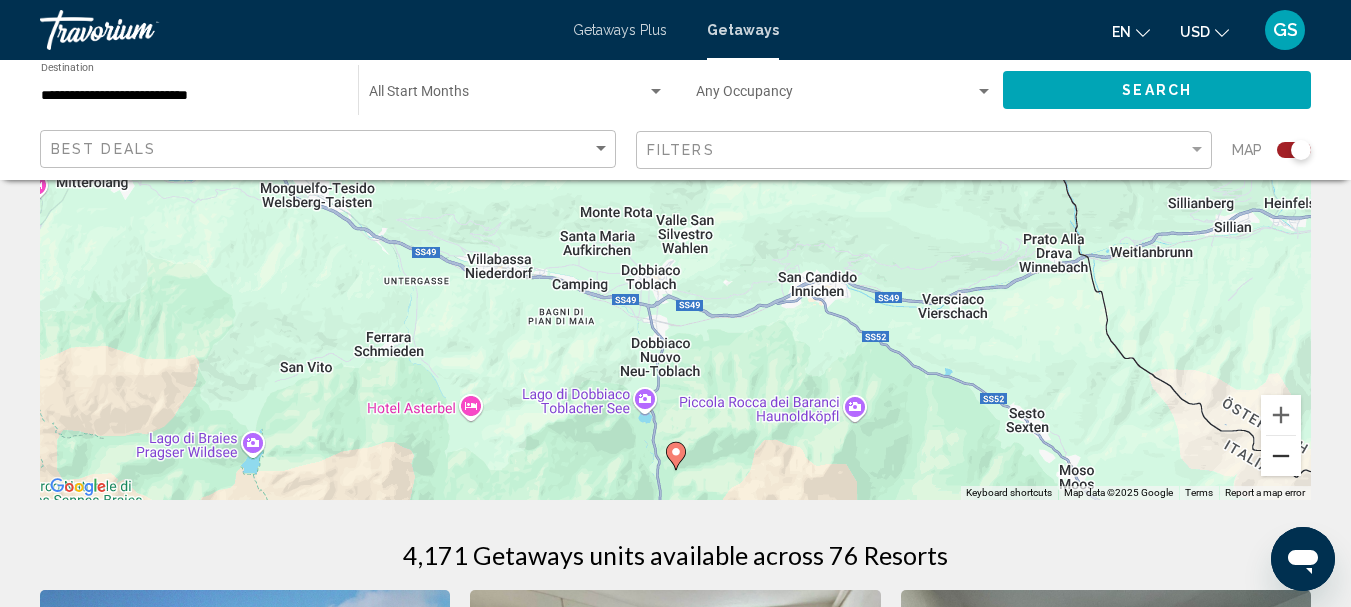 click at bounding box center [1281, 456] 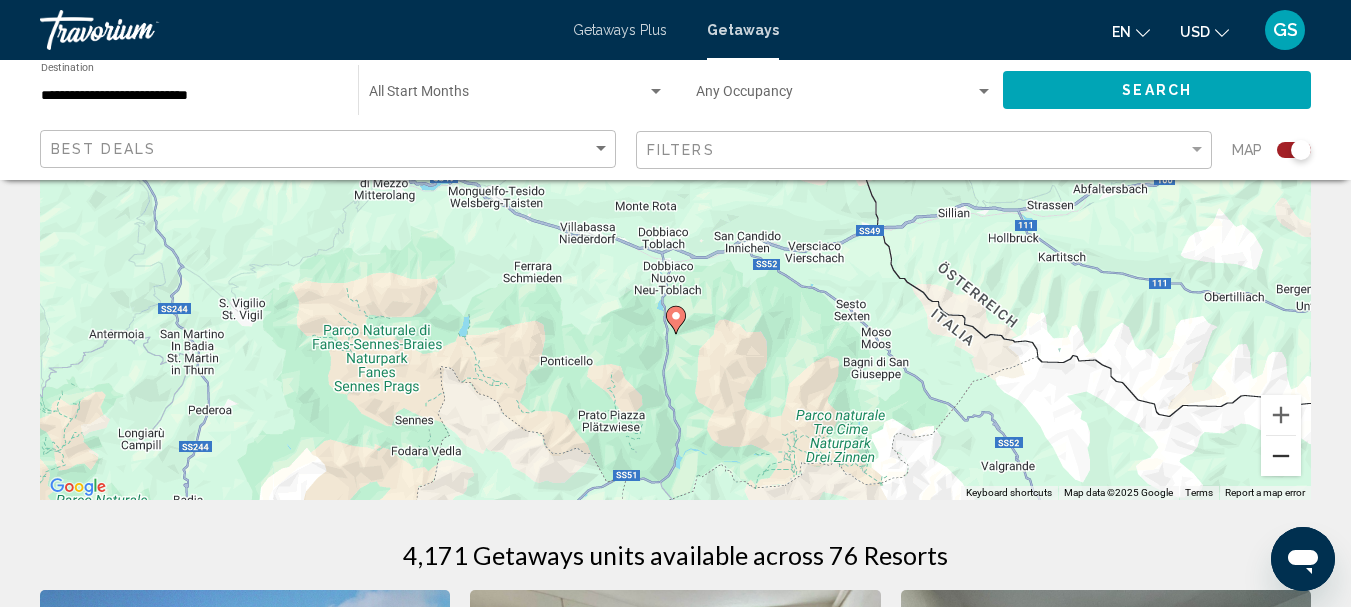 click at bounding box center [1281, 456] 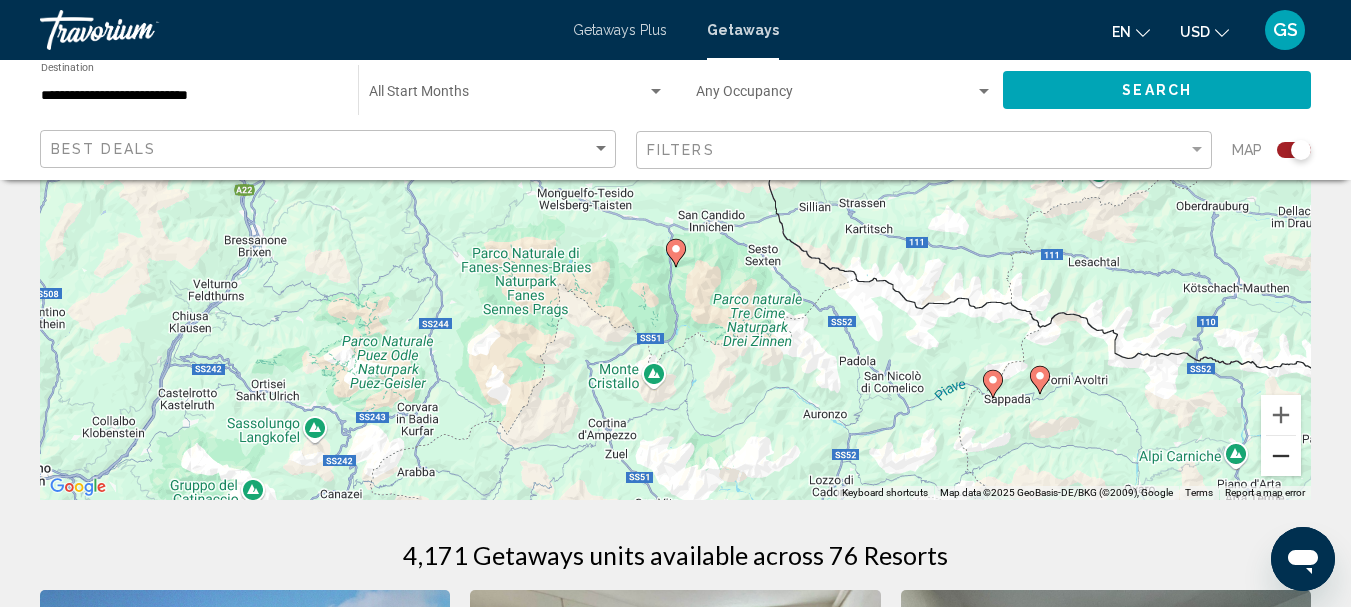 click at bounding box center [1281, 456] 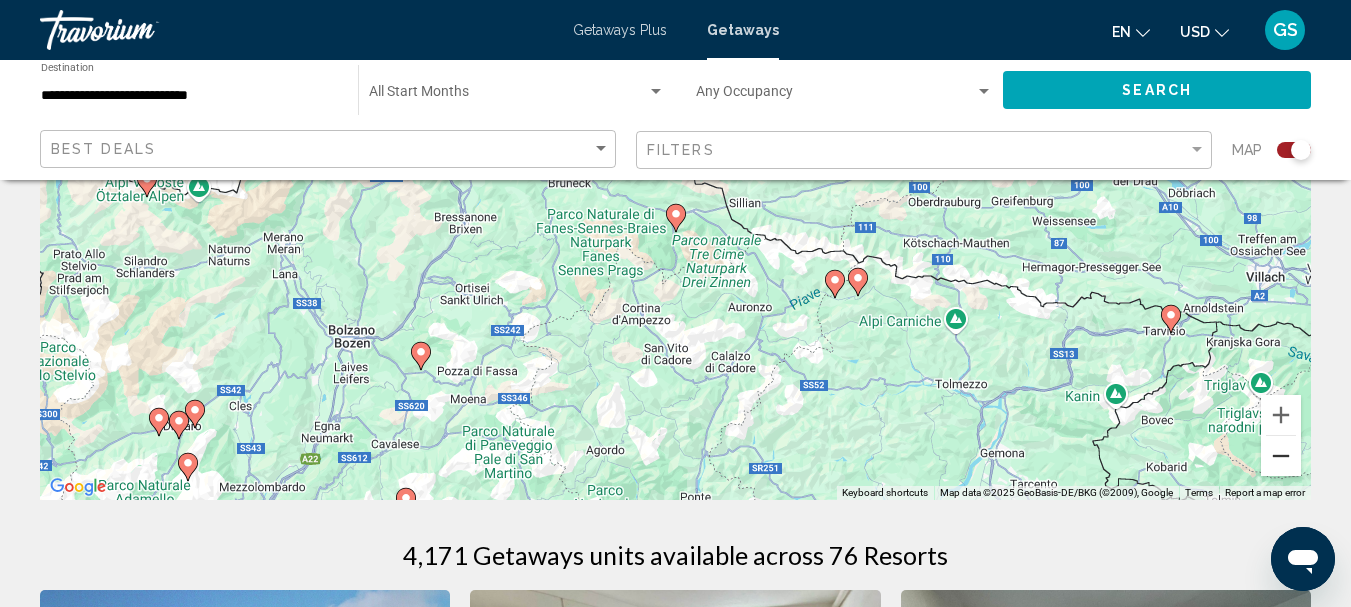 click at bounding box center [1281, 456] 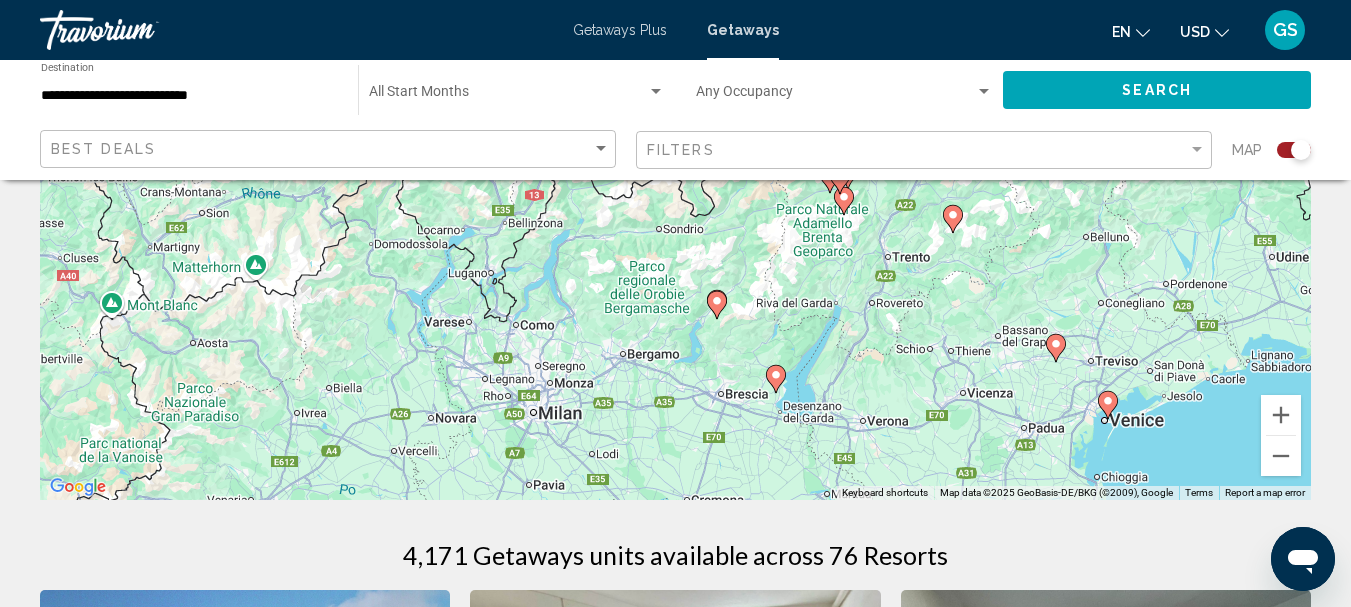 drag, startPoint x: 515, startPoint y: 360, endPoint x: 941, endPoint y: 220, distance: 448.41498 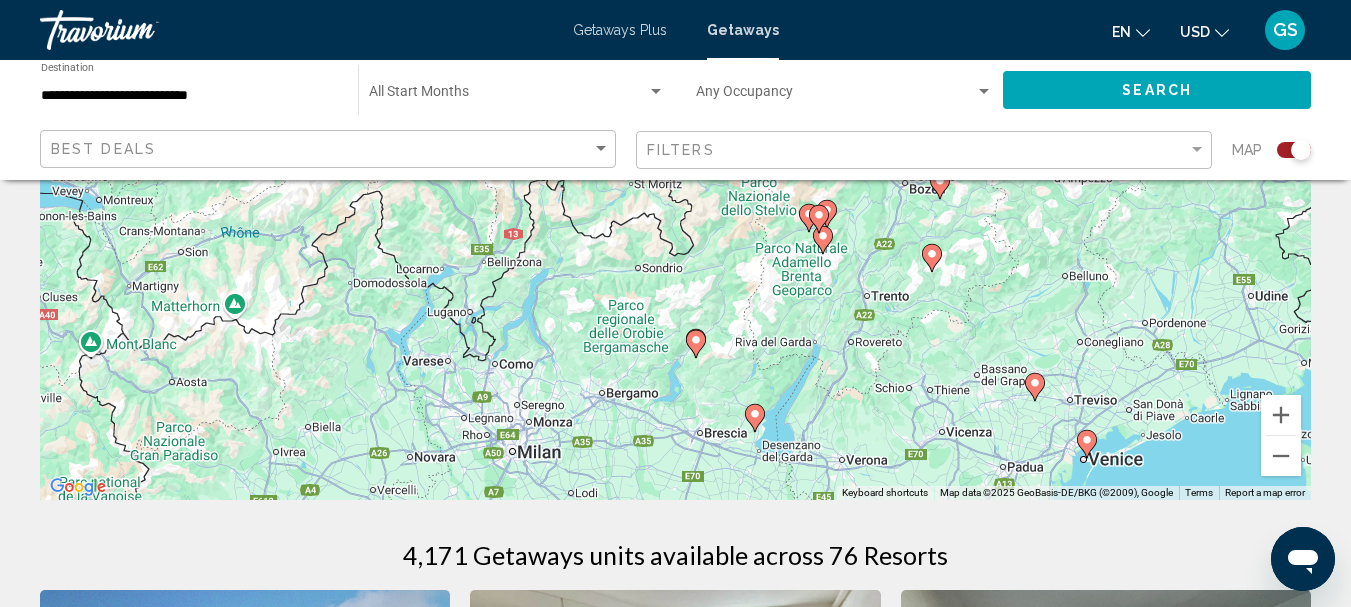 drag, startPoint x: 942, startPoint y: 353, endPoint x: 906, endPoint y: 421, distance: 76.941536 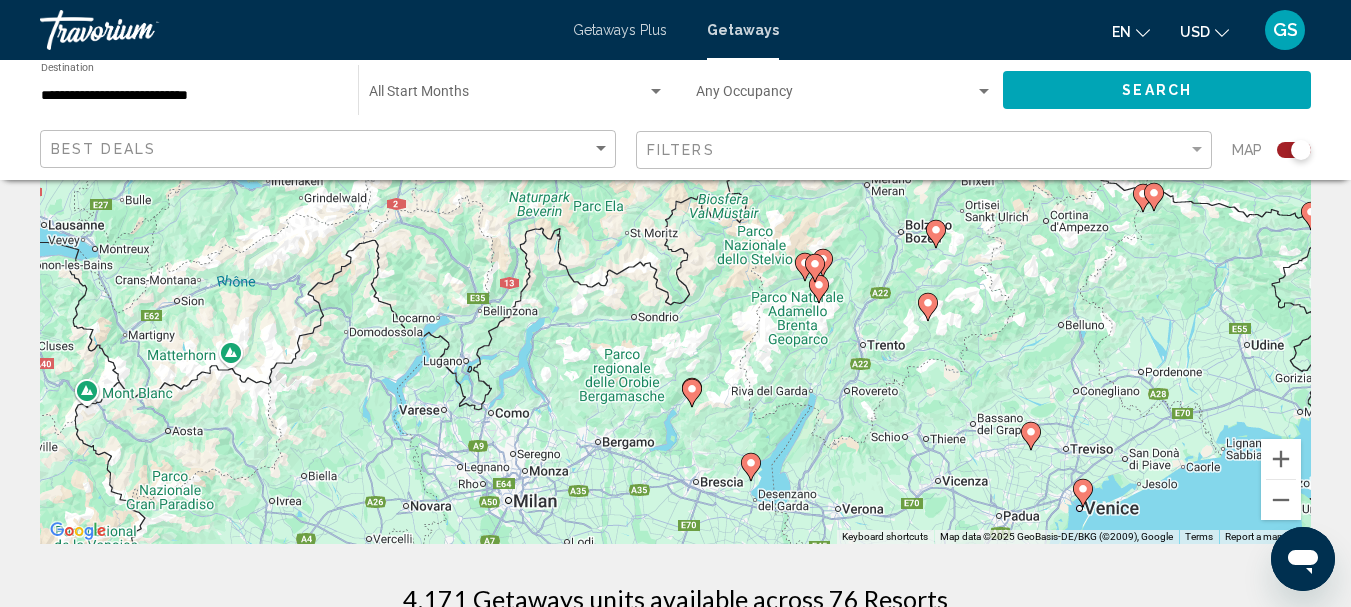 scroll, scrollTop: 300, scrollLeft: 0, axis: vertical 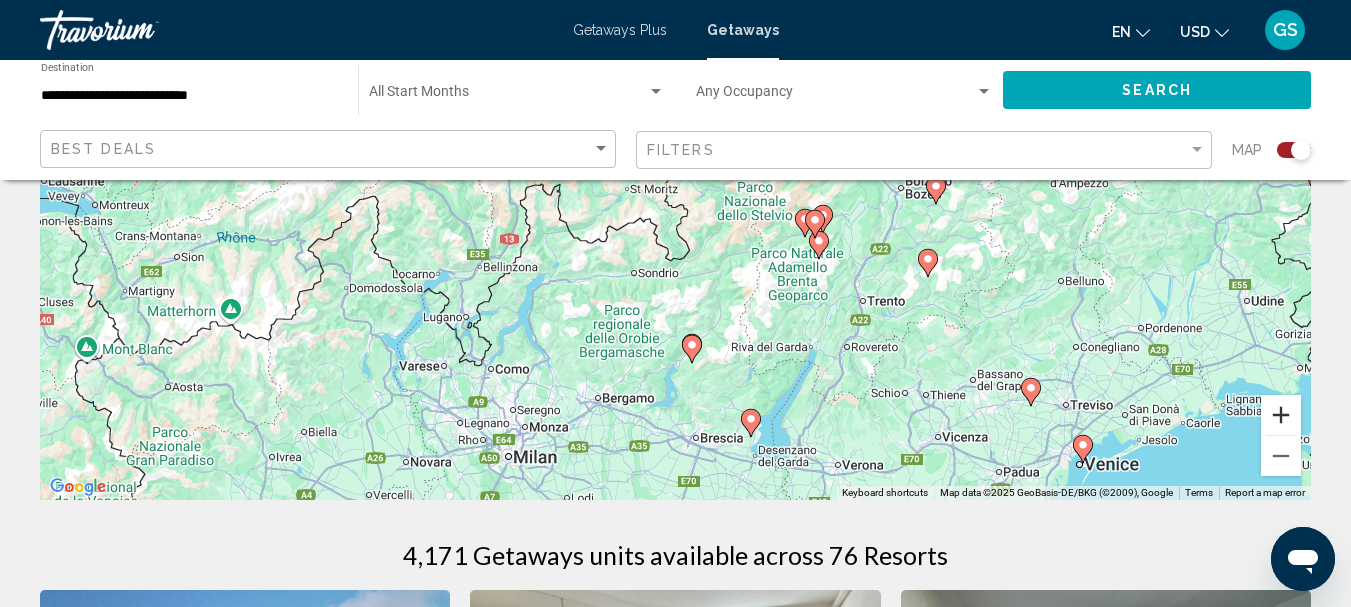 click at bounding box center (1281, 415) 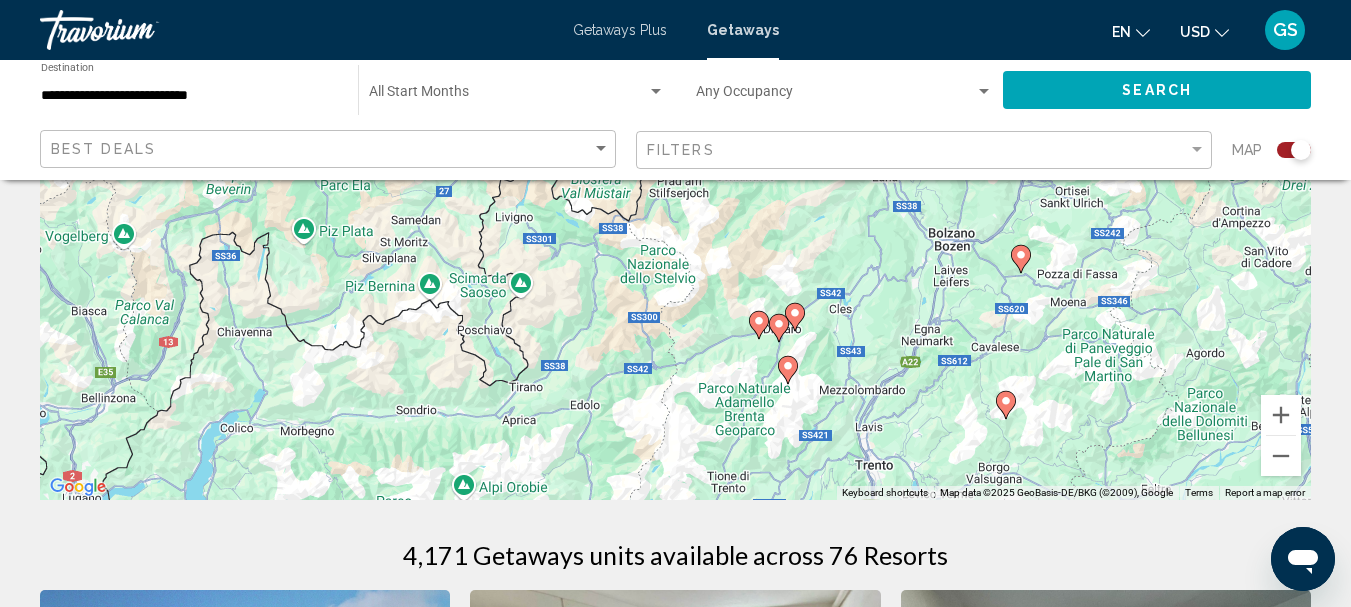 drag, startPoint x: 928, startPoint y: 356, endPoint x: 740, endPoint y: 424, distance: 199.91998 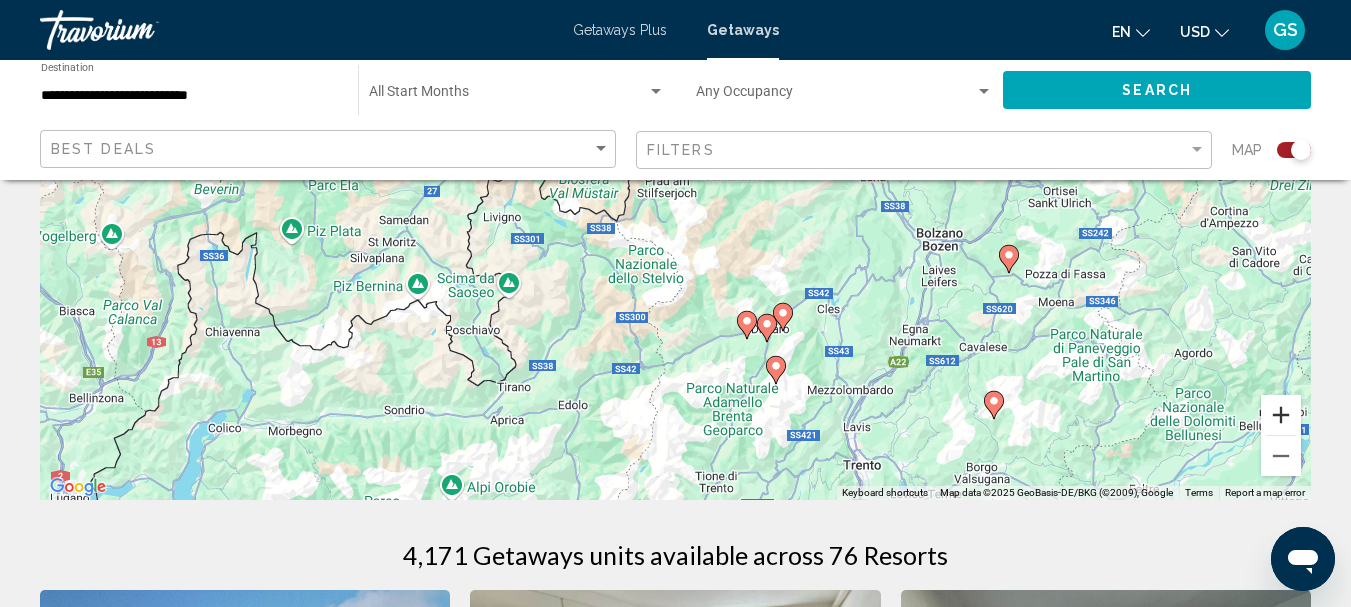 click at bounding box center (1281, 415) 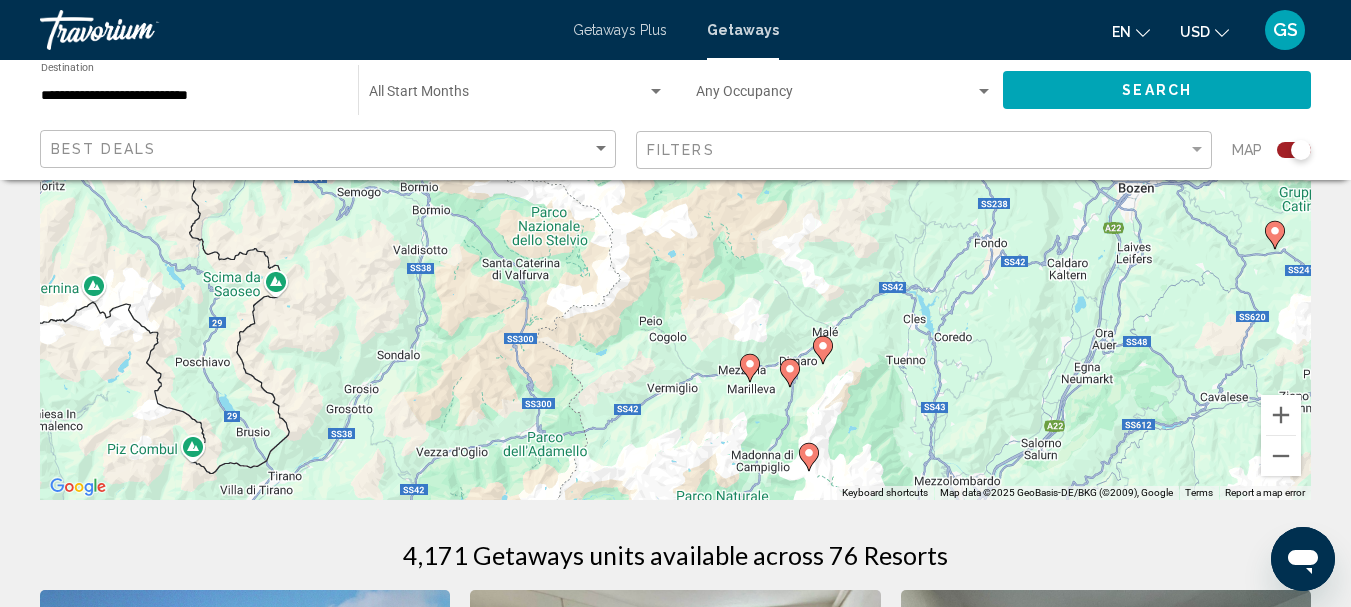 drag, startPoint x: 954, startPoint y: 401, endPoint x: 869, endPoint y: 290, distance: 139.807 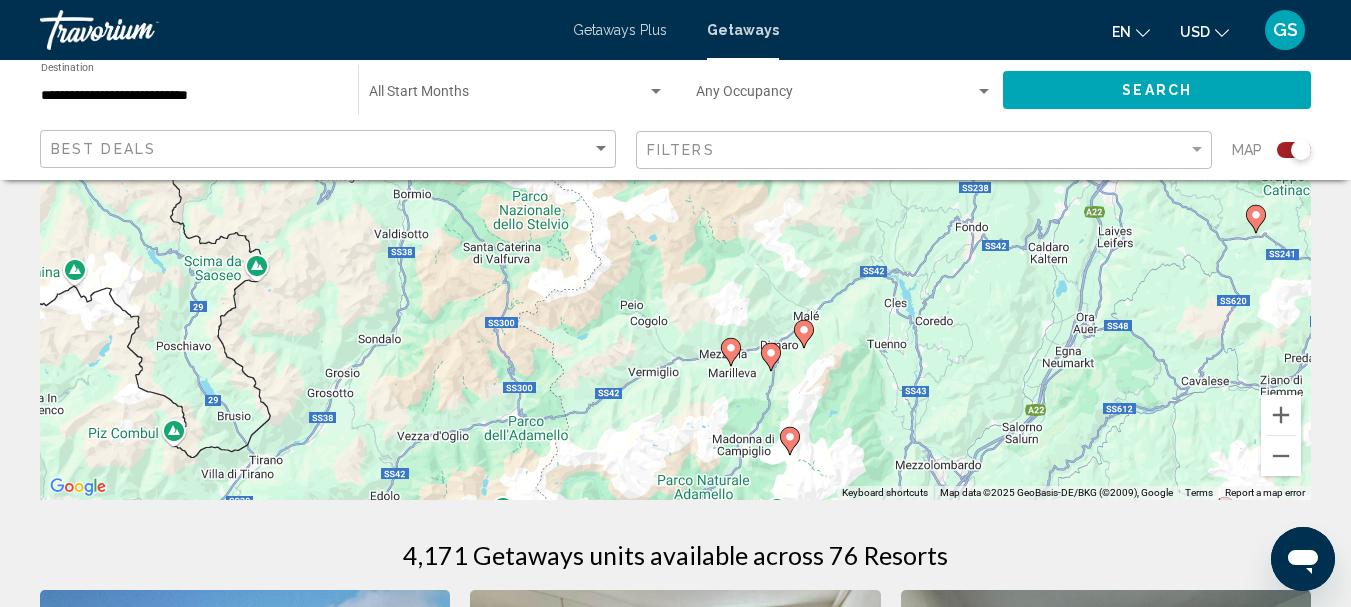 click 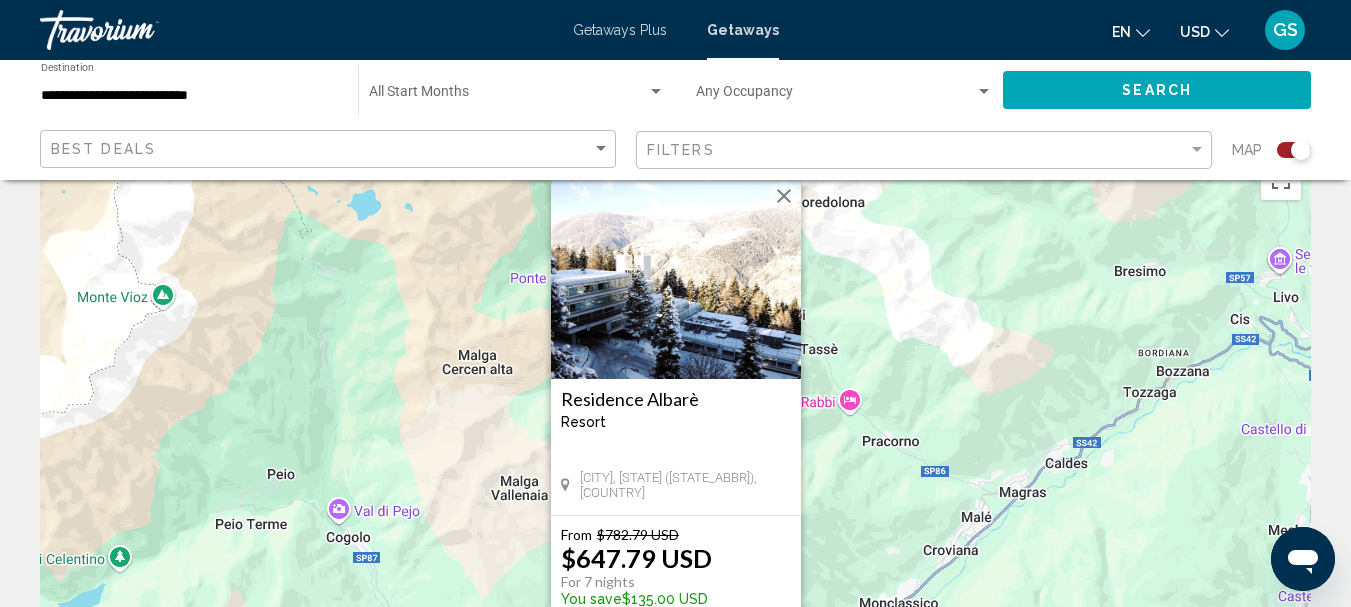 scroll, scrollTop: 0, scrollLeft: 0, axis: both 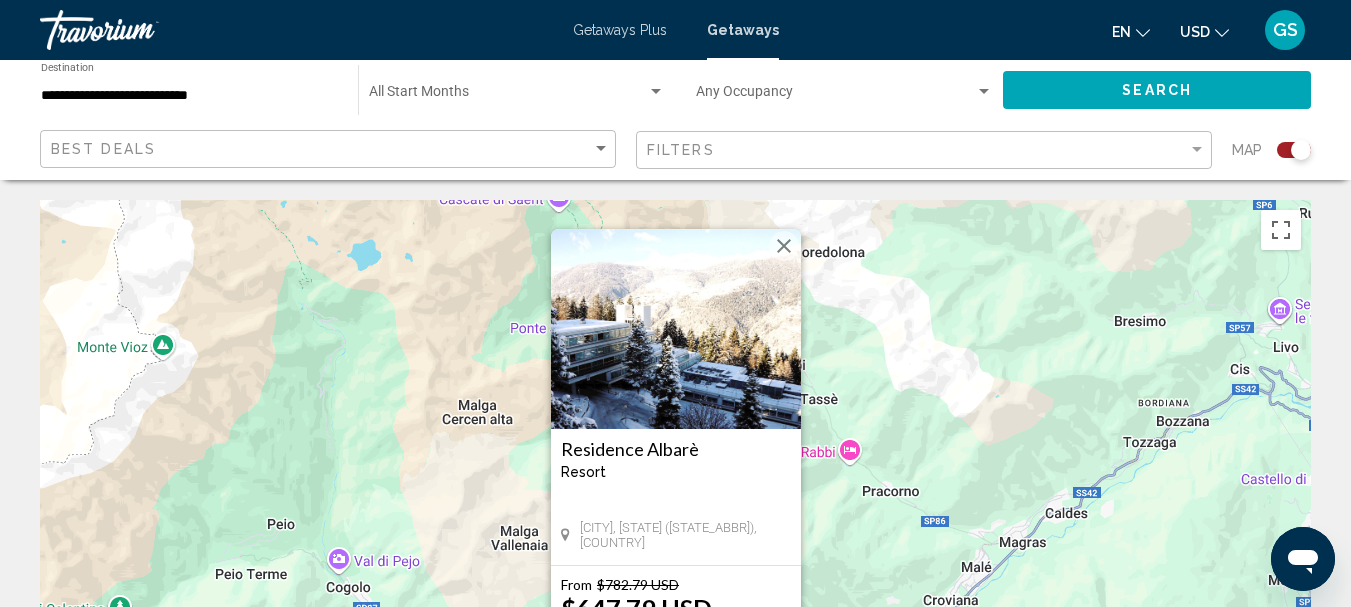 click at bounding box center (784, 246) 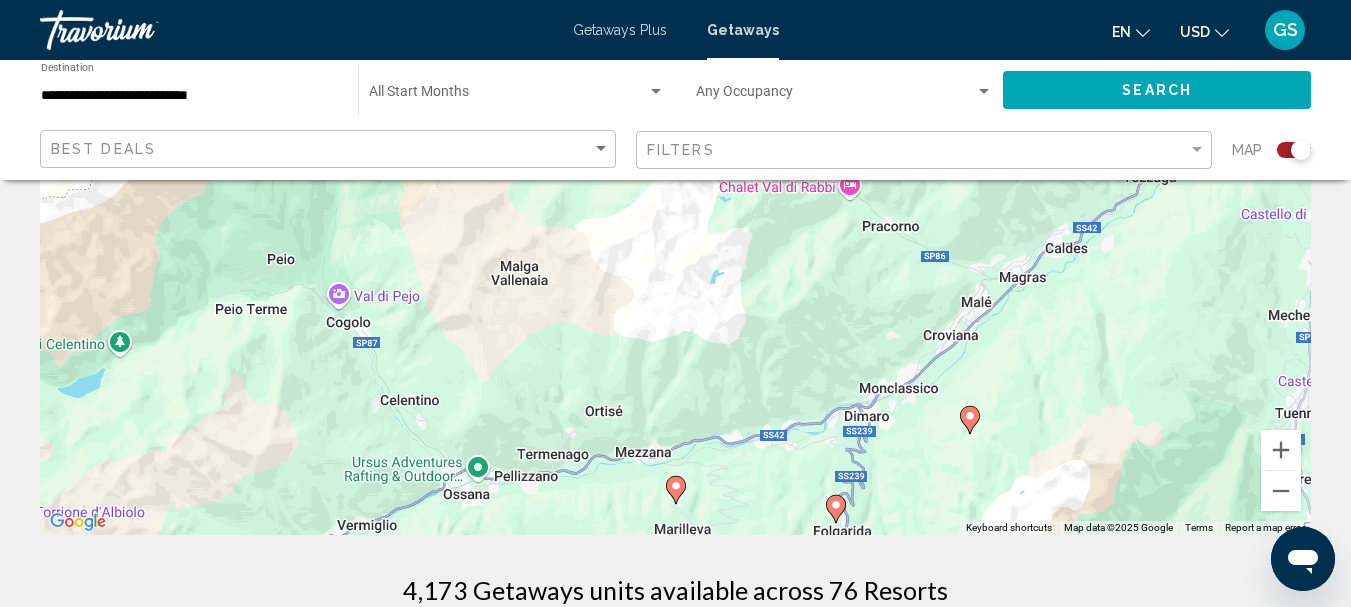 scroll, scrollTop: 300, scrollLeft: 0, axis: vertical 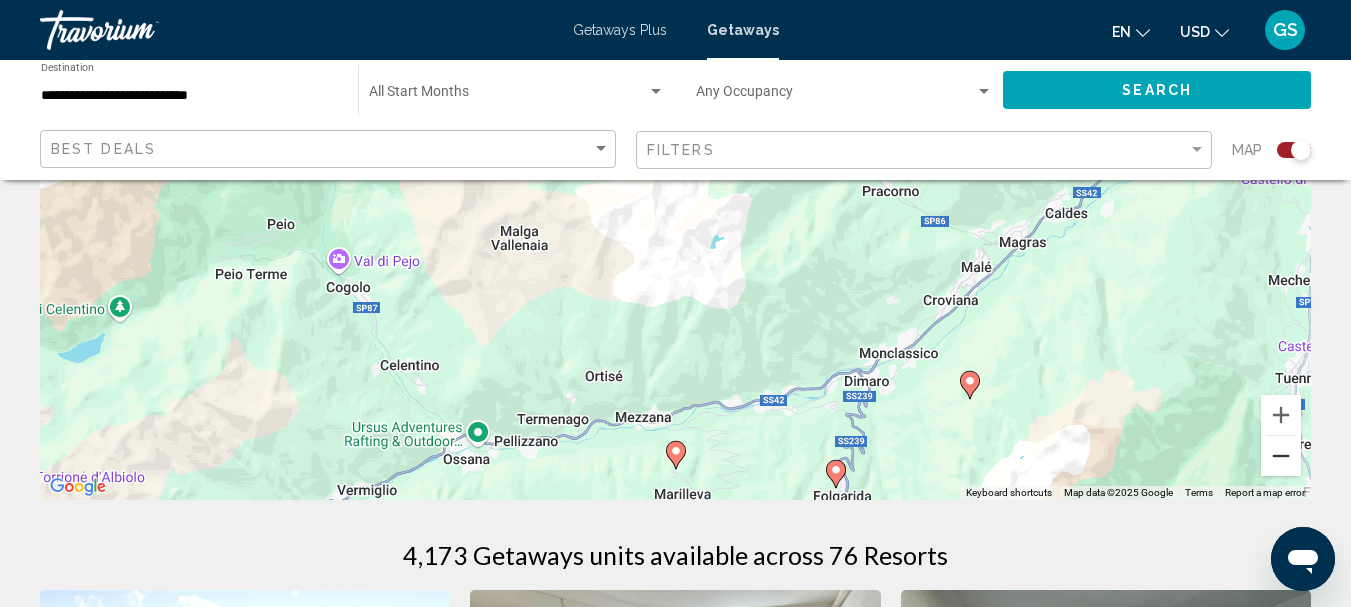 click at bounding box center (1281, 456) 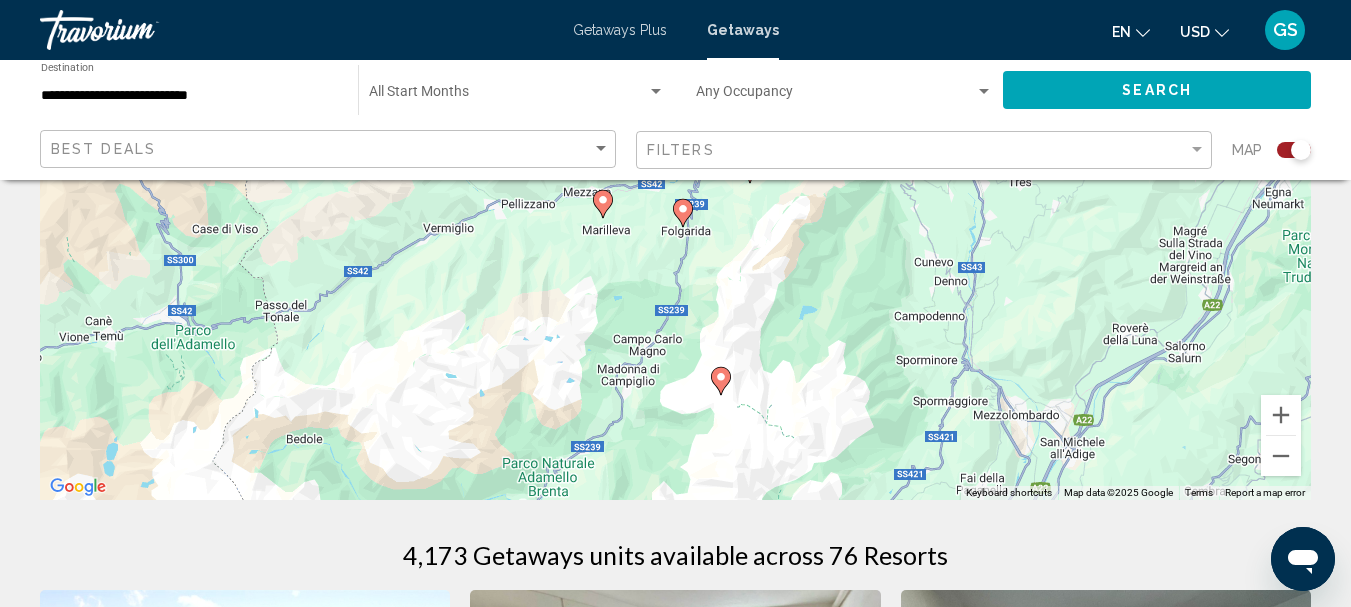 drag, startPoint x: 858, startPoint y: 417, endPoint x: 783, endPoint y: 300, distance: 138.97482 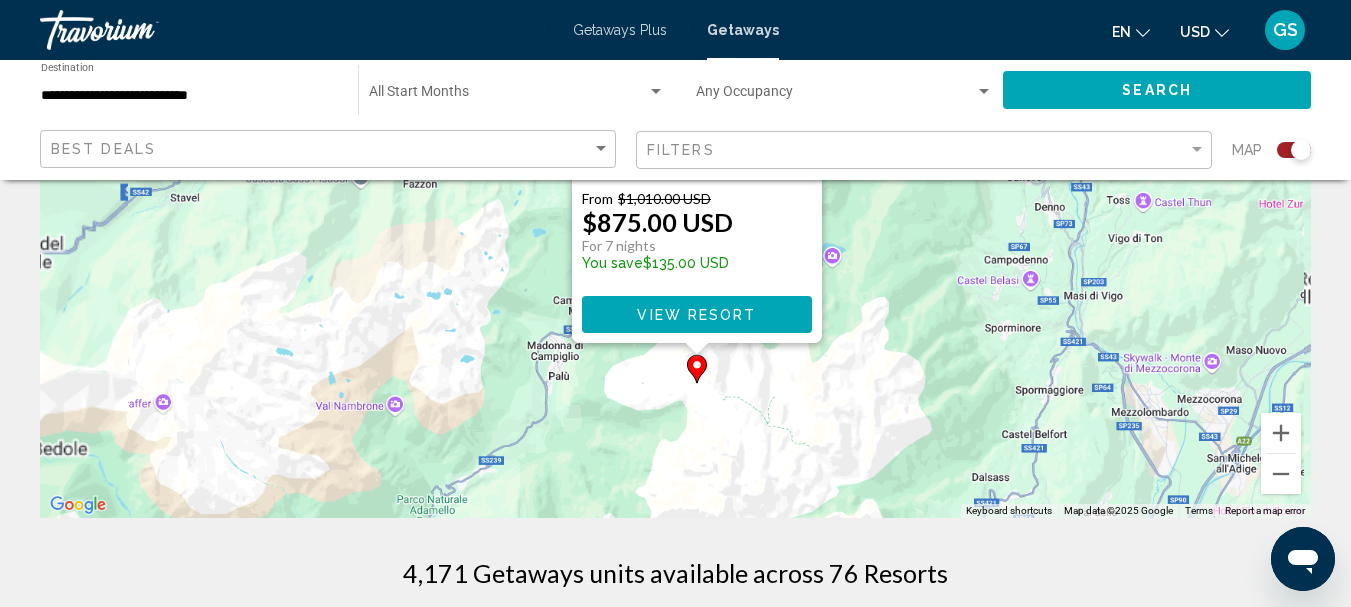 scroll, scrollTop: 0, scrollLeft: 0, axis: both 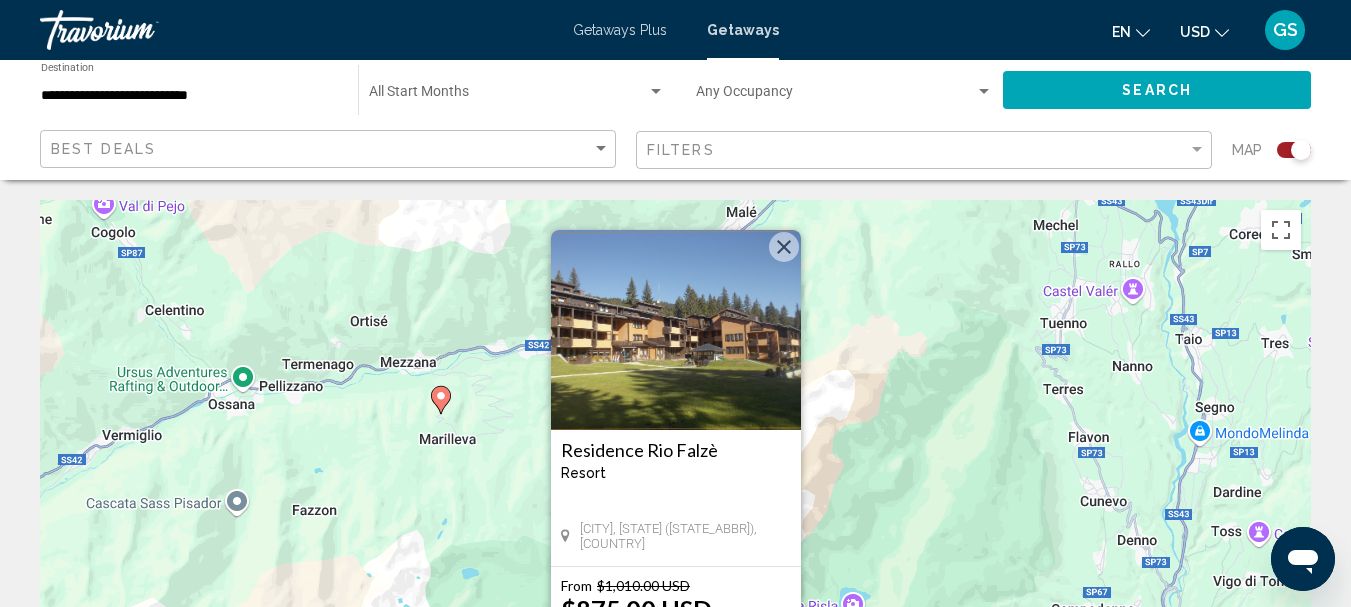 click at bounding box center (784, 247) 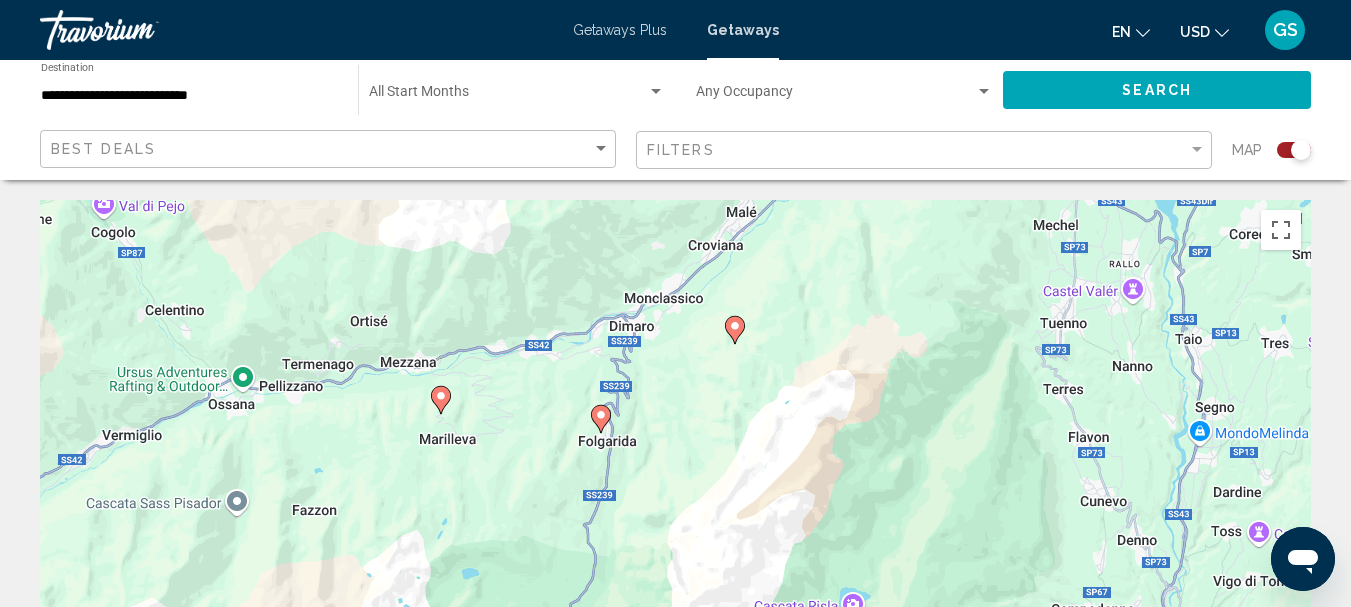 click 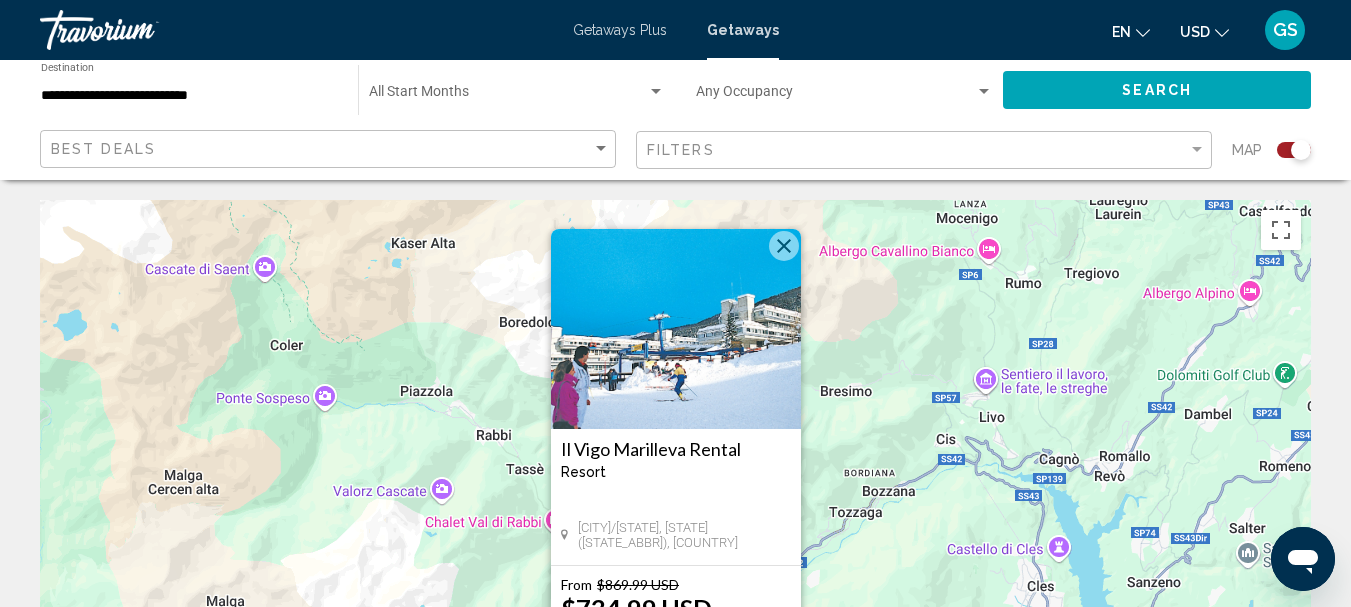 click at bounding box center (784, 246) 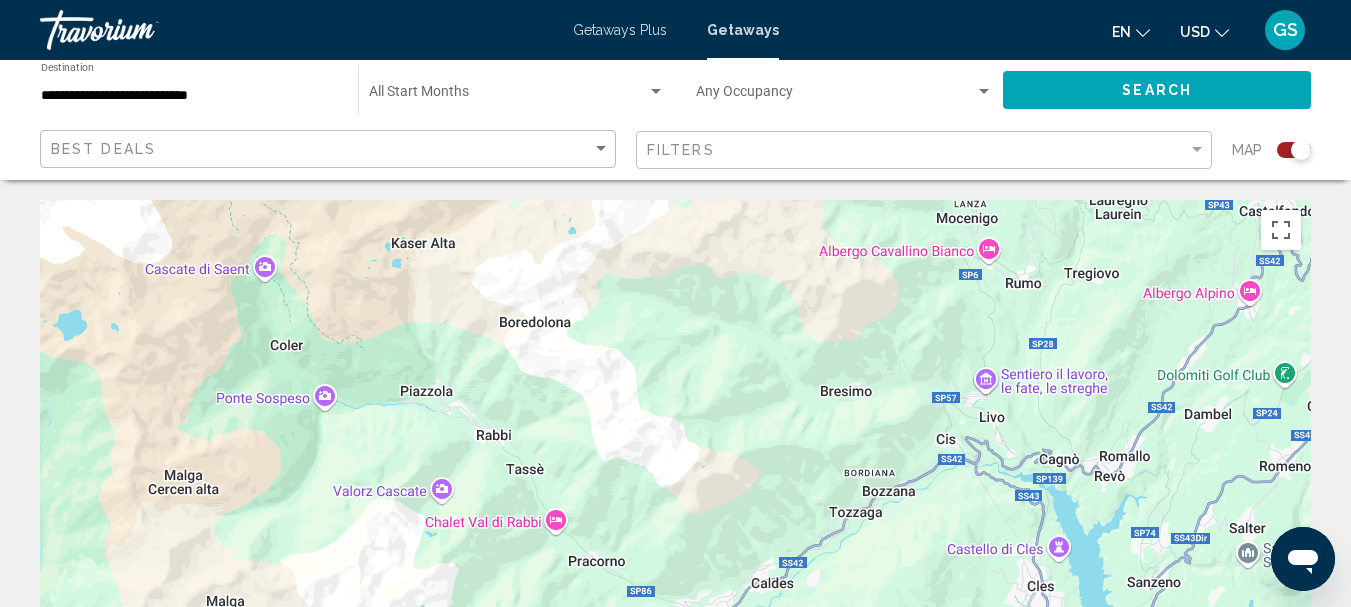 click on "To activate drag with keyboard, press Alt + Enter. Once in keyboard drag state, use the arrow keys to move the marker. To complete the drag, press the Enter key. To cancel, press Escape." at bounding box center [675, 500] 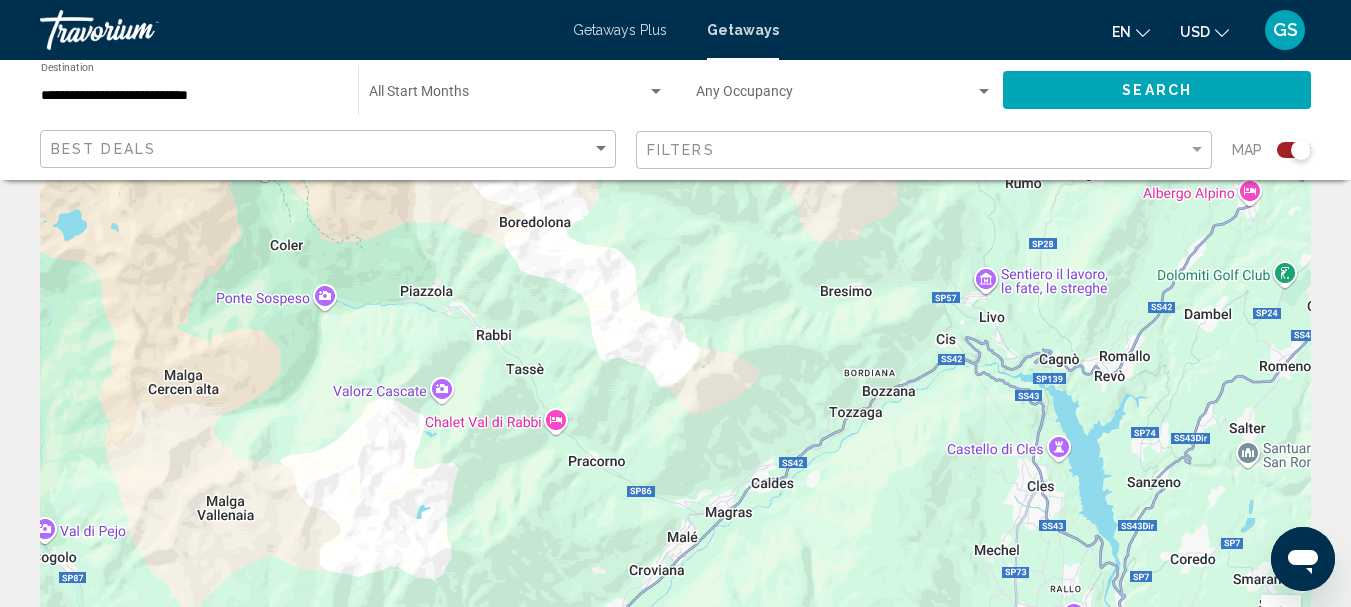 drag, startPoint x: 816, startPoint y: 346, endPoint x: 800, endPoint y: 325, distance: 26.400757 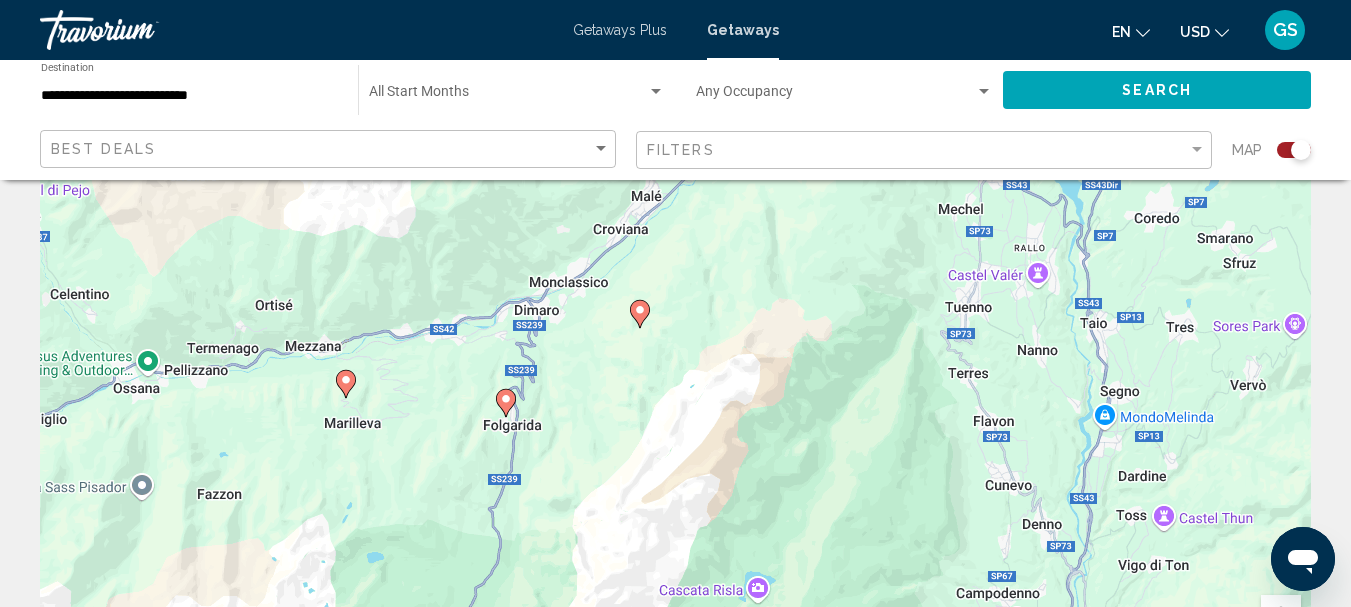 drag, startPoint x: 773, startPoint y: 513, endPoint x: 749, endPoint y: 185, distance: 328.87686 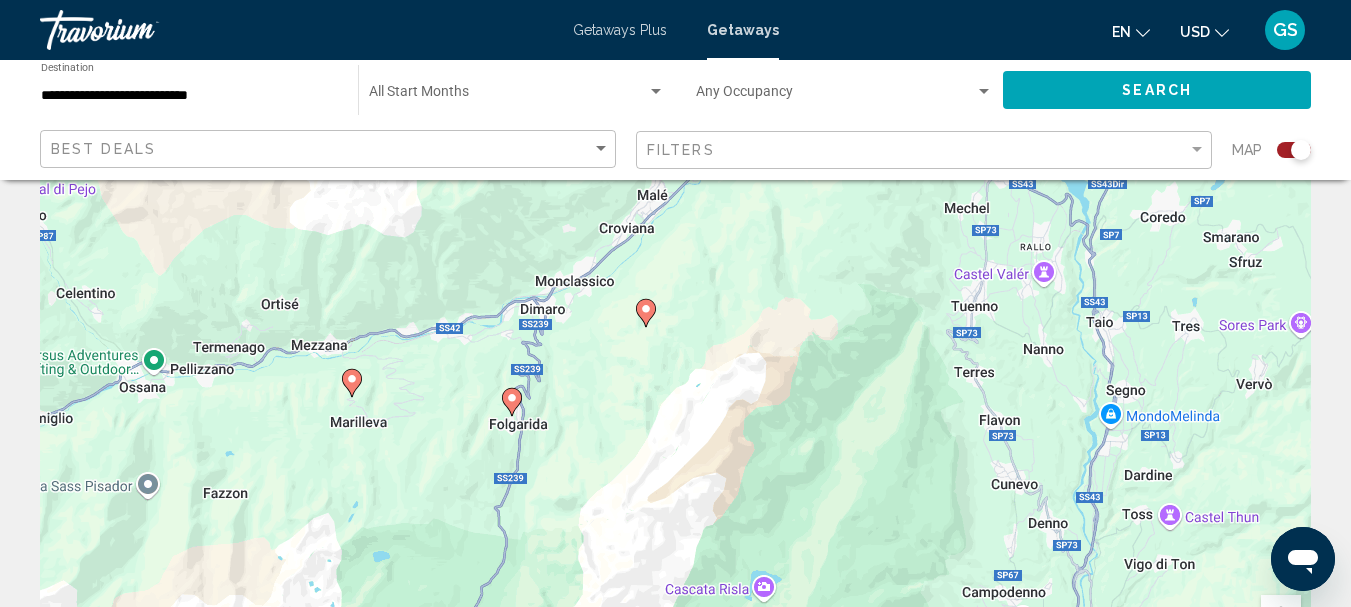 click 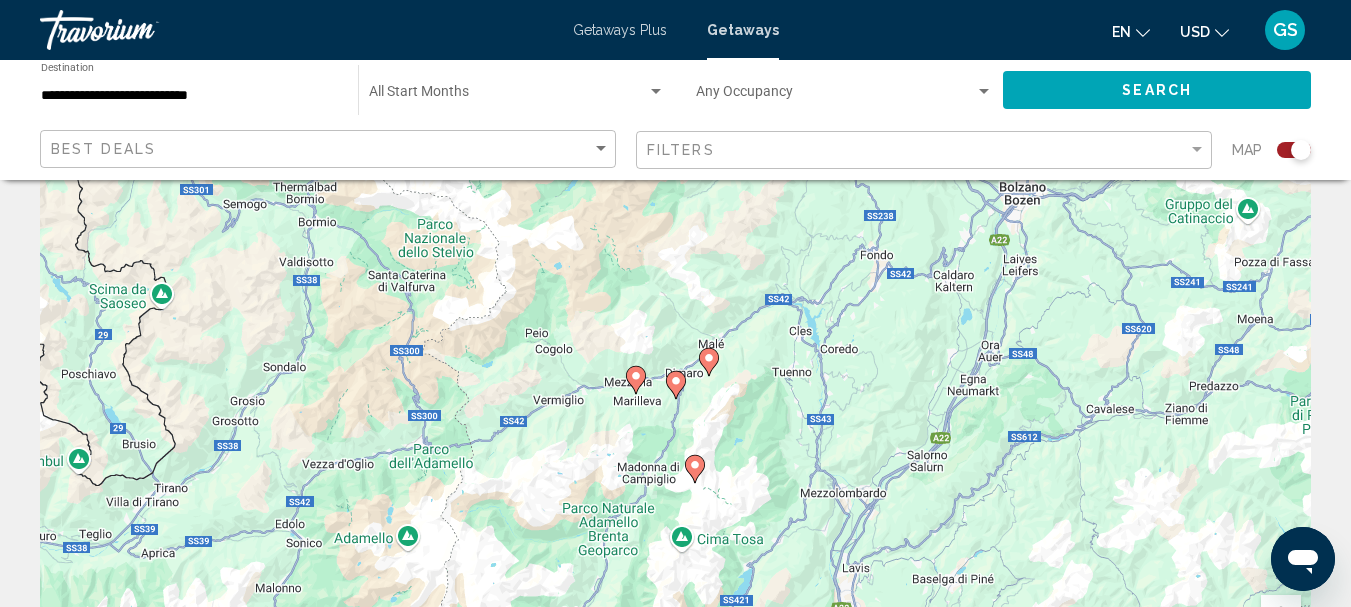 click 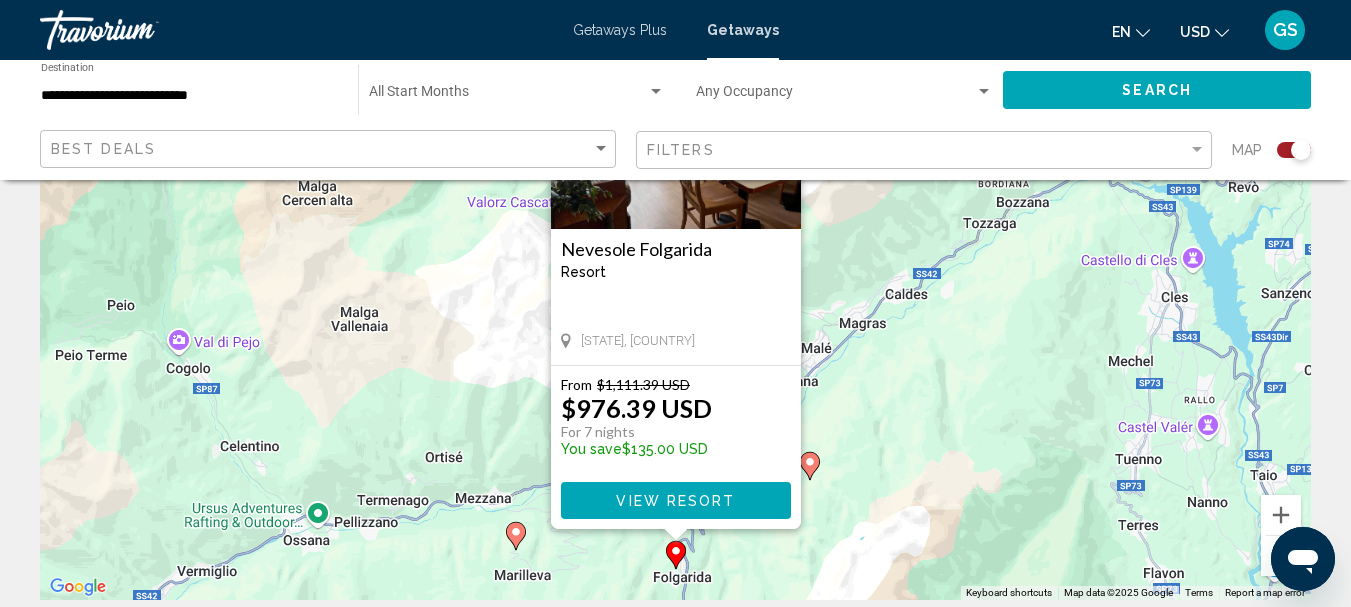 scroll, scrollTop: 0, scrollLeft: 0, axis: both 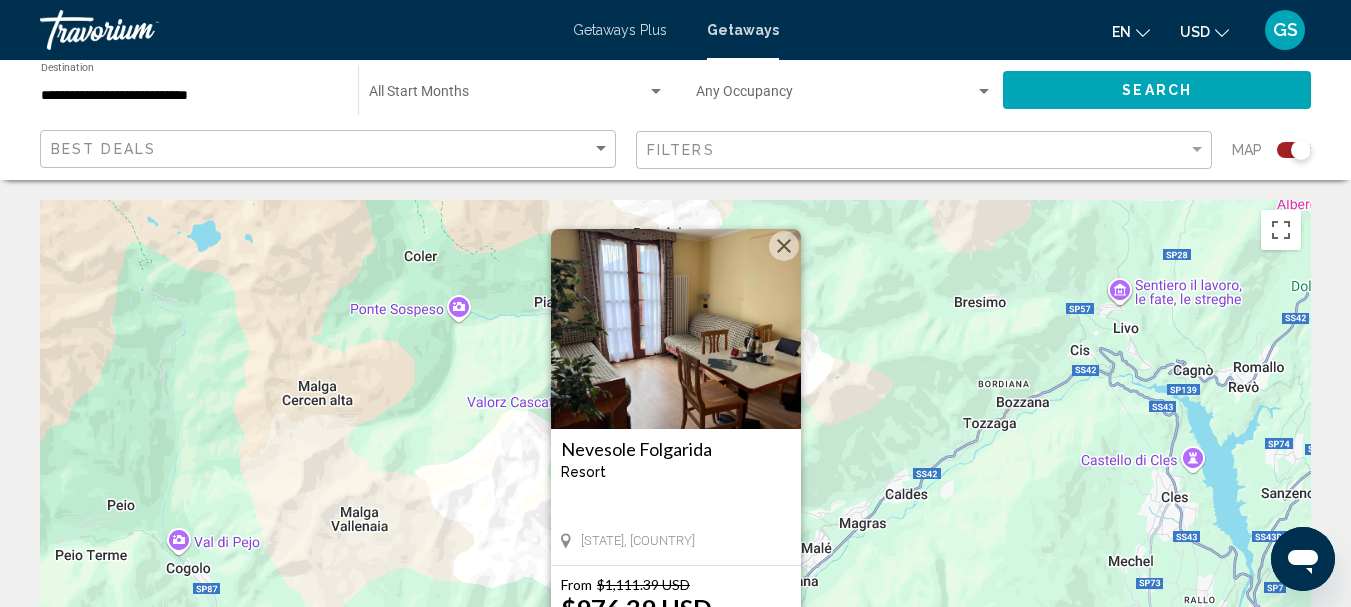 click at bounding box center [784, 246] 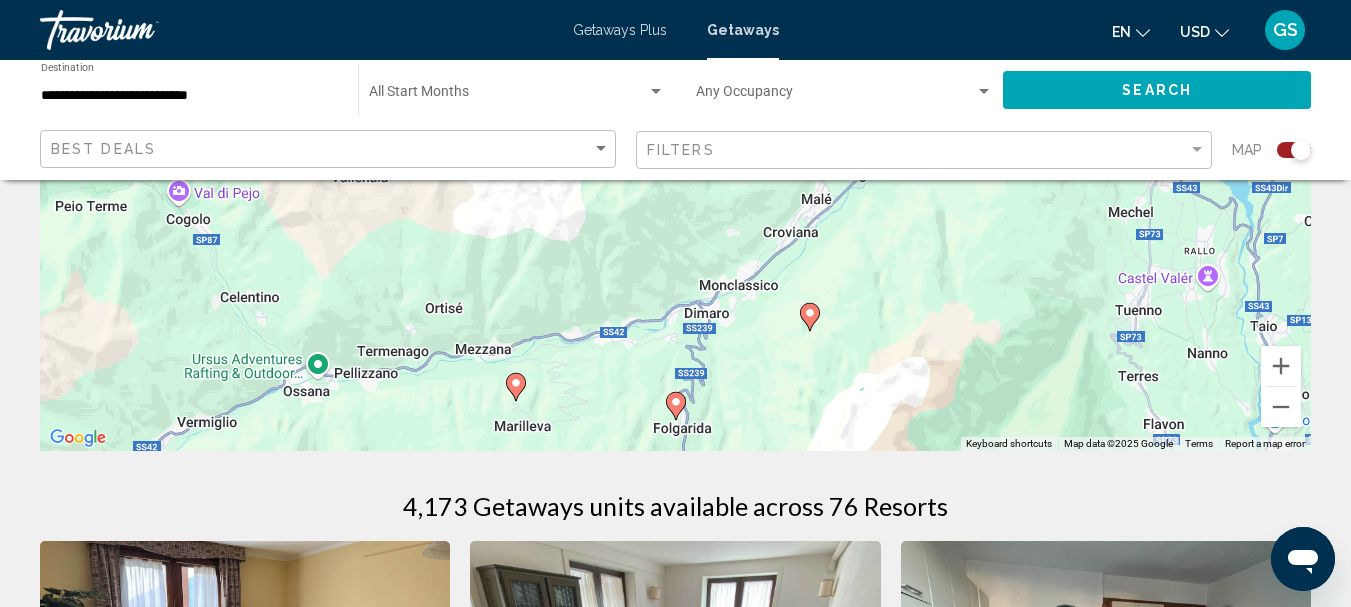 scroll, scrollTop: 400, scrollLeft: 0, axis: vertical 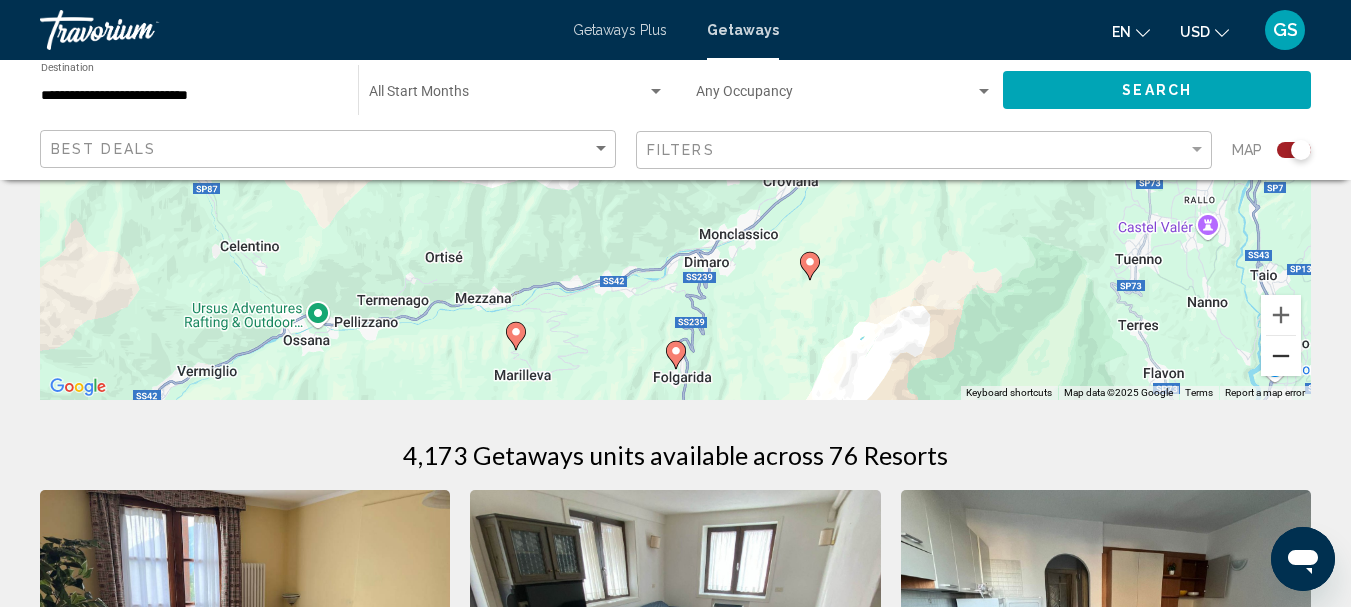 click at bounding box center (1281, 356) 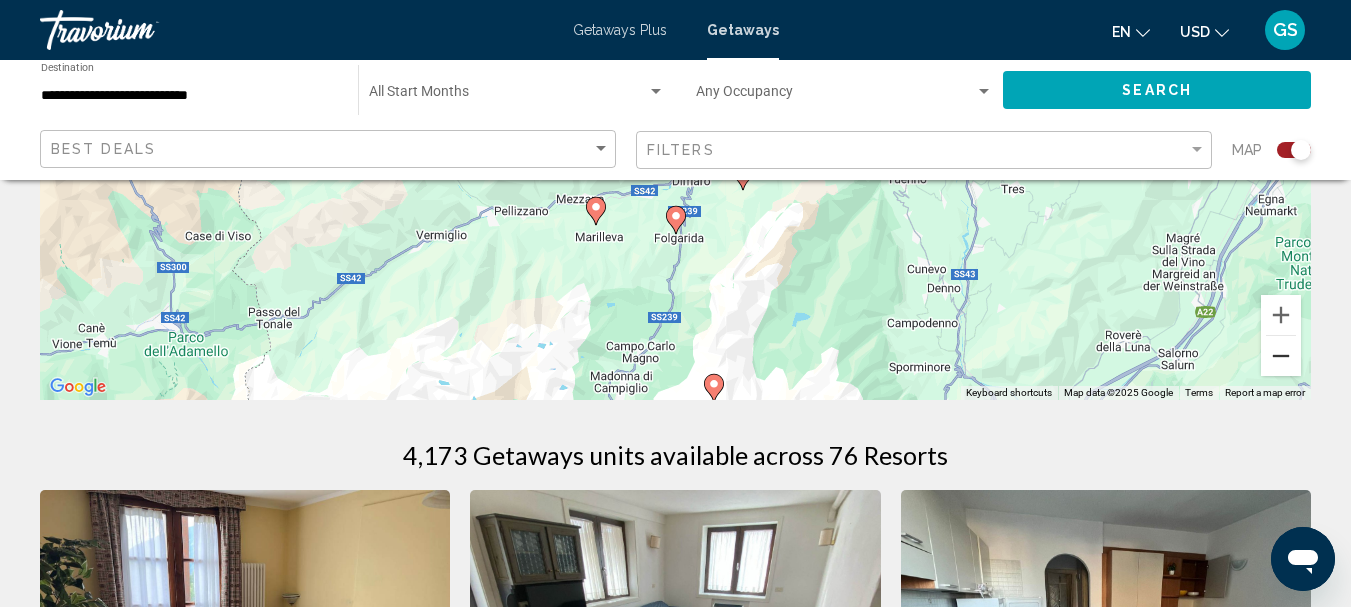 click at bounding box center (1281, 356) 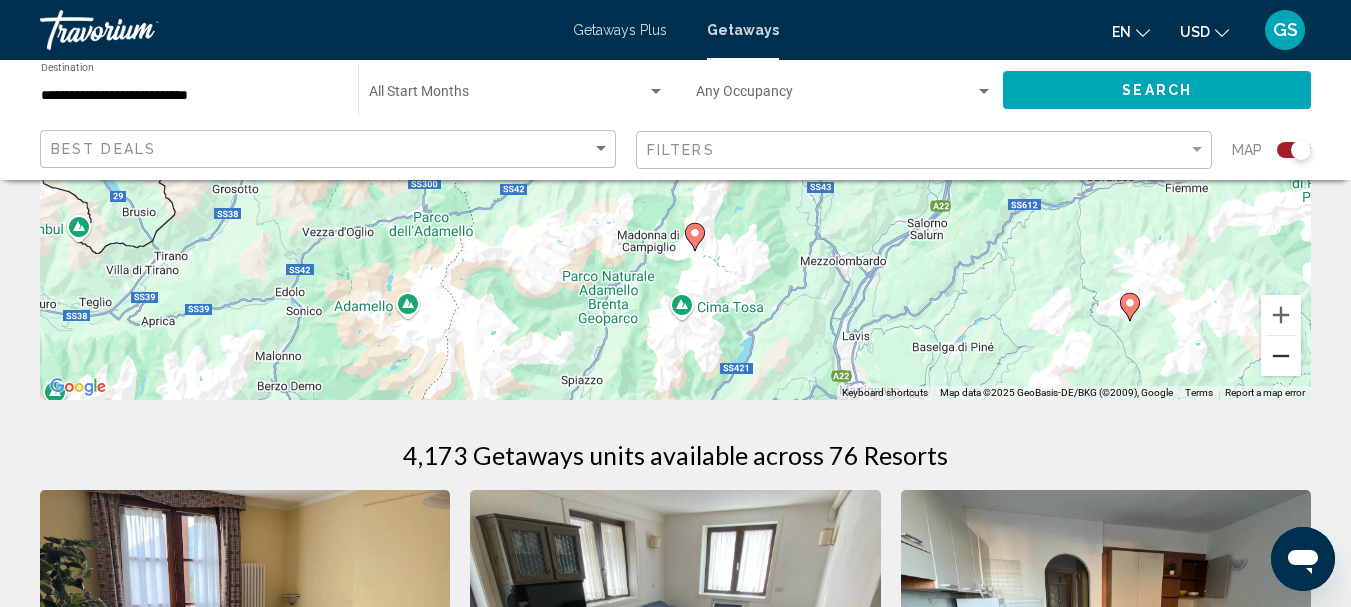 click at bounding box center [1281, 356] 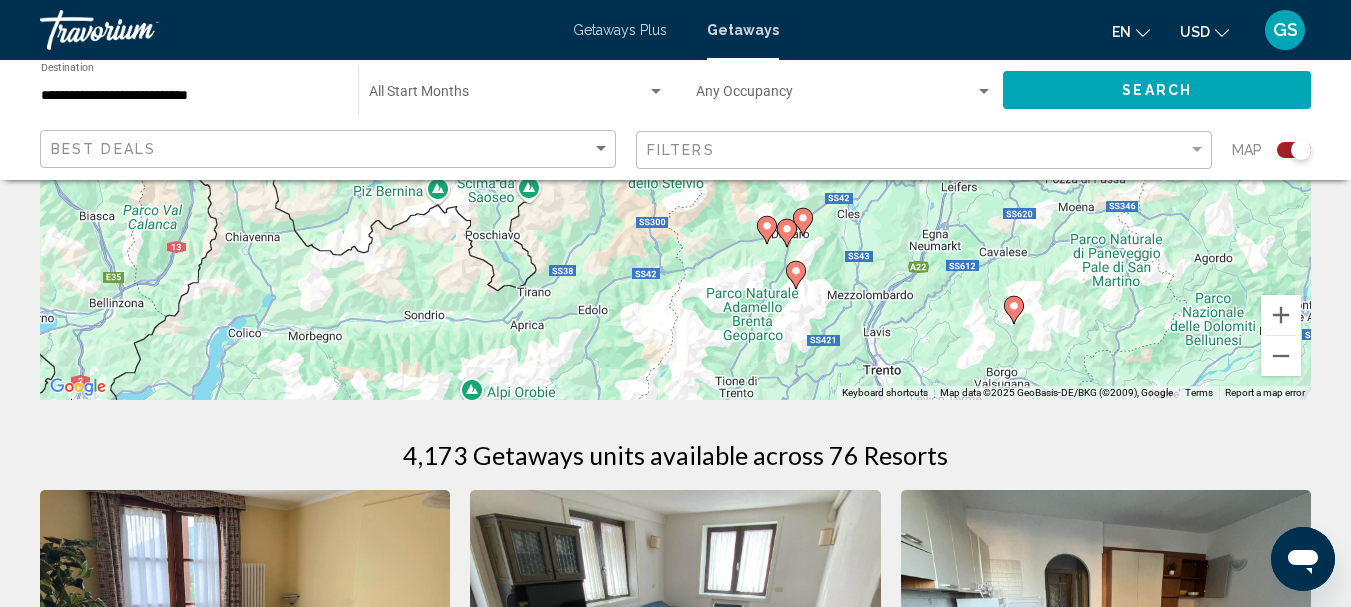 drag, startPoint x: 812, startPoint y: 302, endPoint x: 921, endPoint y: 418, distance: 159.17601 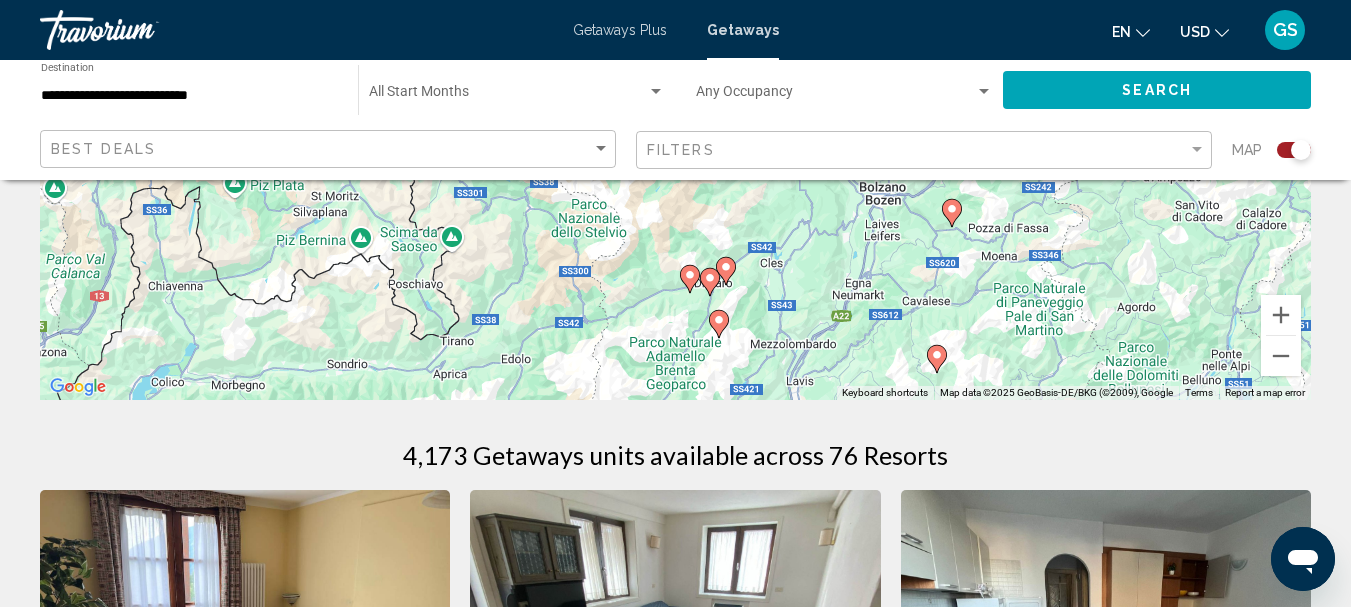 drag, startPoint x: 761, startPoint y: 279, endPoint x: 682, endPoint y: 328, distance: 92.96236 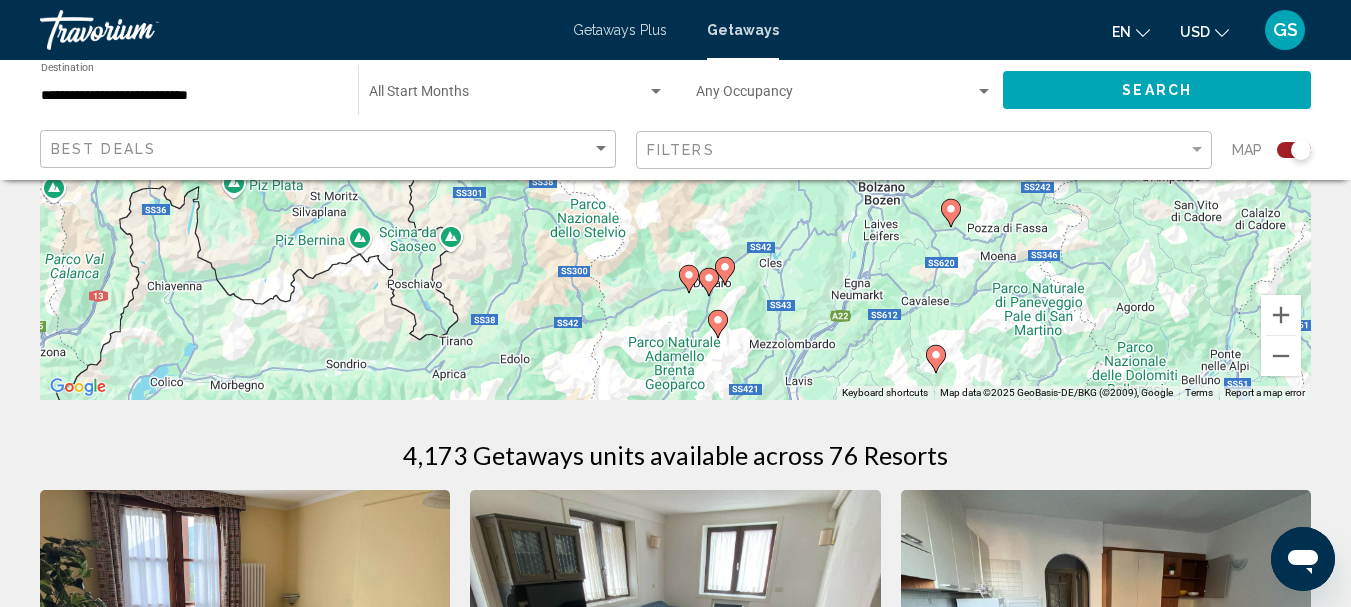 click 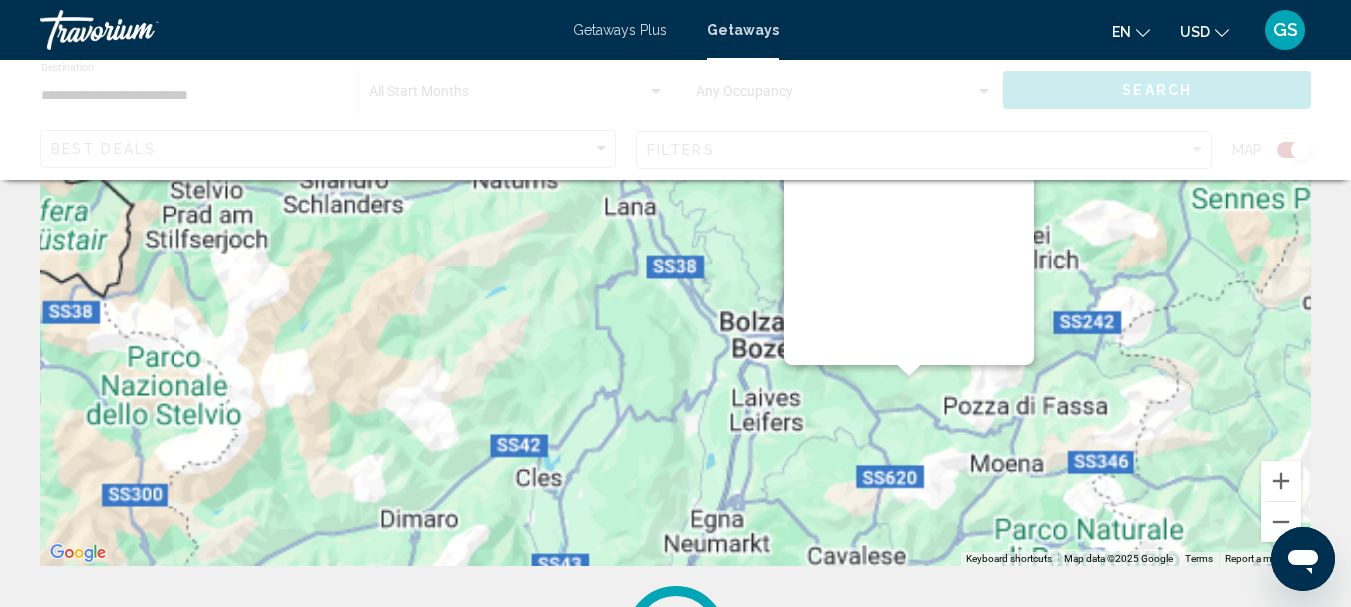 scroll, scrollTop: 0, scrollLeft: 0, axis: both 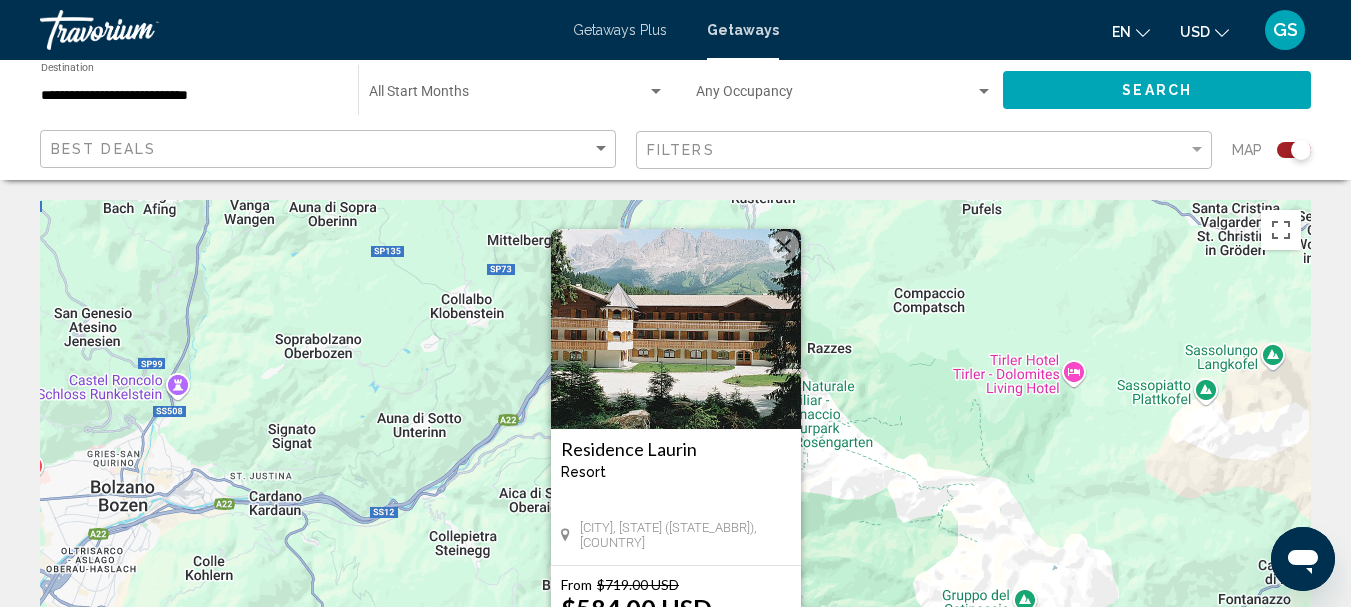 click at bounding box center (784, 246) 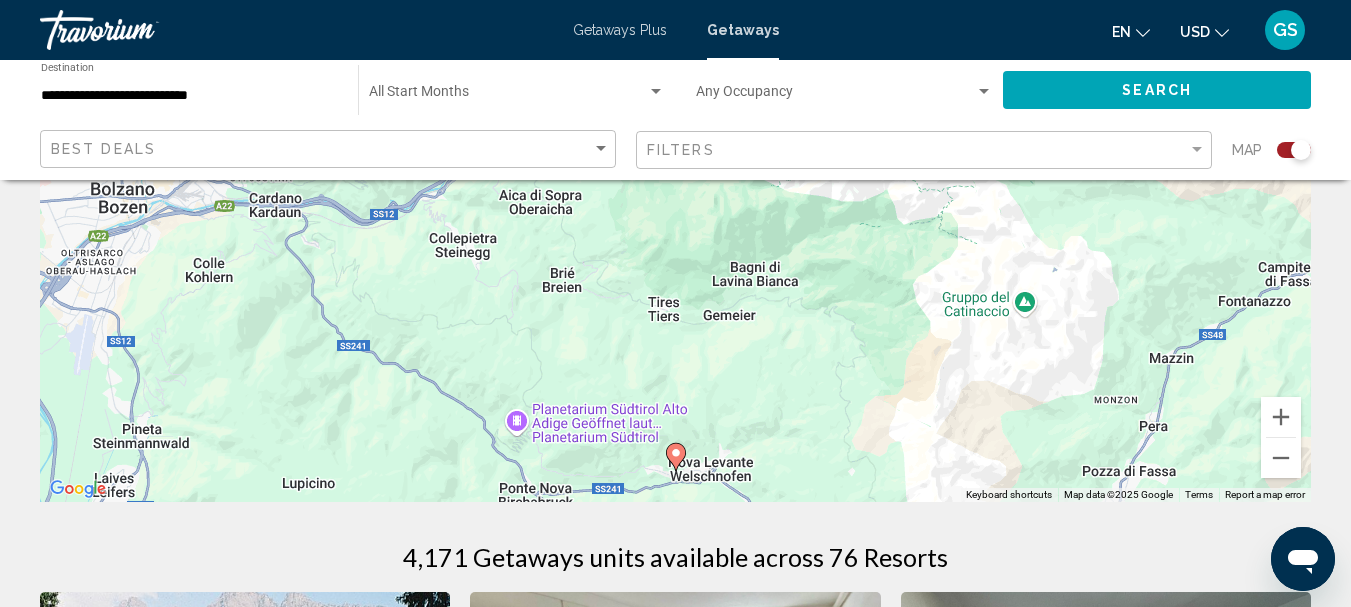 scroll, scrollTop: 300, scrollLeft: 0, axis: vertical 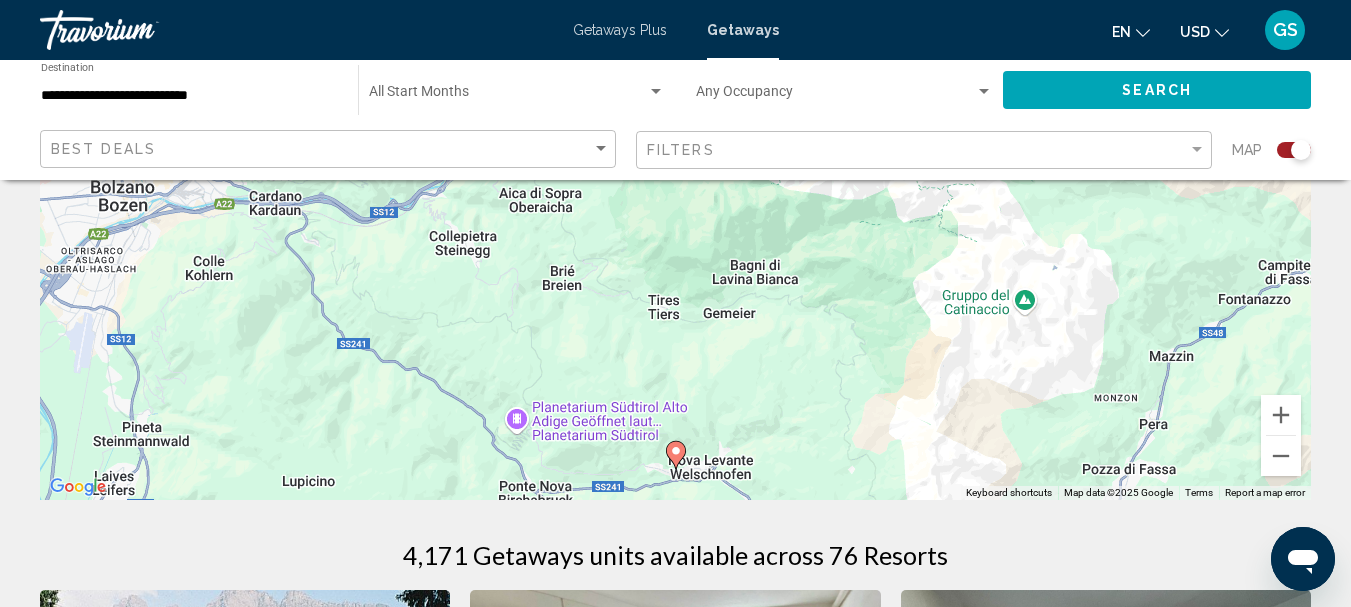 click 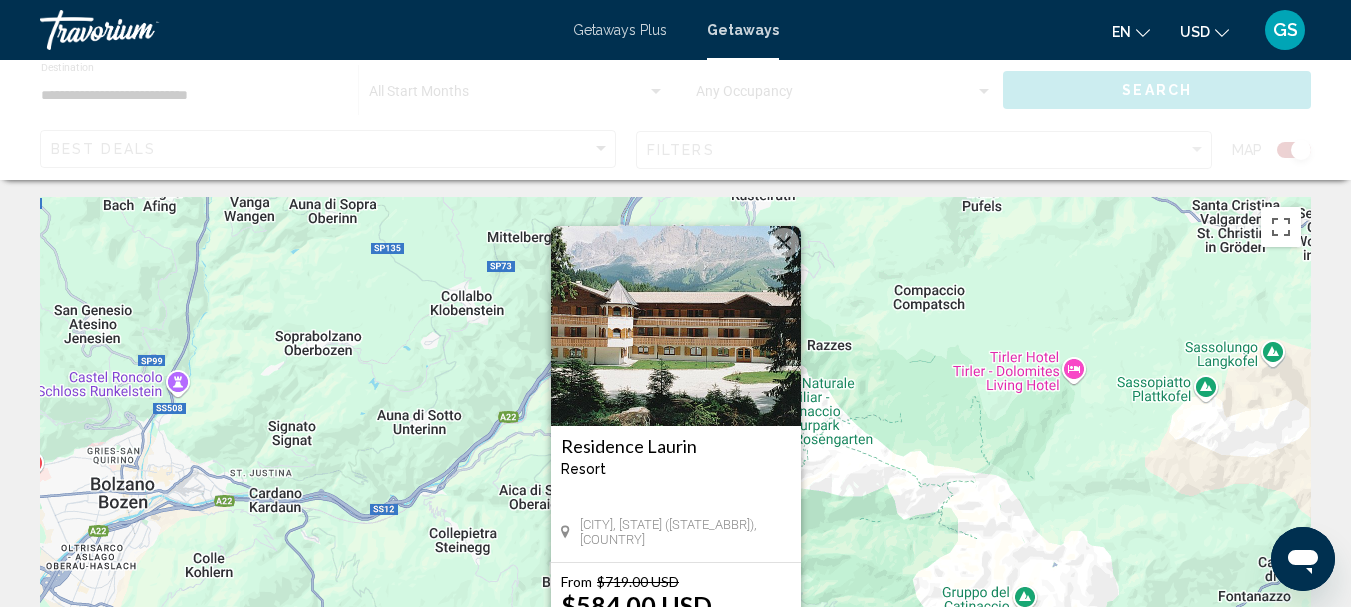 scroll, scrollTop: 0, scrollLeft: 0, axis: both 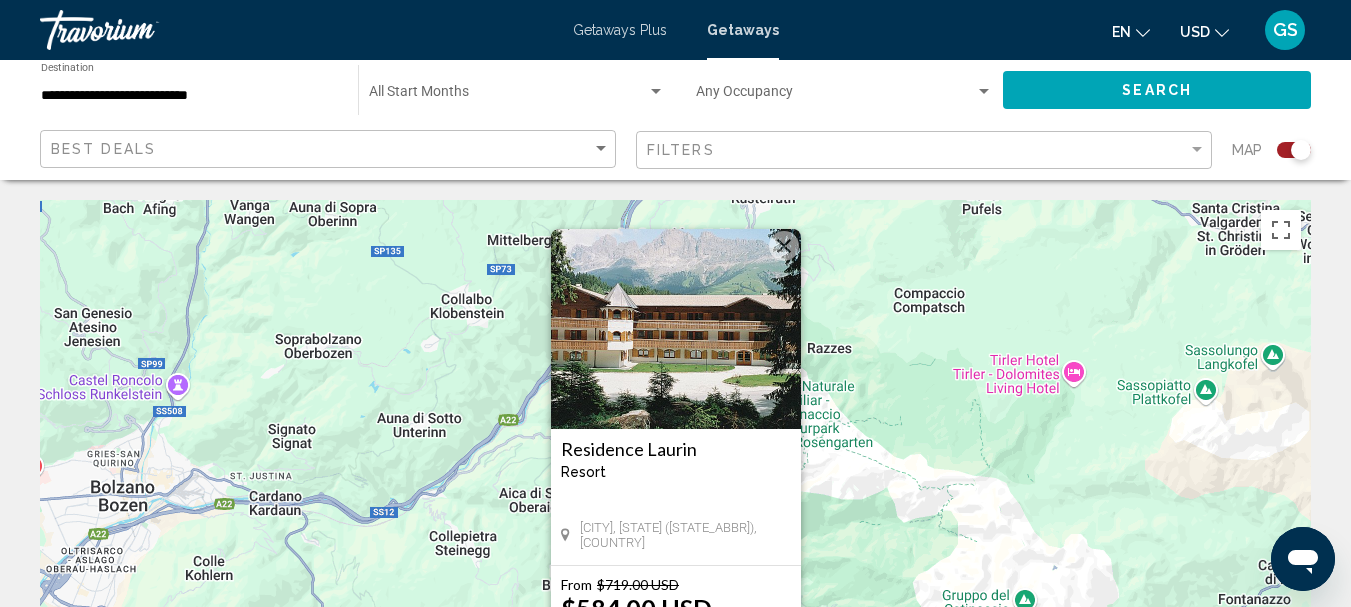 click at bounding box center (784, 246) 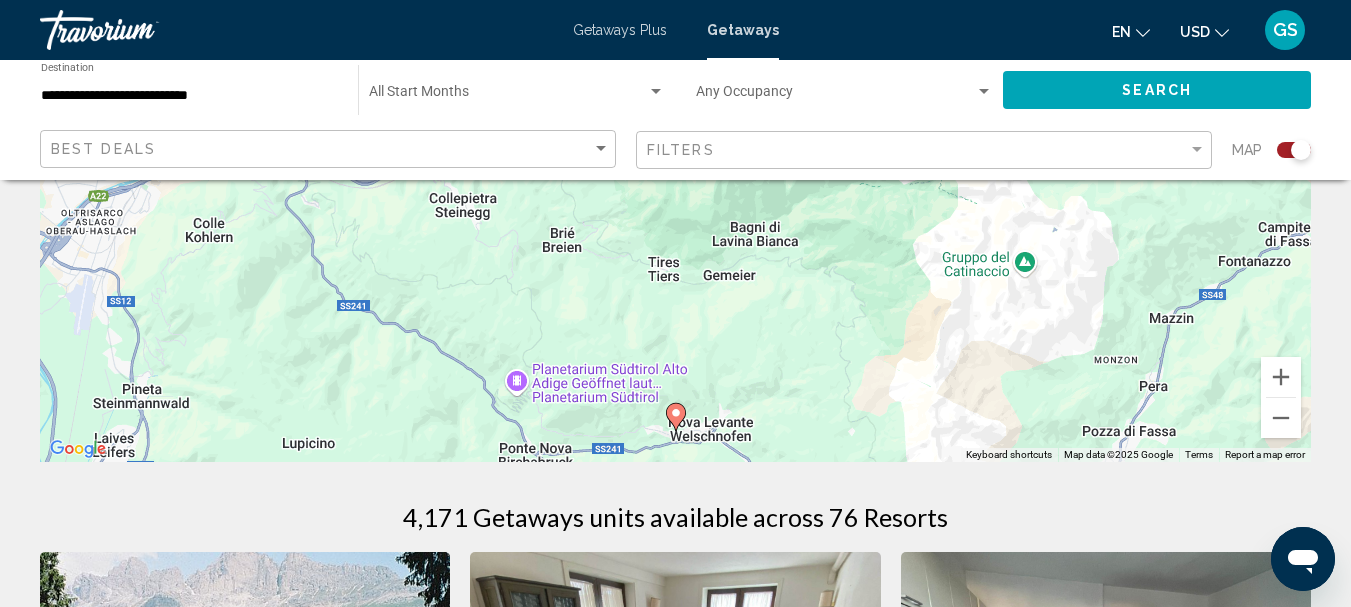 scroll, scrollTop: 300, scrollLeft: 0, axis: vertical 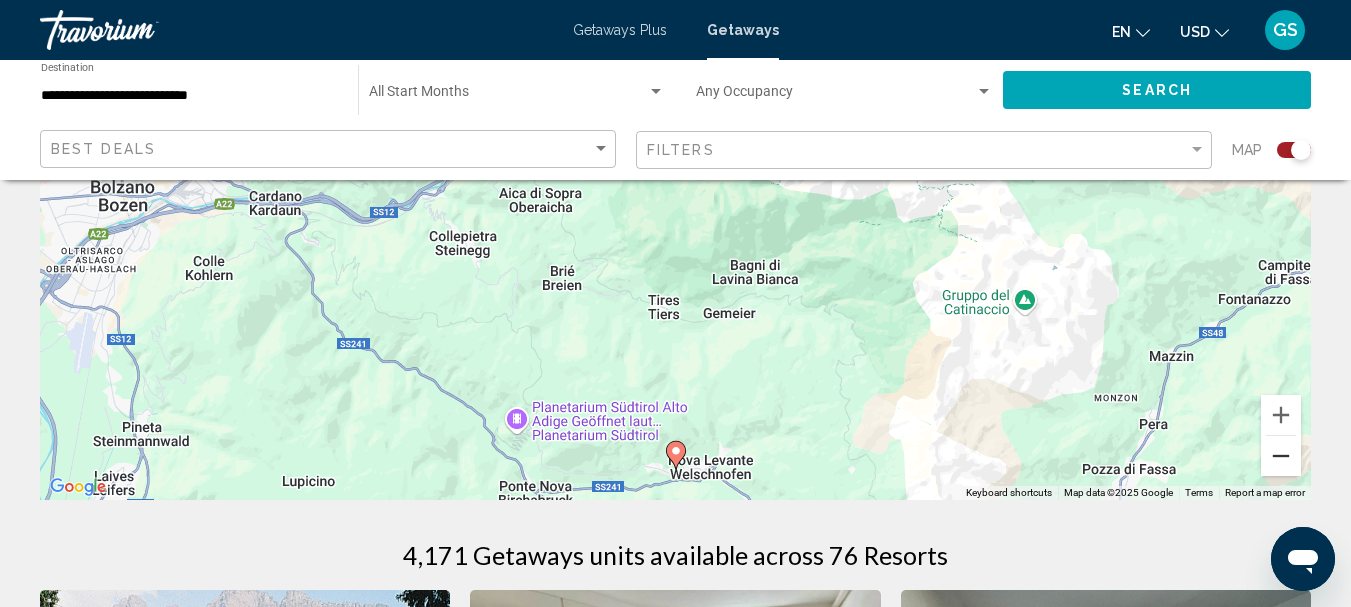 click at bounding box center (1281, 456) 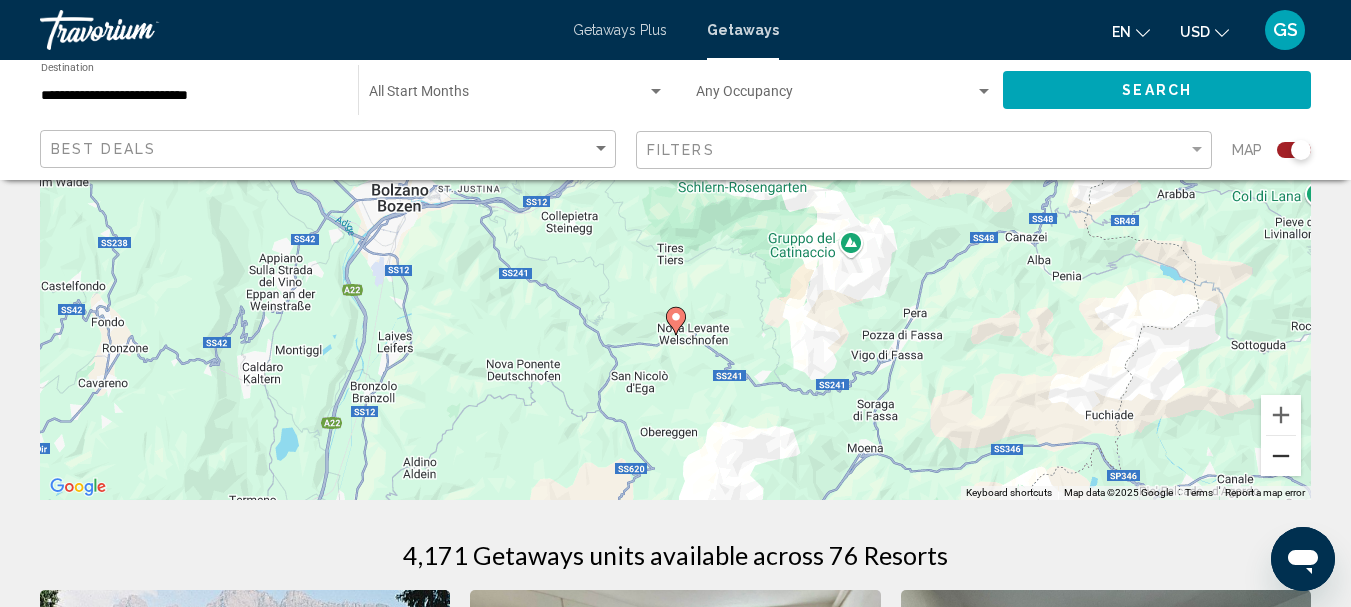 click at bounding box center (1281, 456) 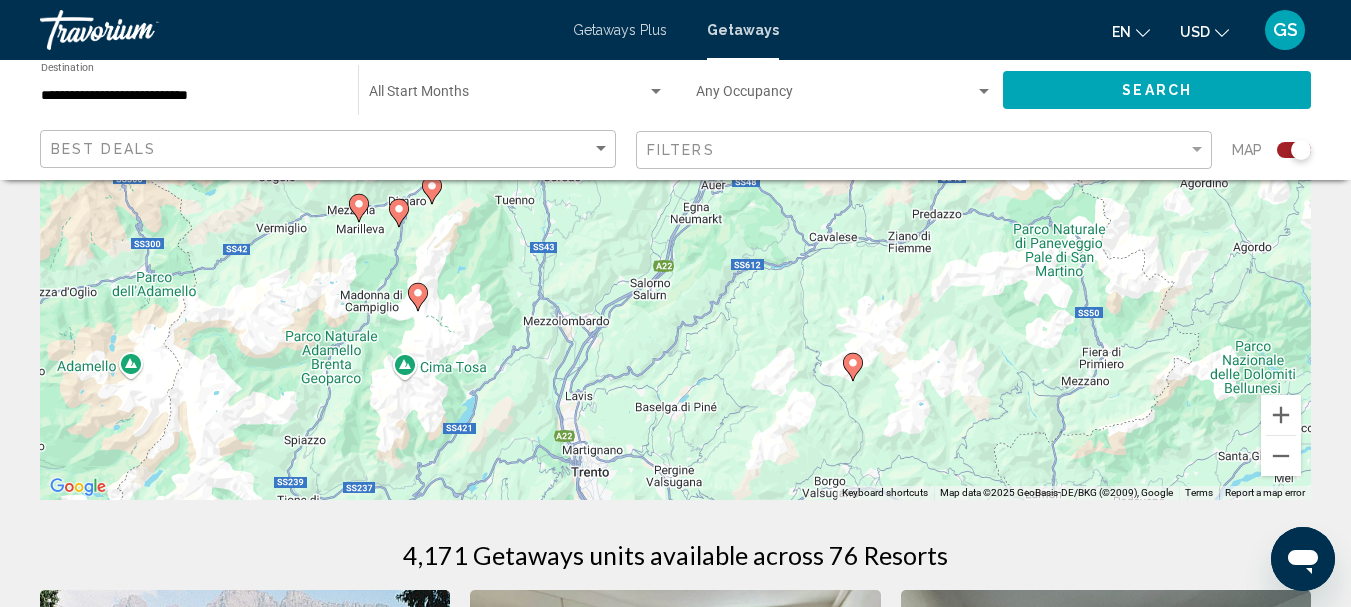 drag, startPoint x: 509, startPoint y: 444, endPoint x: 723, endPoint y: 250, distance: 288.84598 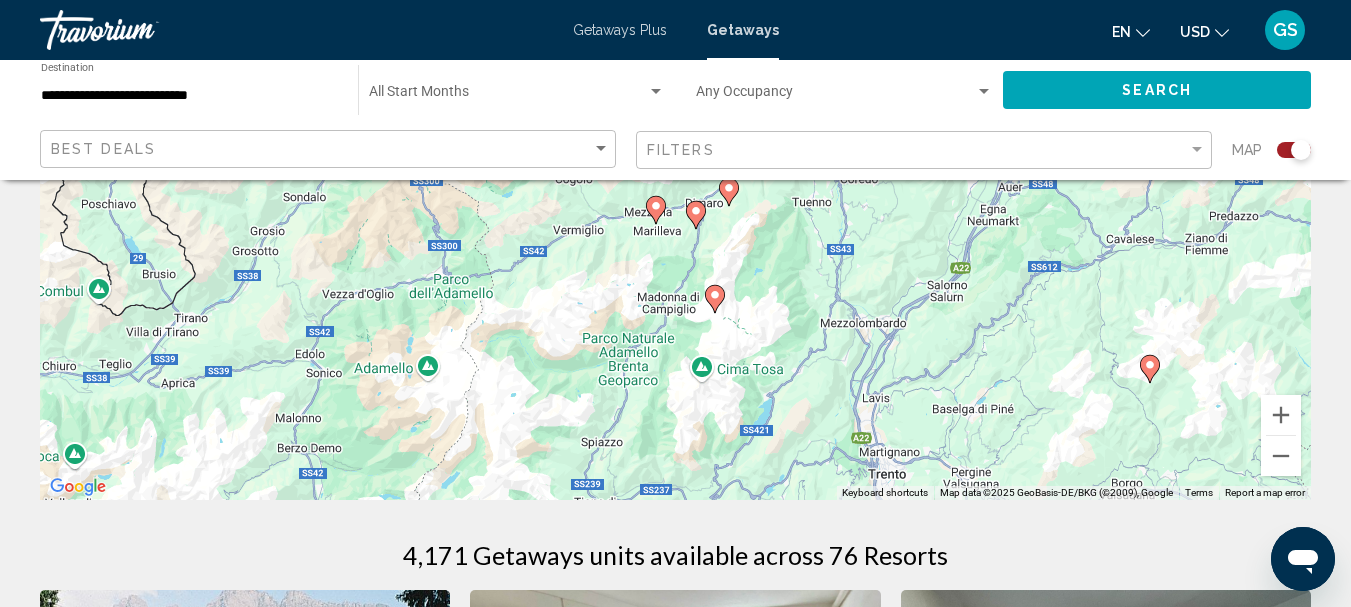 drag, startPoint x: 528, startPoint y: 409, endPoint x: 820, endPoint y: 432, distance: 292.90442 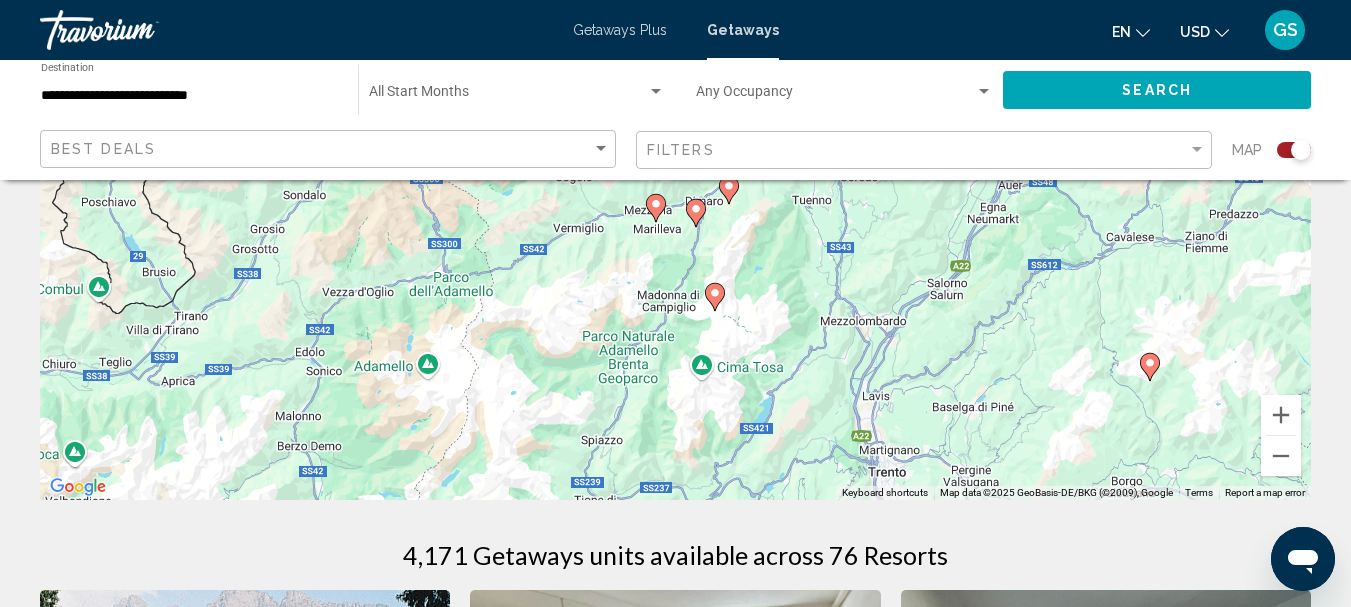 click 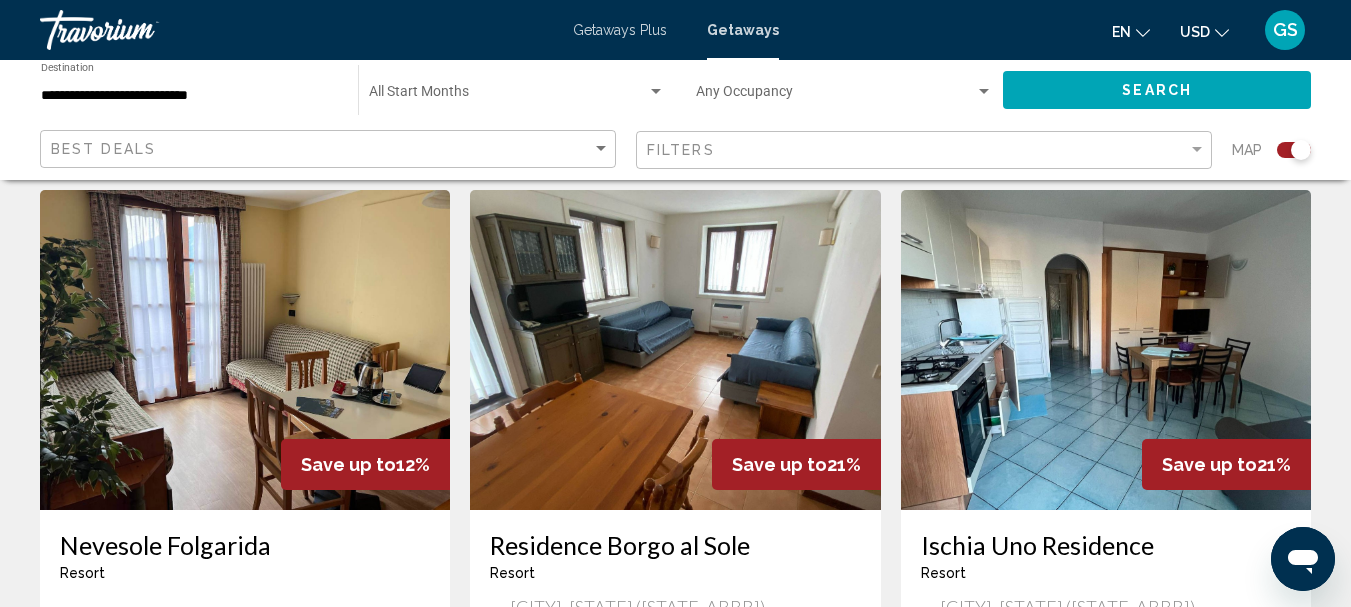 scroll, scrollTop: 200, scrollLeft: 0, axis: vertical 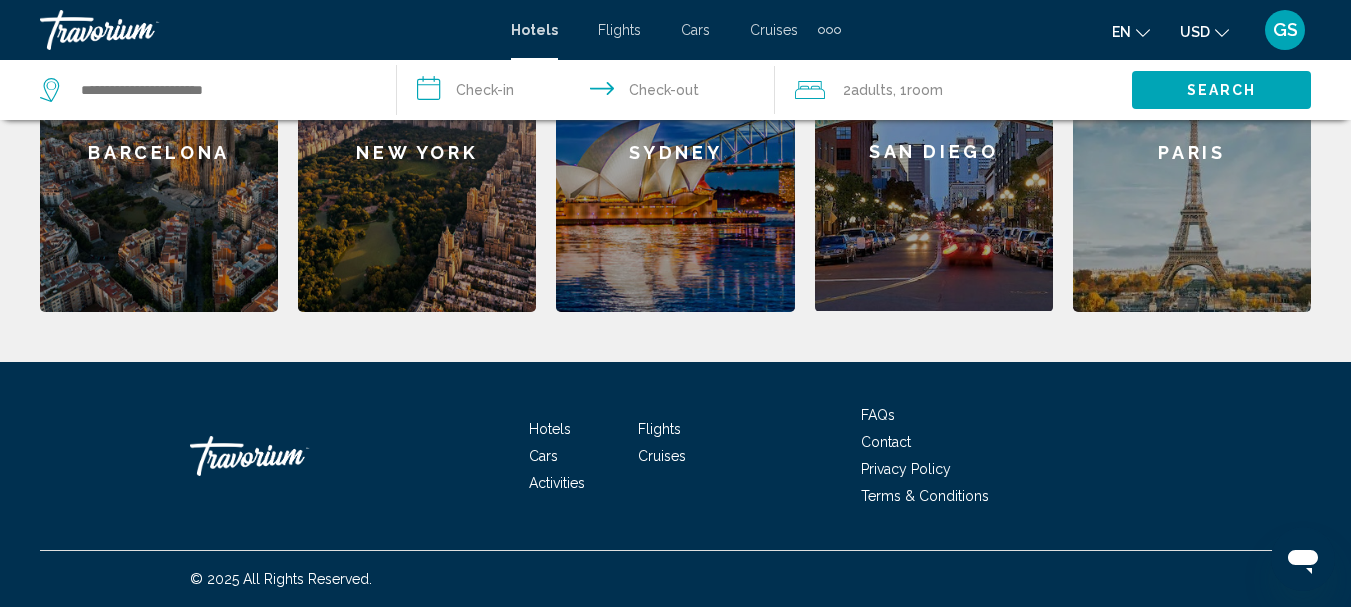click on "Barcelona" at bounding box center [159, 152] 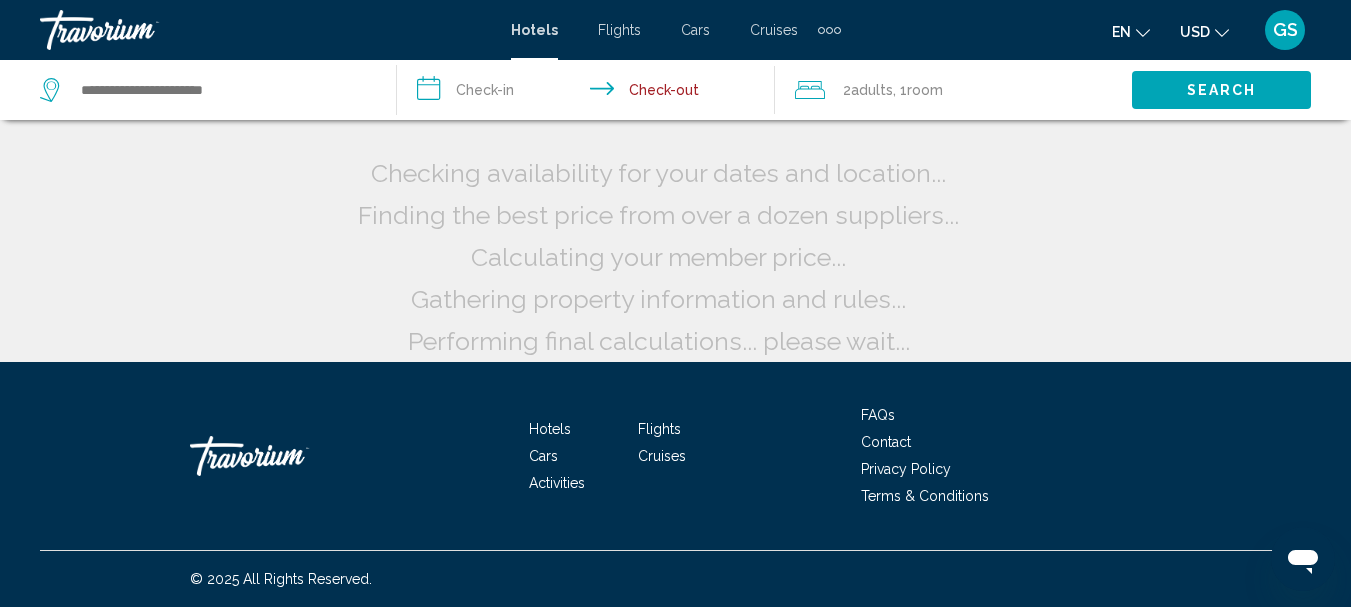 scroll, scrollTop: 0, scrollLeft: 0, axis: both 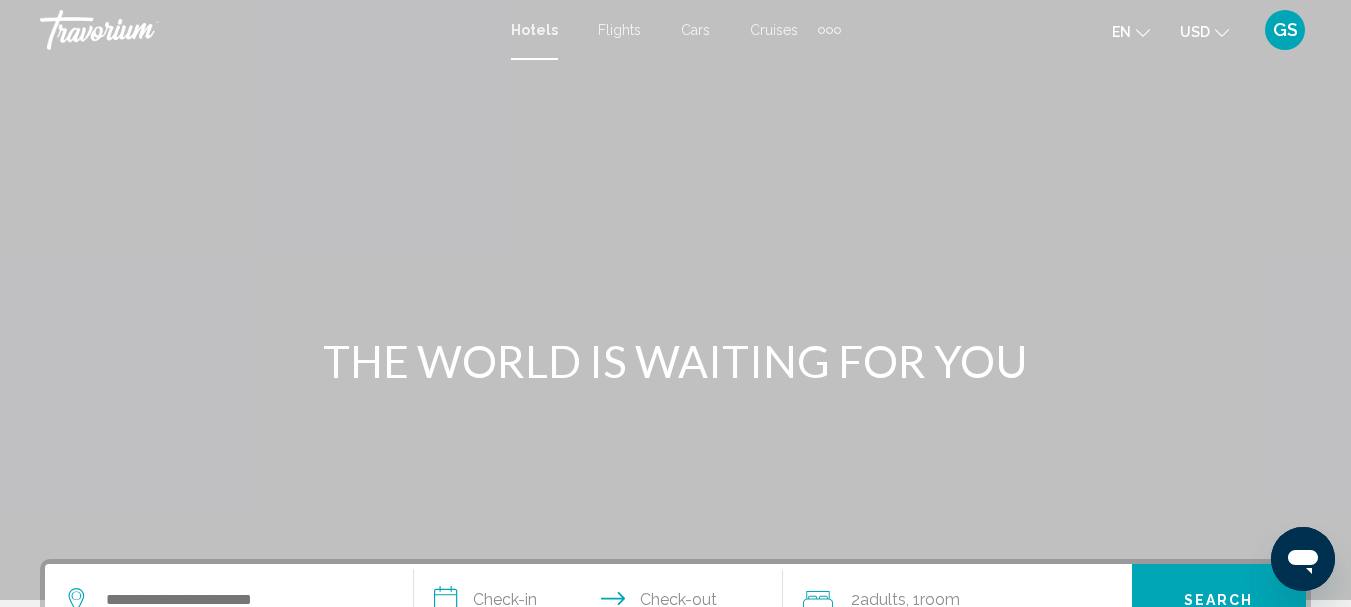 click on "GS" at bounding box center [1285, 30] 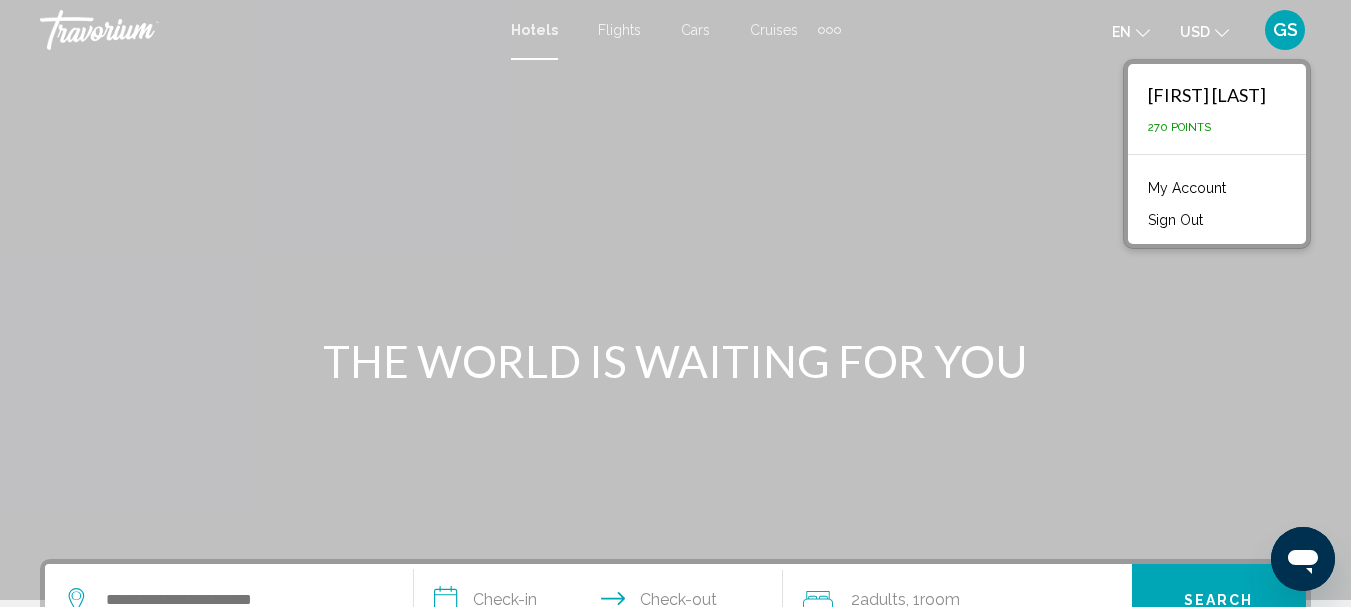 click at bounding box center [675, 300] 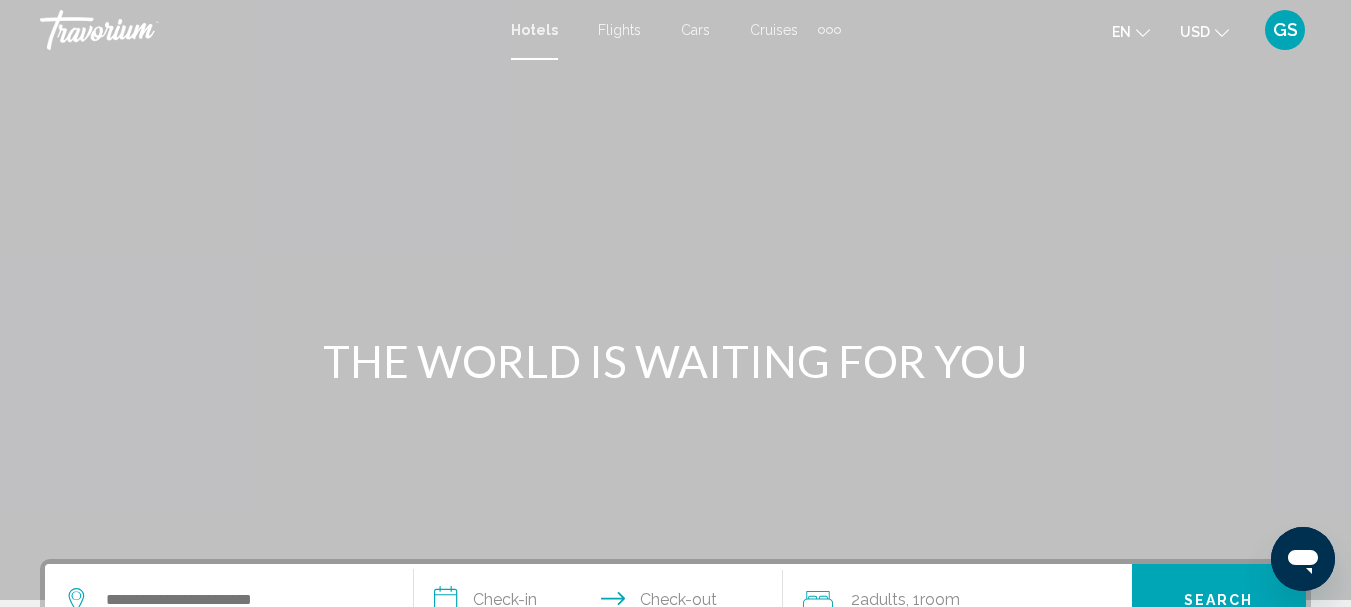 click on "Hotels" at bounding box center [534, 30] 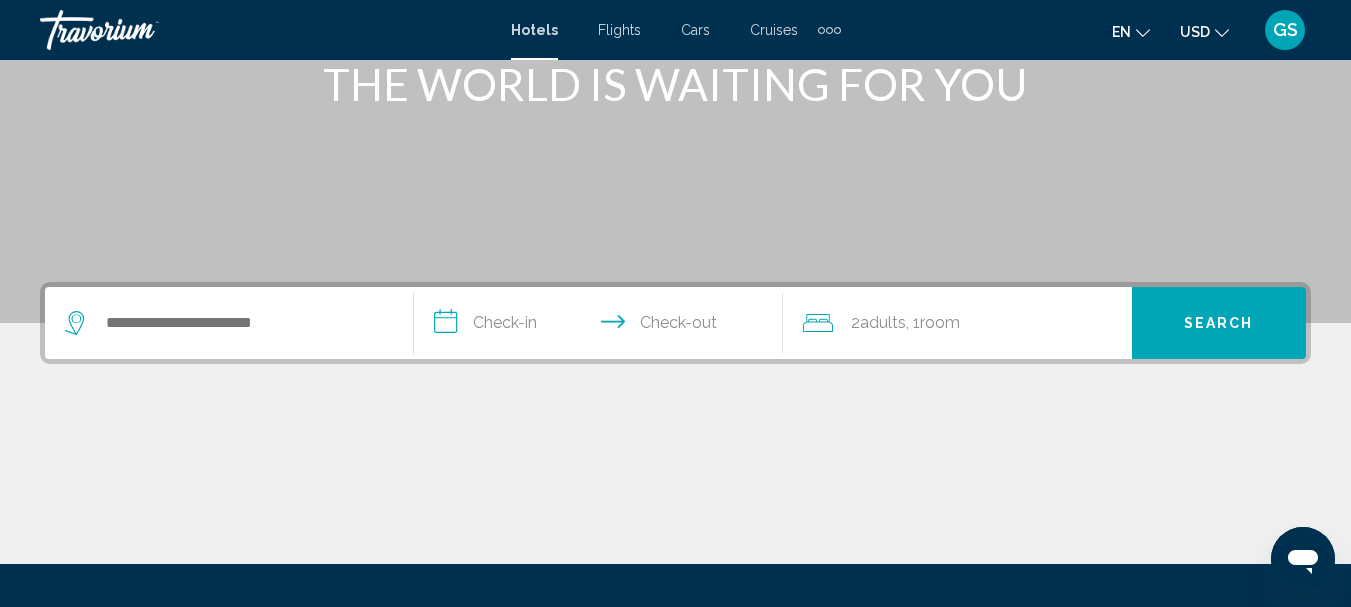 scroll, scrollTop: 300, scrollLeft: 0, axis: vertical 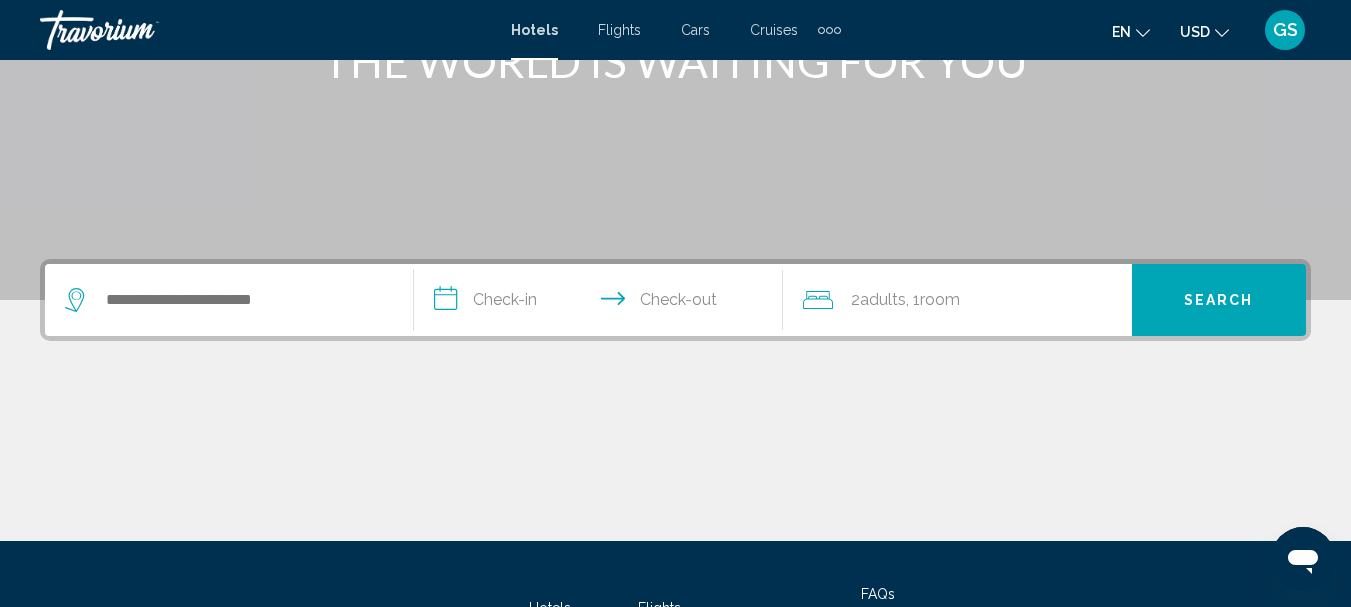 click 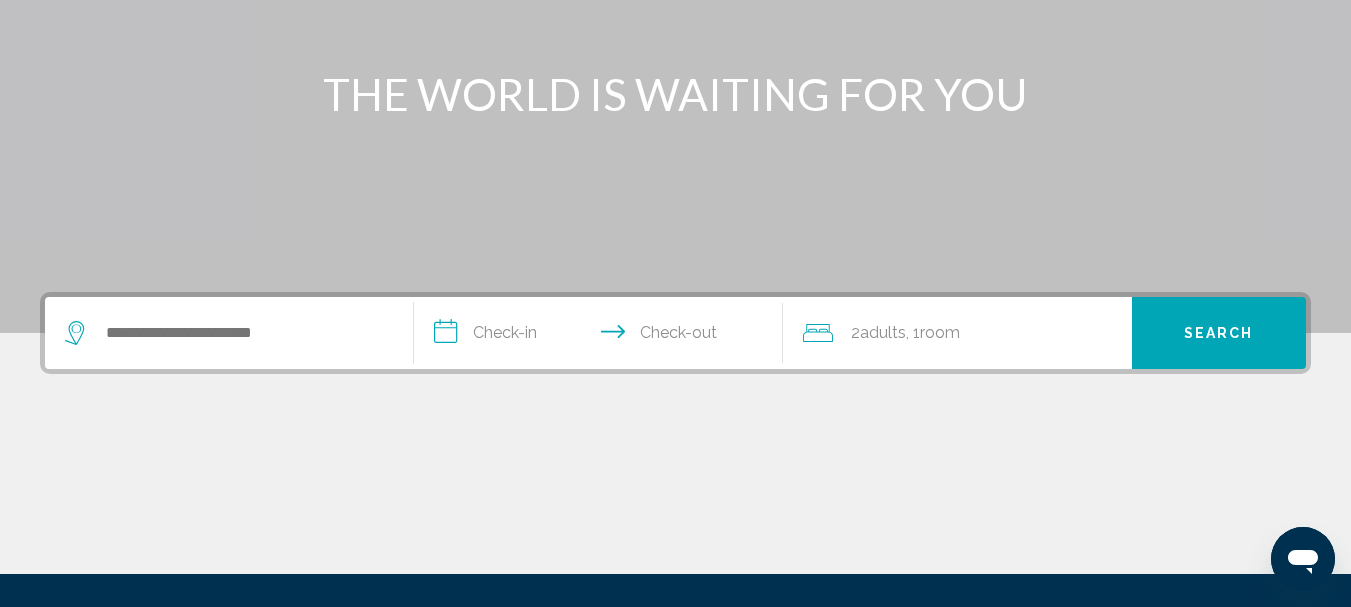scroll, scrollTop: 0, scrollLeft: 0, axis: both 